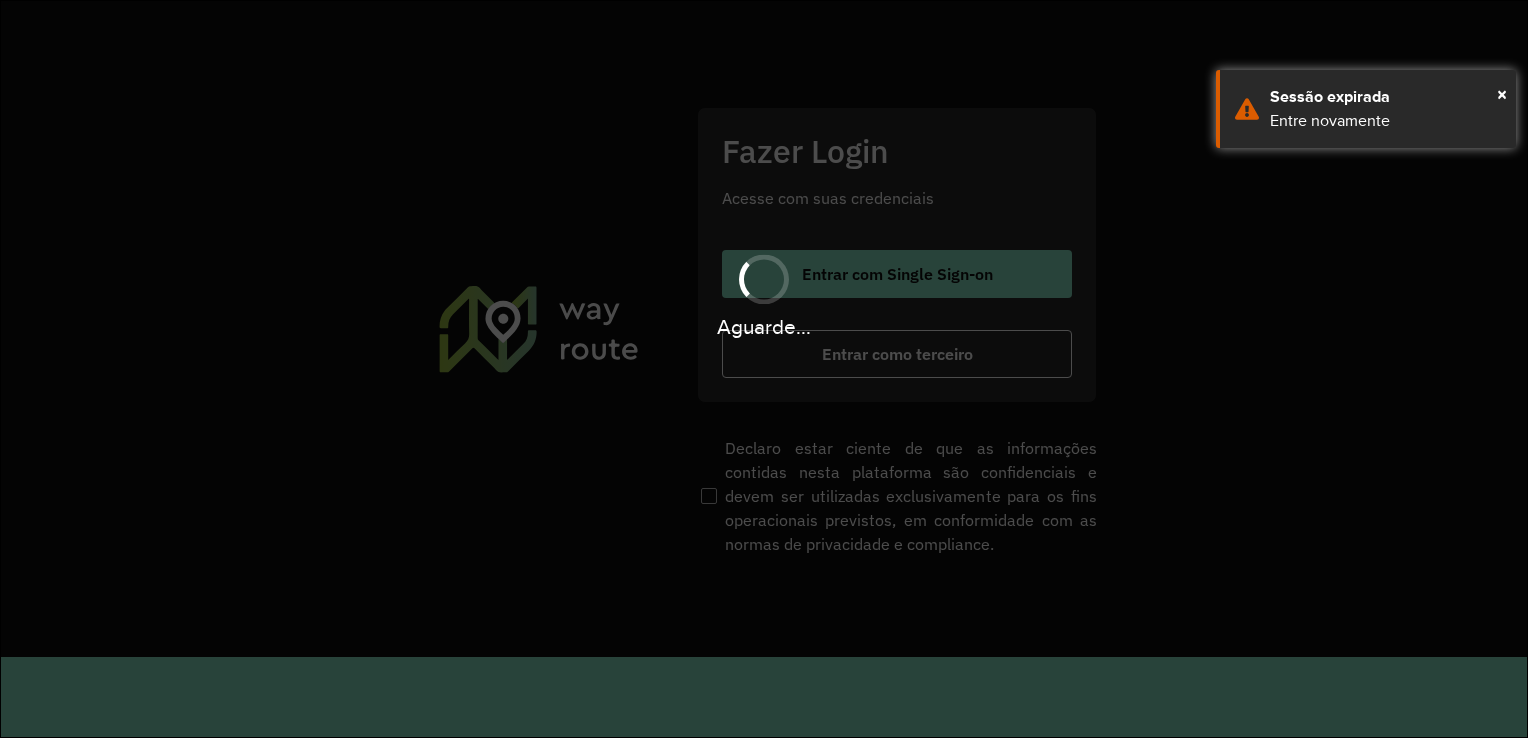 scroll, scrollTop: 0, scrollLeft: 0, axis: both 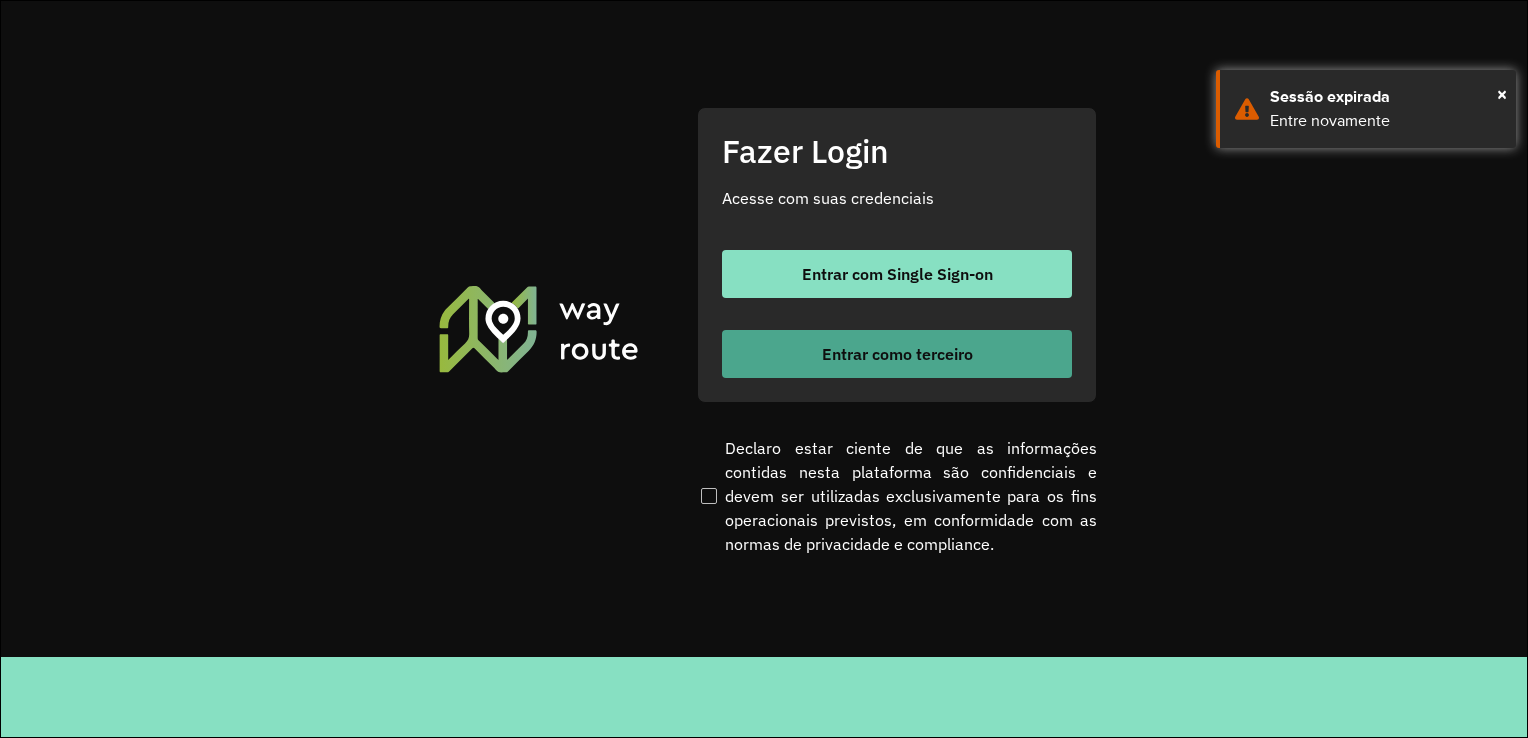 click on "Entrar como terceiro" at bounding box center (897, 354) 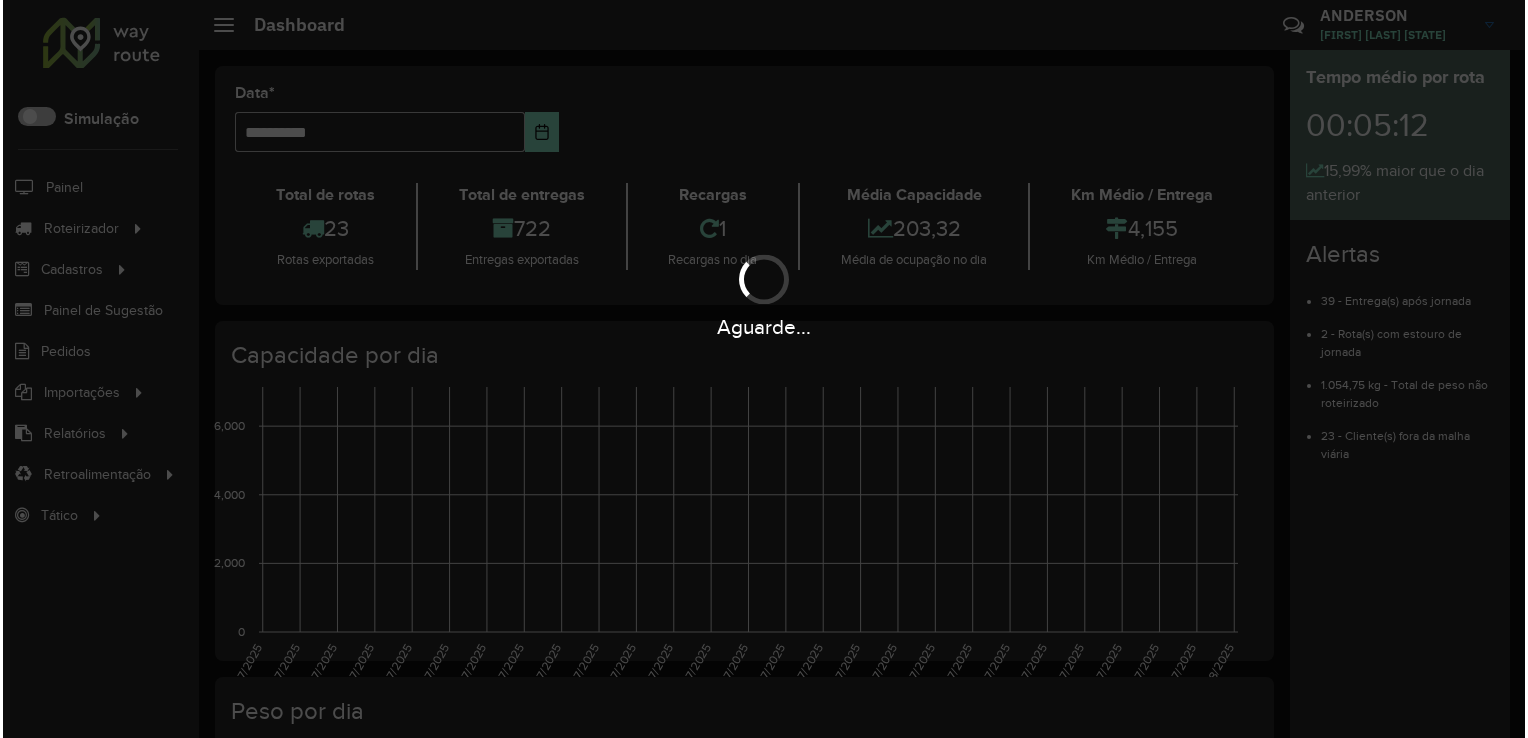 scroll, scrollTop: 0, scrollLeft: 0, axis: both 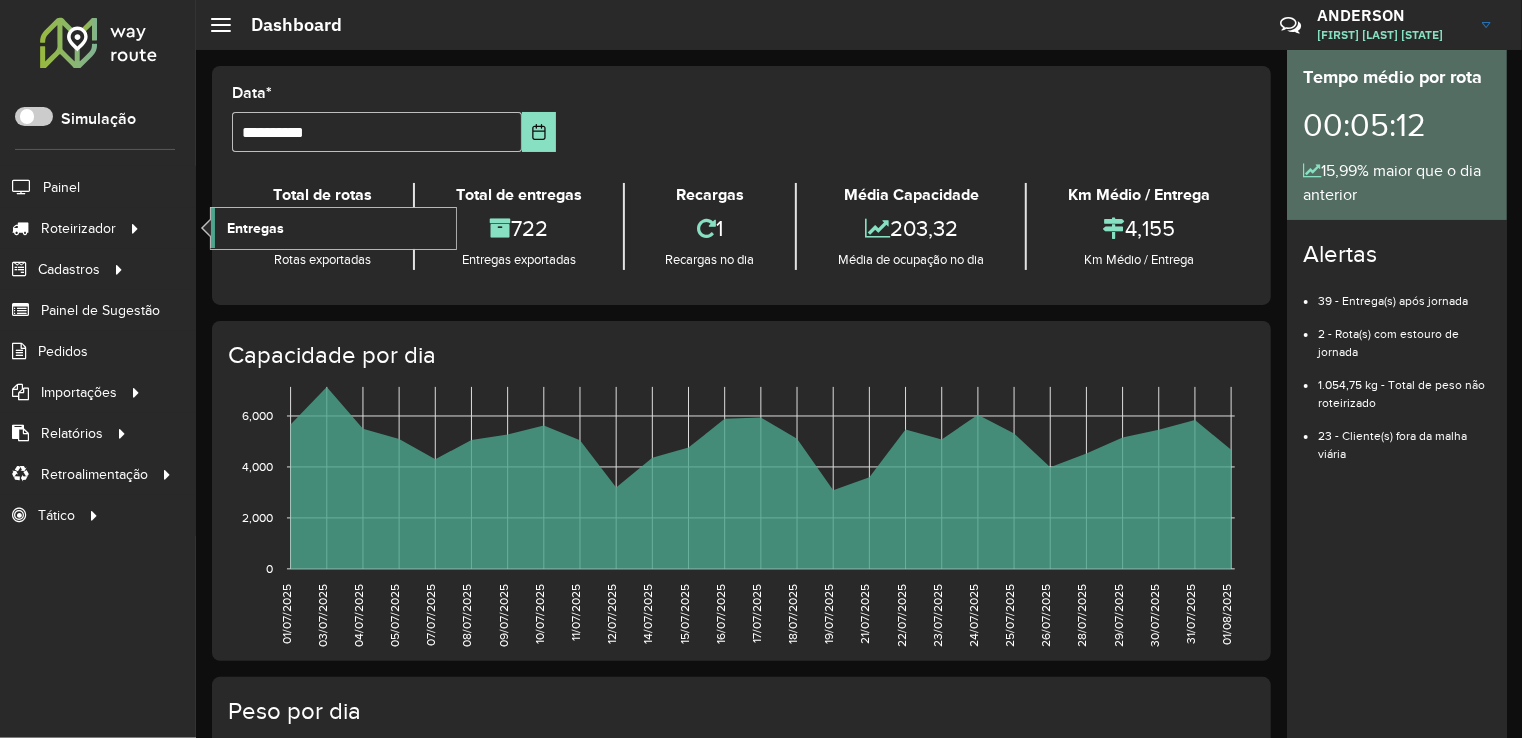 click on "Entregas" 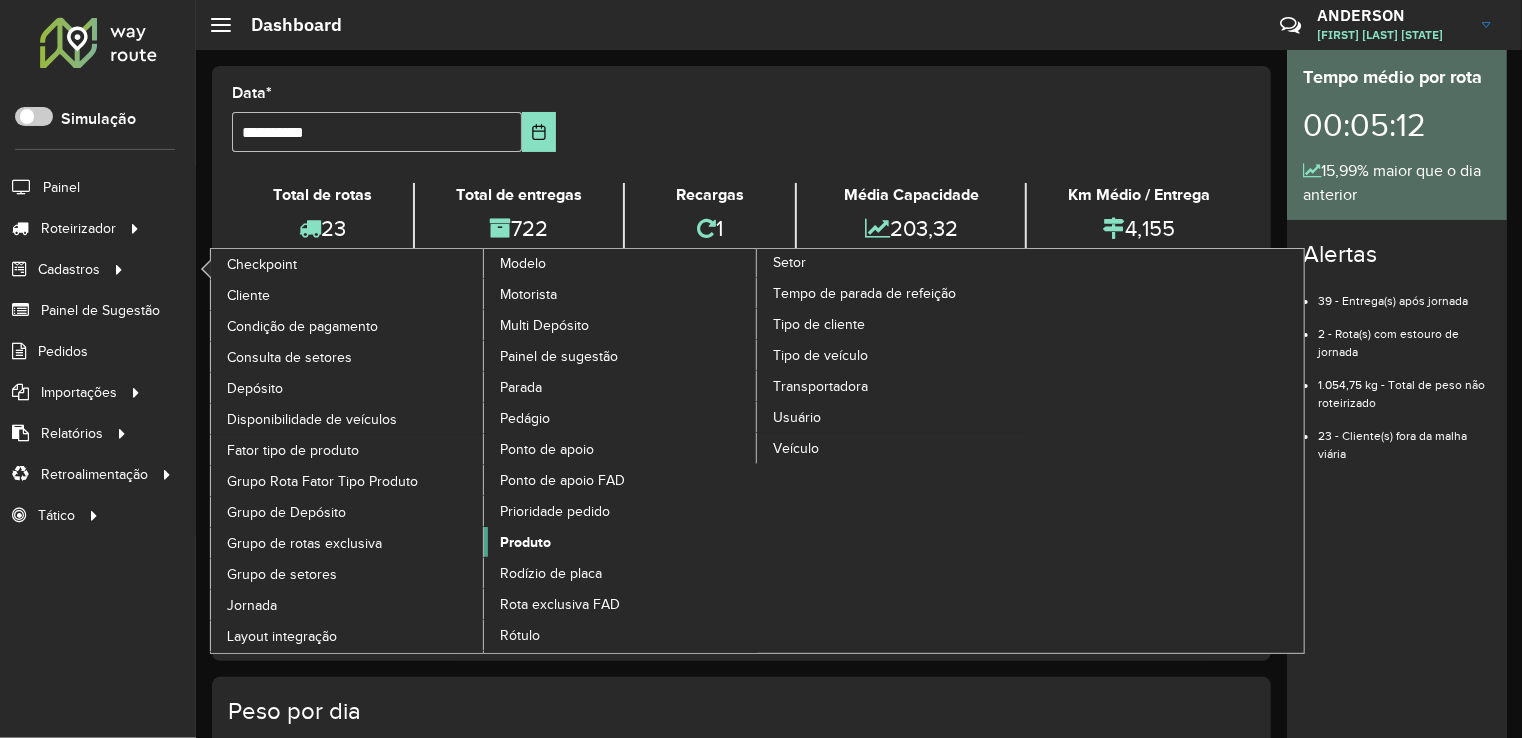click on "Produto" 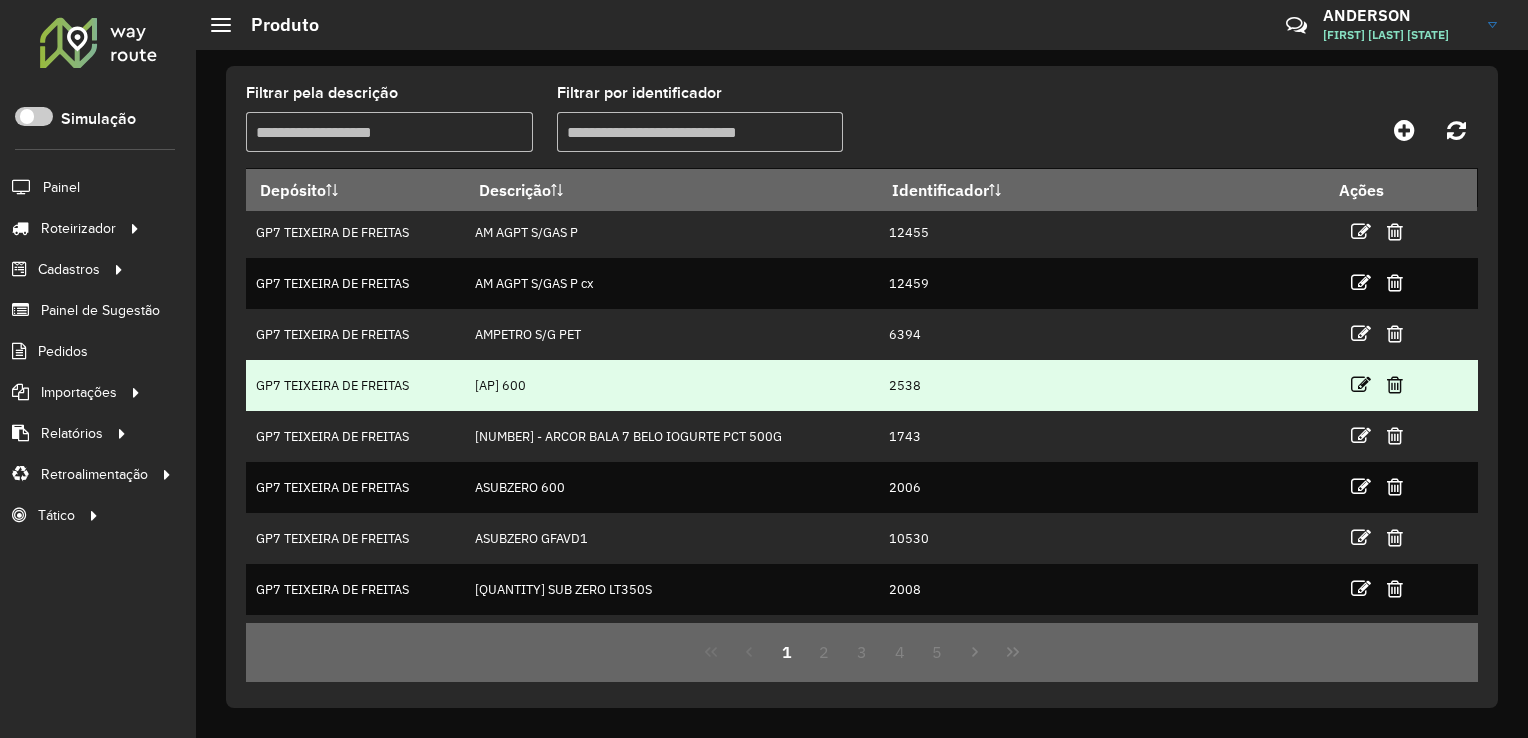 scroll, scrollTop: 71, scrollLeft: 0, axis: vertical 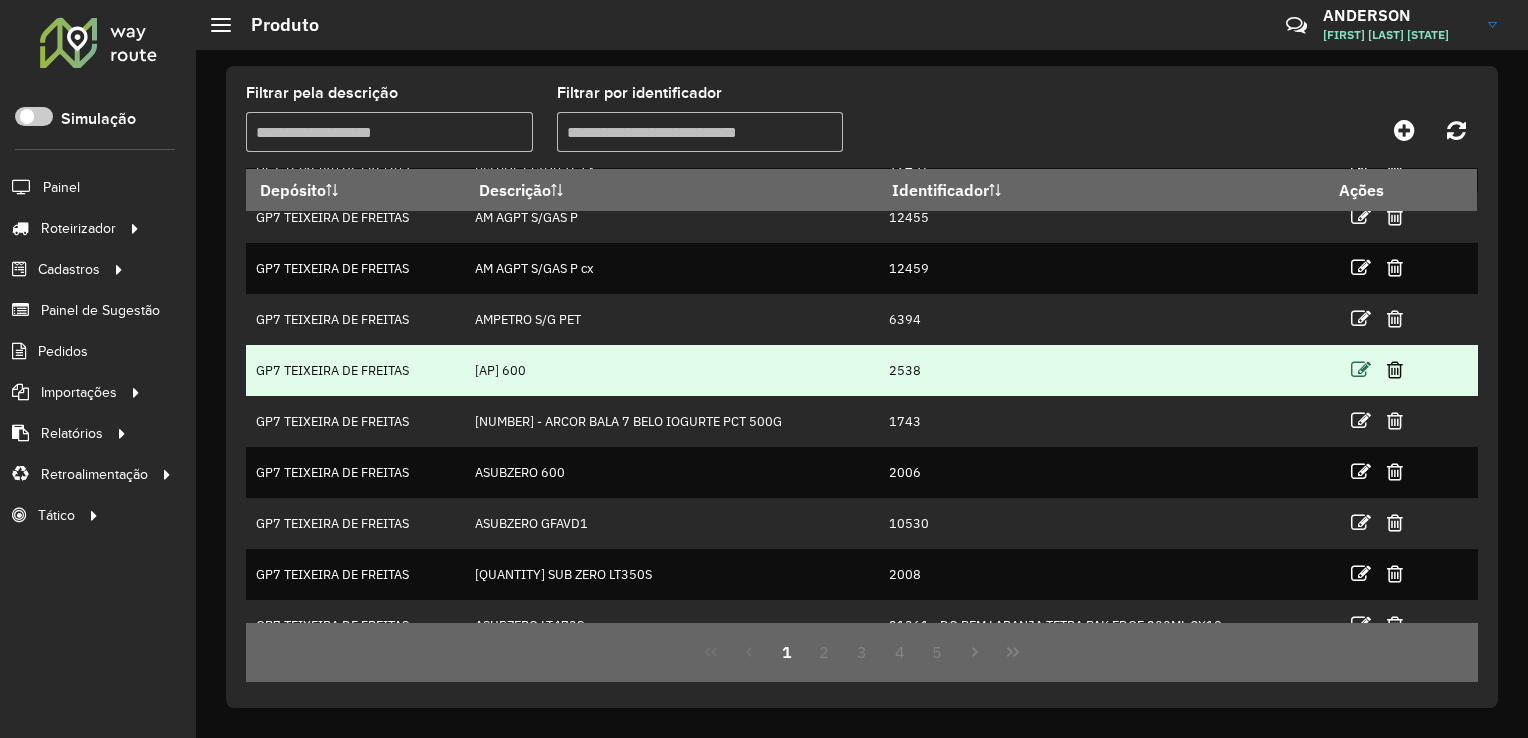 click at bounding box center (1361, 370) 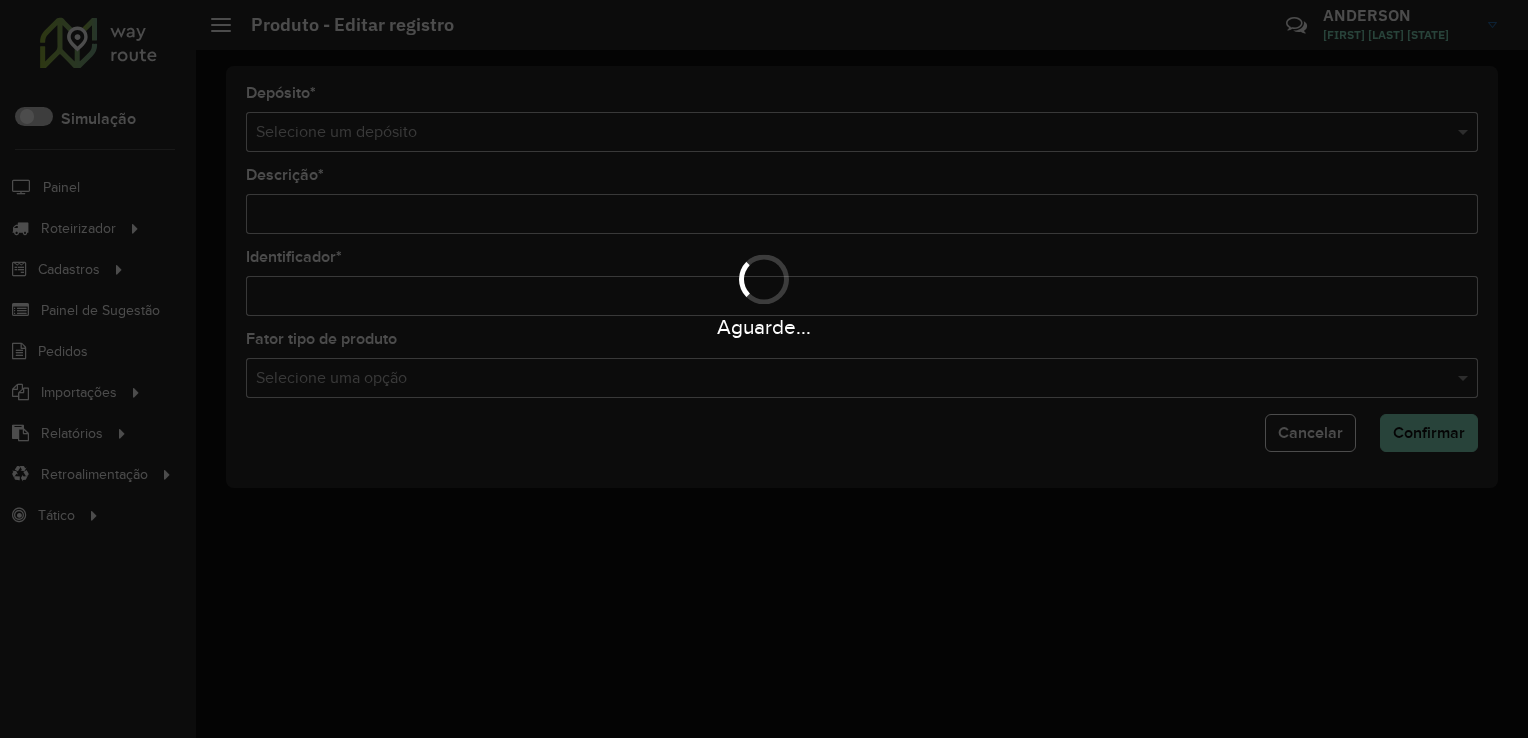 type on "******" 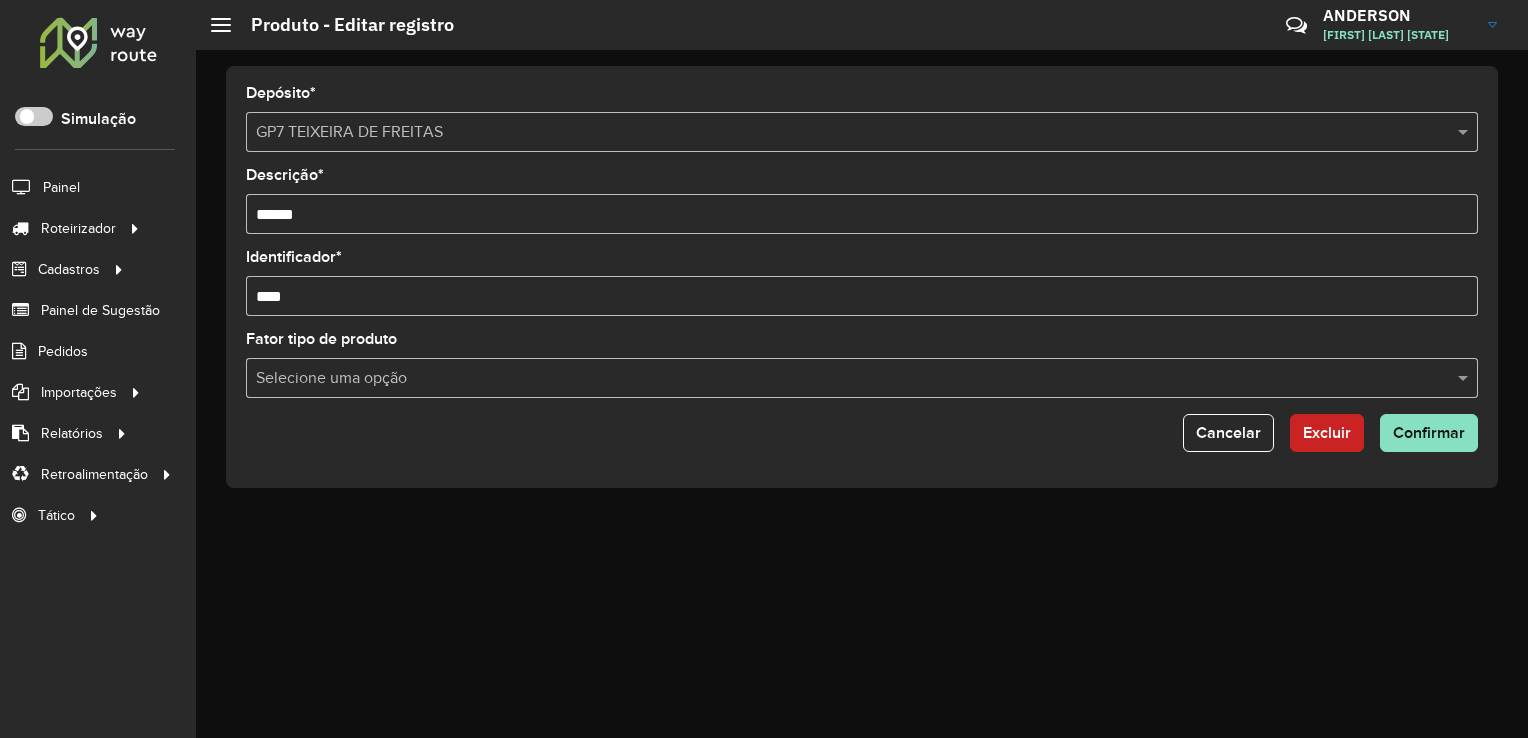 click at bounding box center [842, 379] 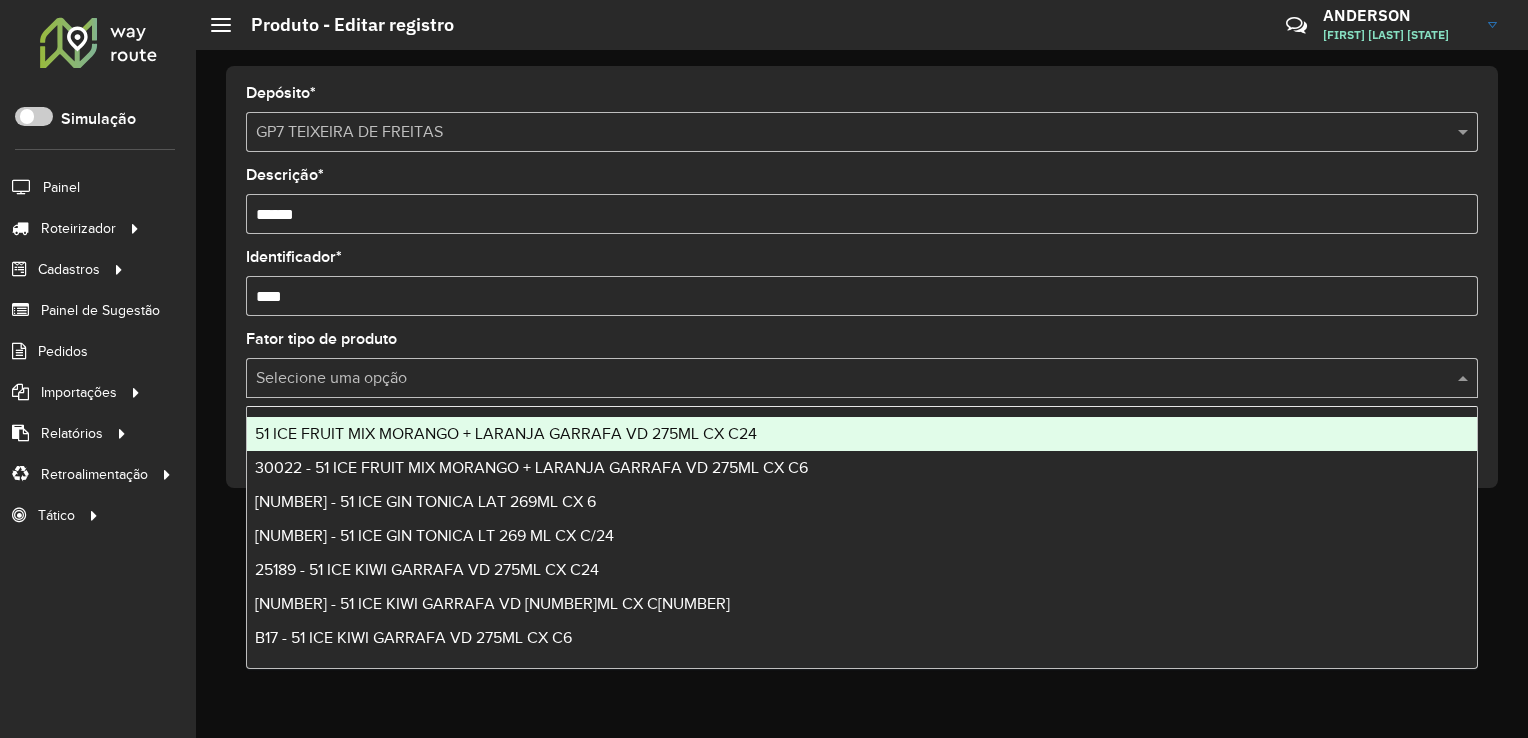 click at bounding box center (842, 379) 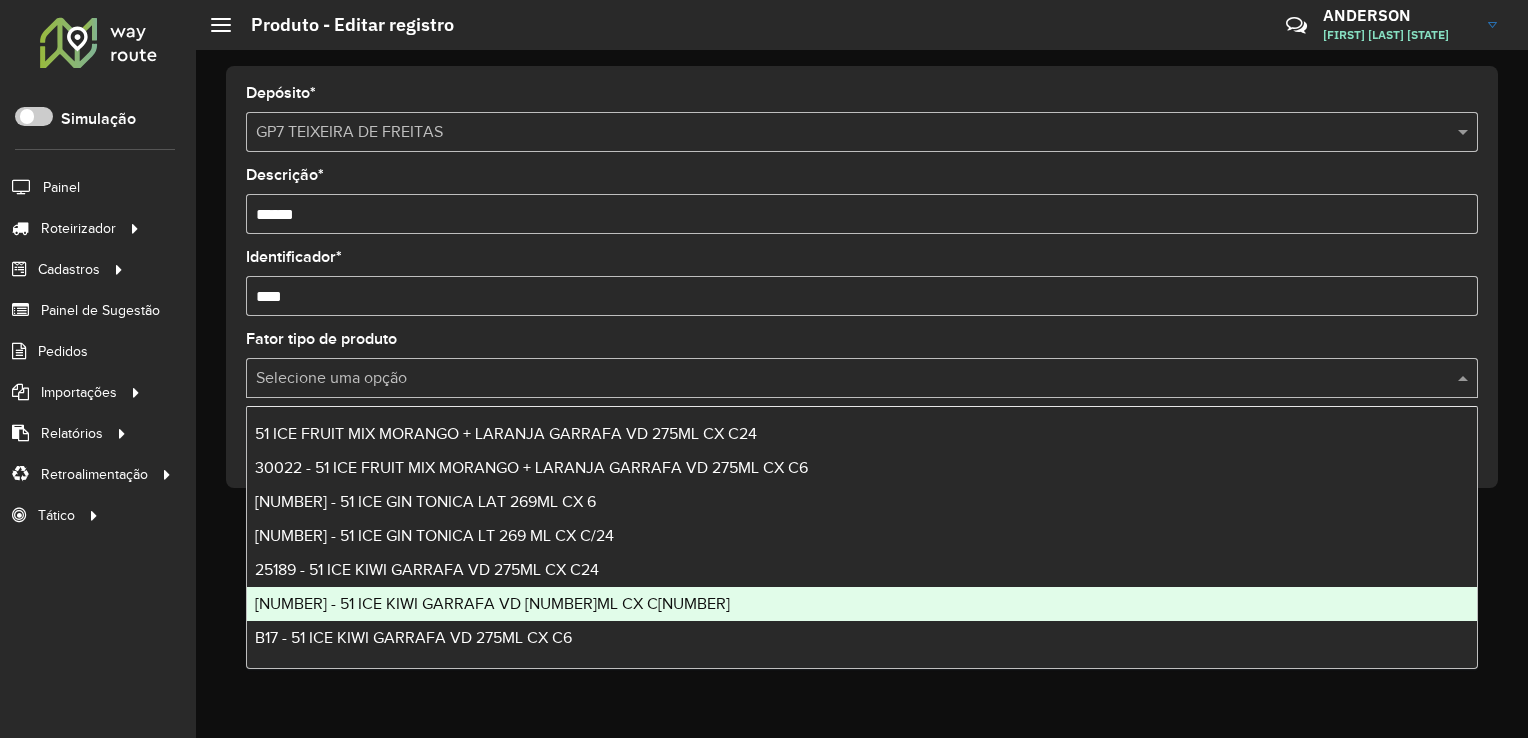 click on "Depósito  * Selecione um depósito × GP7 [CITY]  Descrição  * ****  Identificador  * ****  Fator tipo de produto  Selecione uma opção  Cancelar   Excluir   Confirmar" 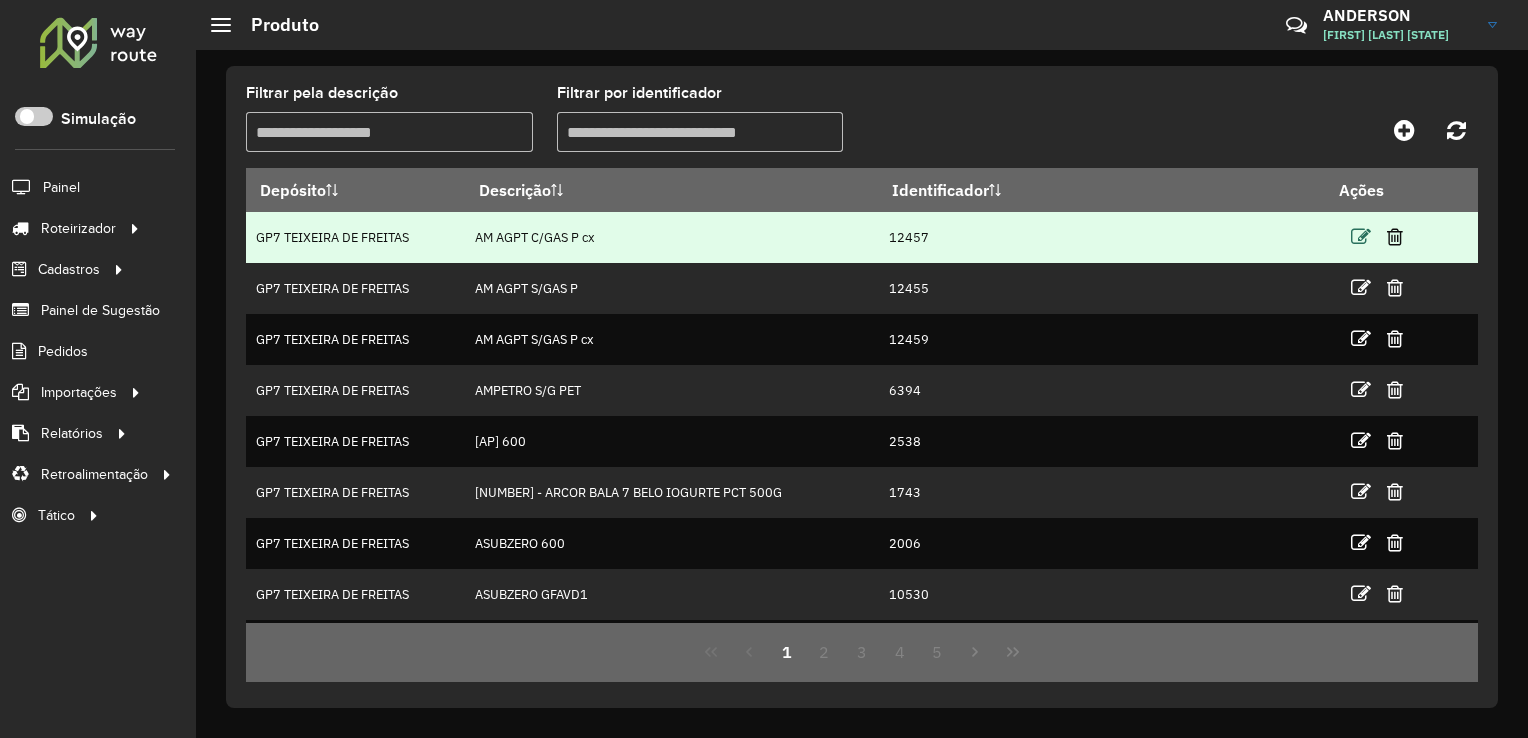 click at bounding box center [1361, 237] 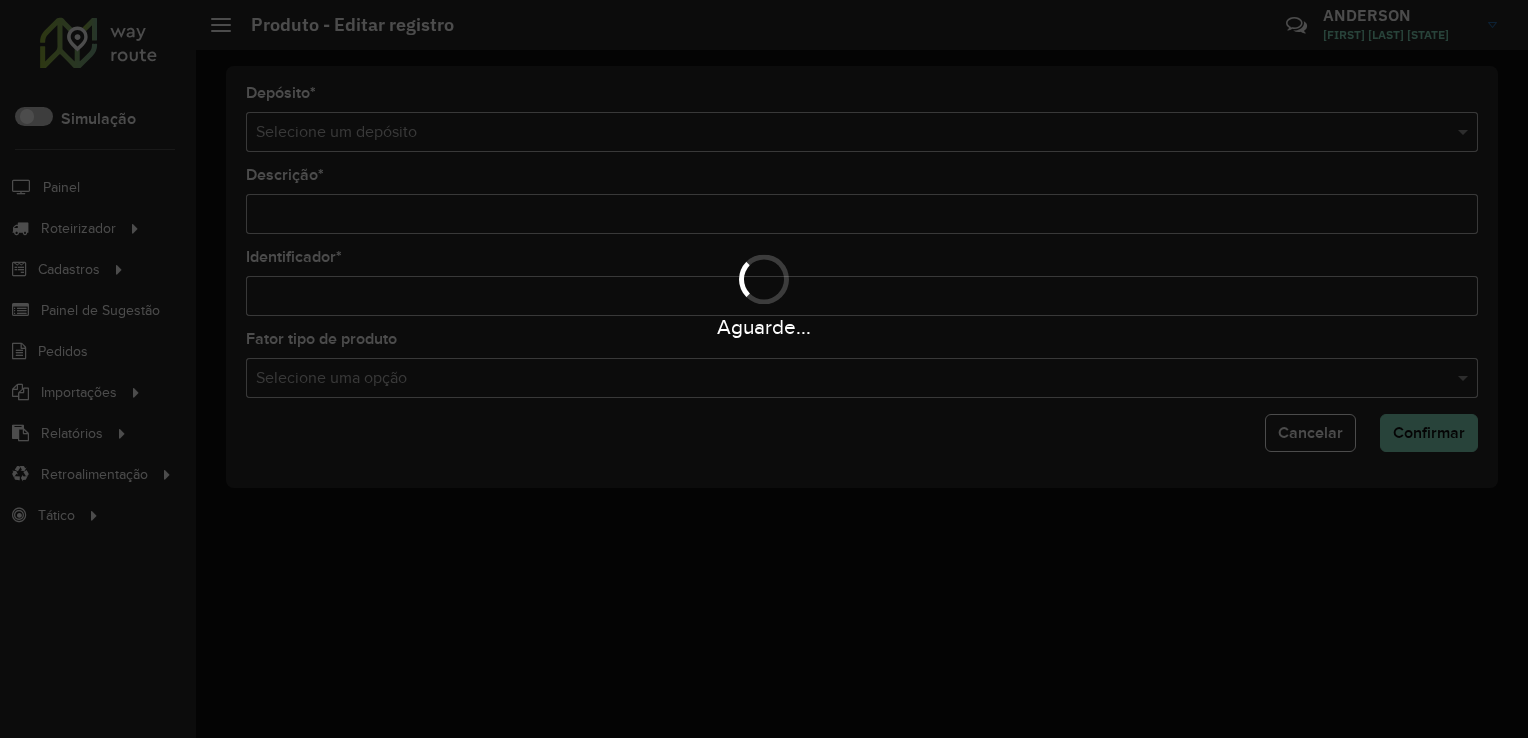 type on "**********" 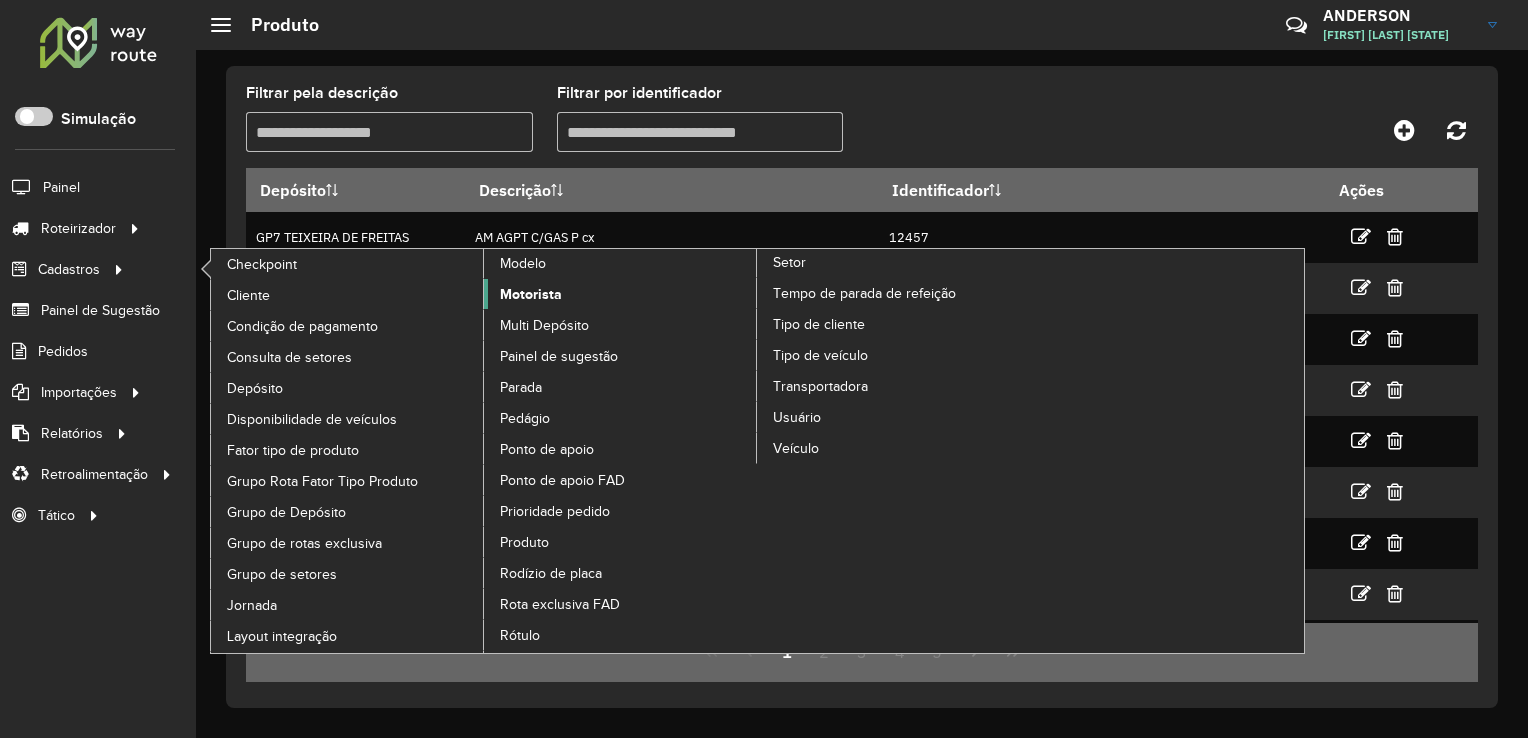 click on "Motorista" 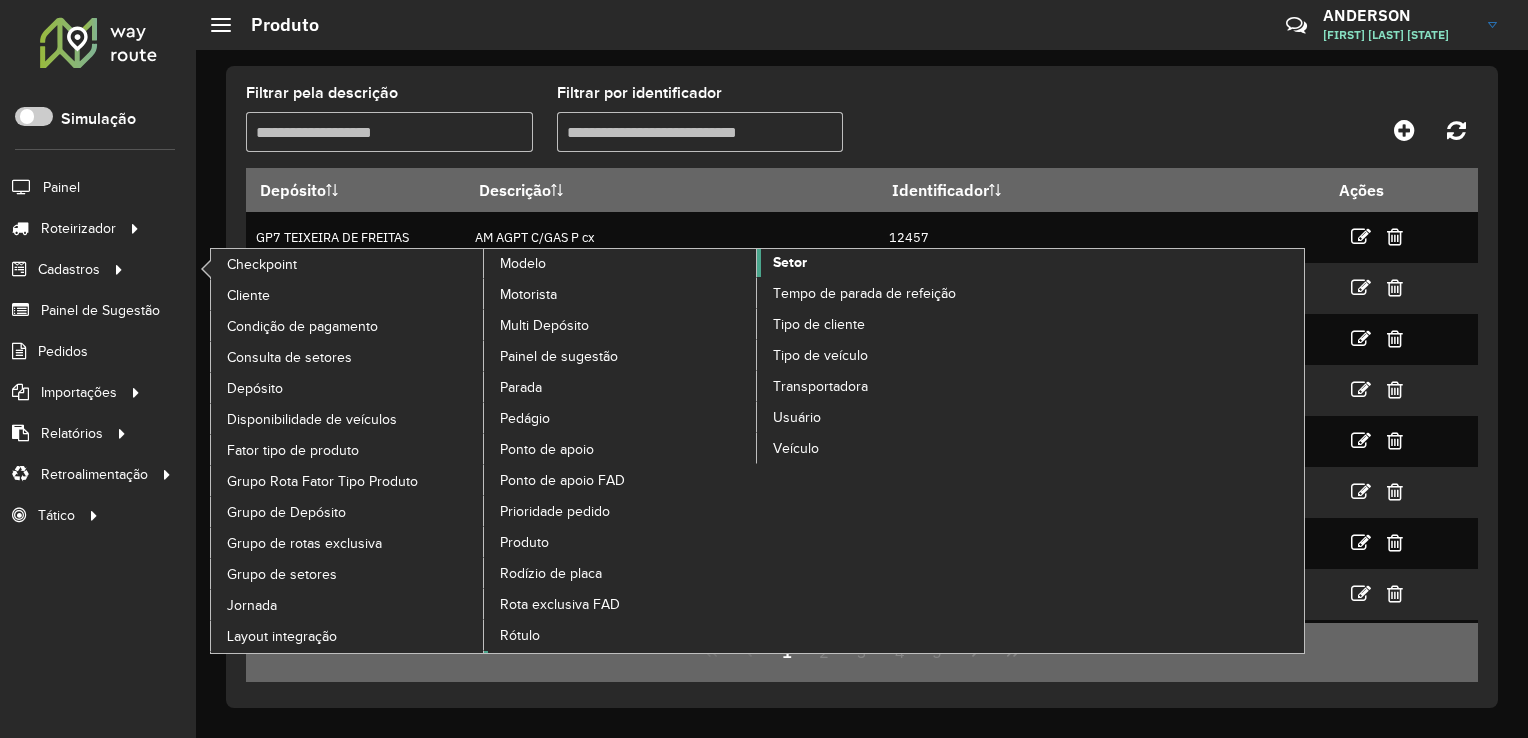 click on "Setor" 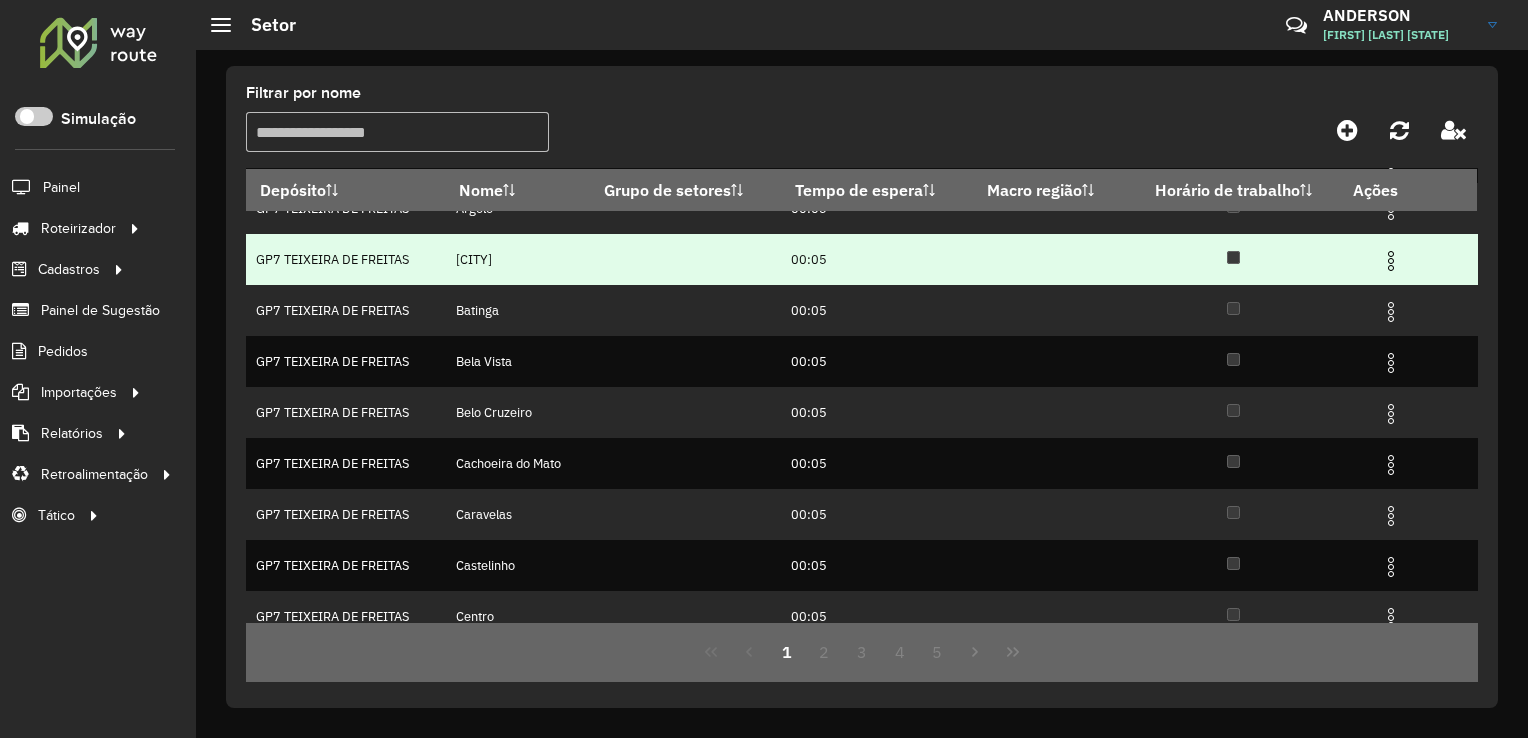 scroll, scrollTop: 197, scrollLeft: 0, axis: vertical 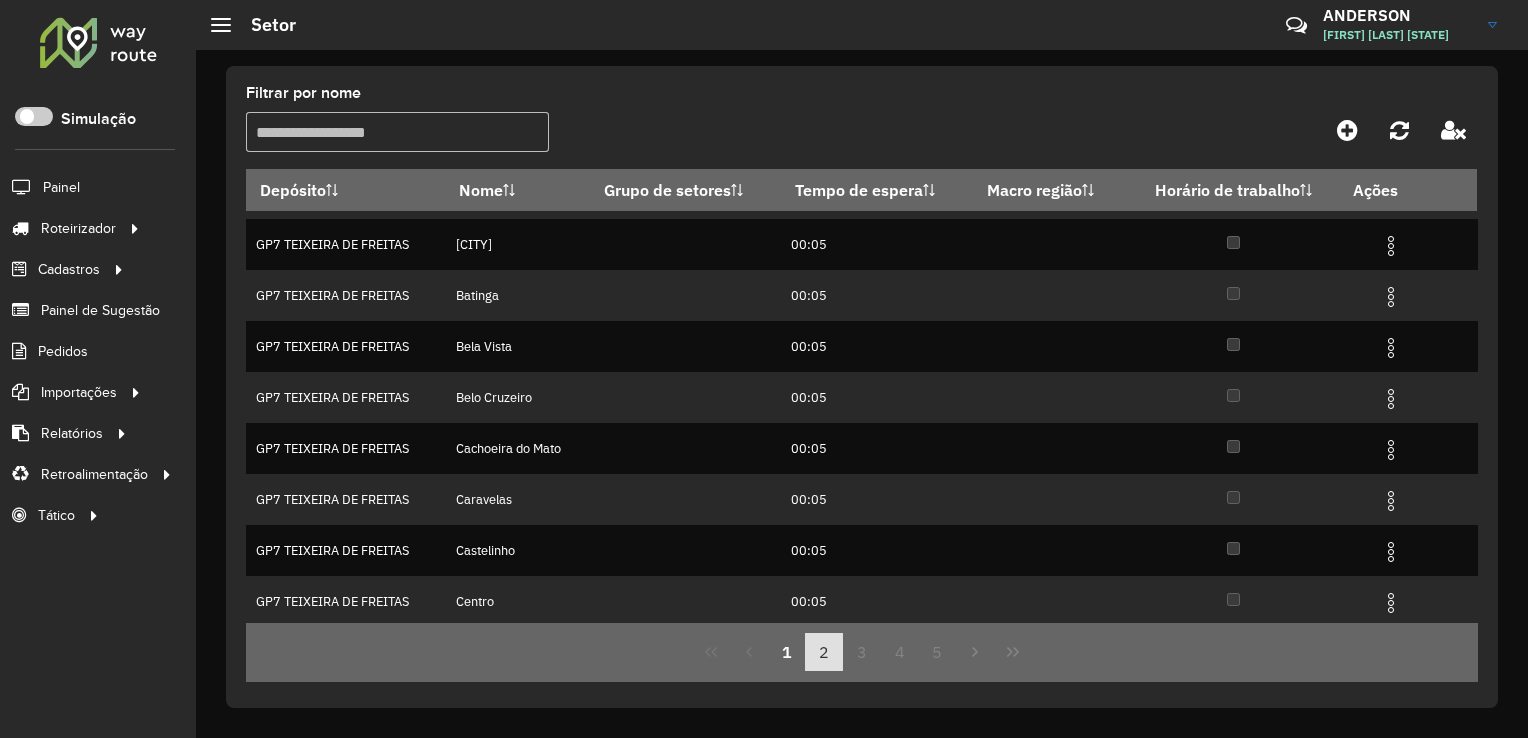 click on "2" at bounding box center [824, 652] 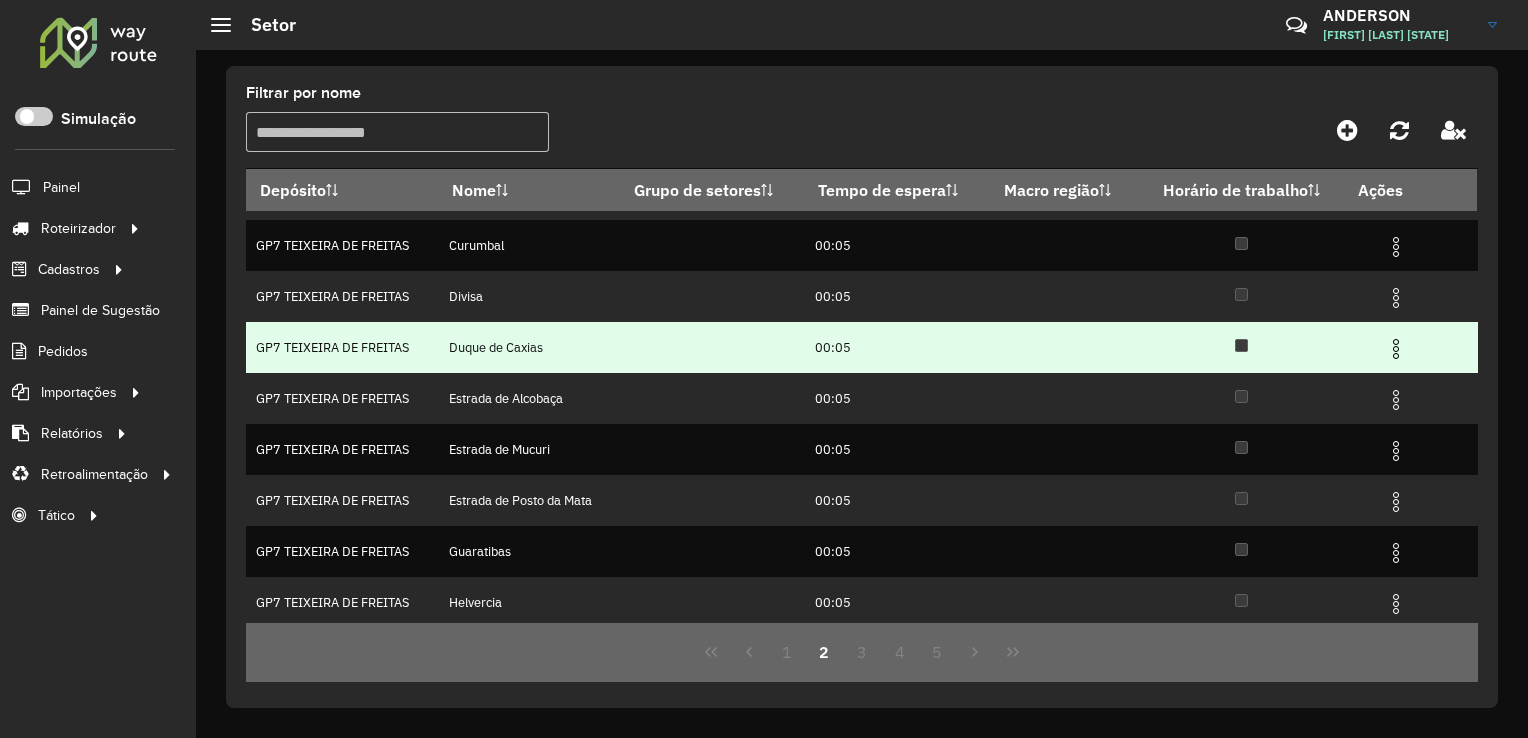 scroll, scrollTop: 197, scrollLeft: 0, axis: vertical 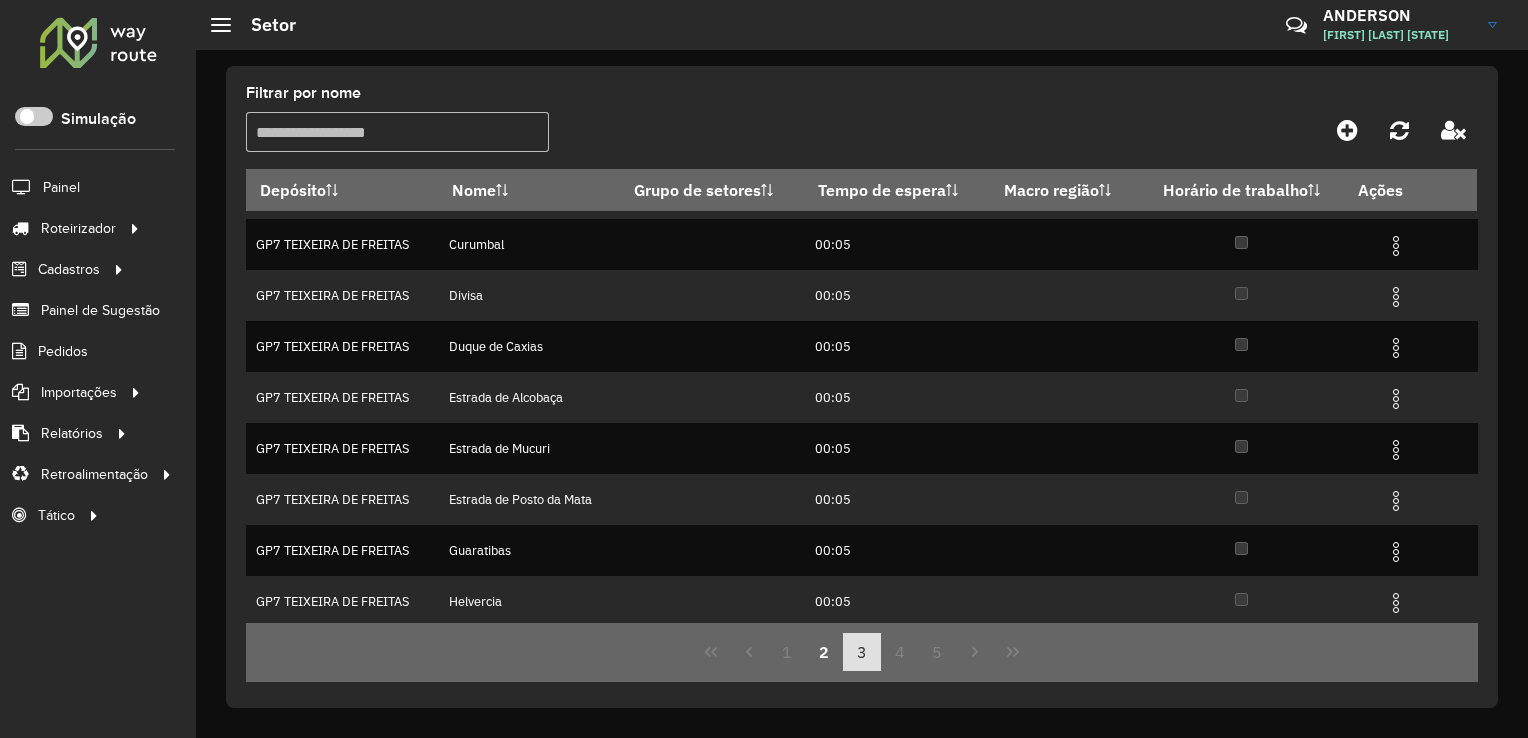 click on "3" at bounding box center [862, 652] 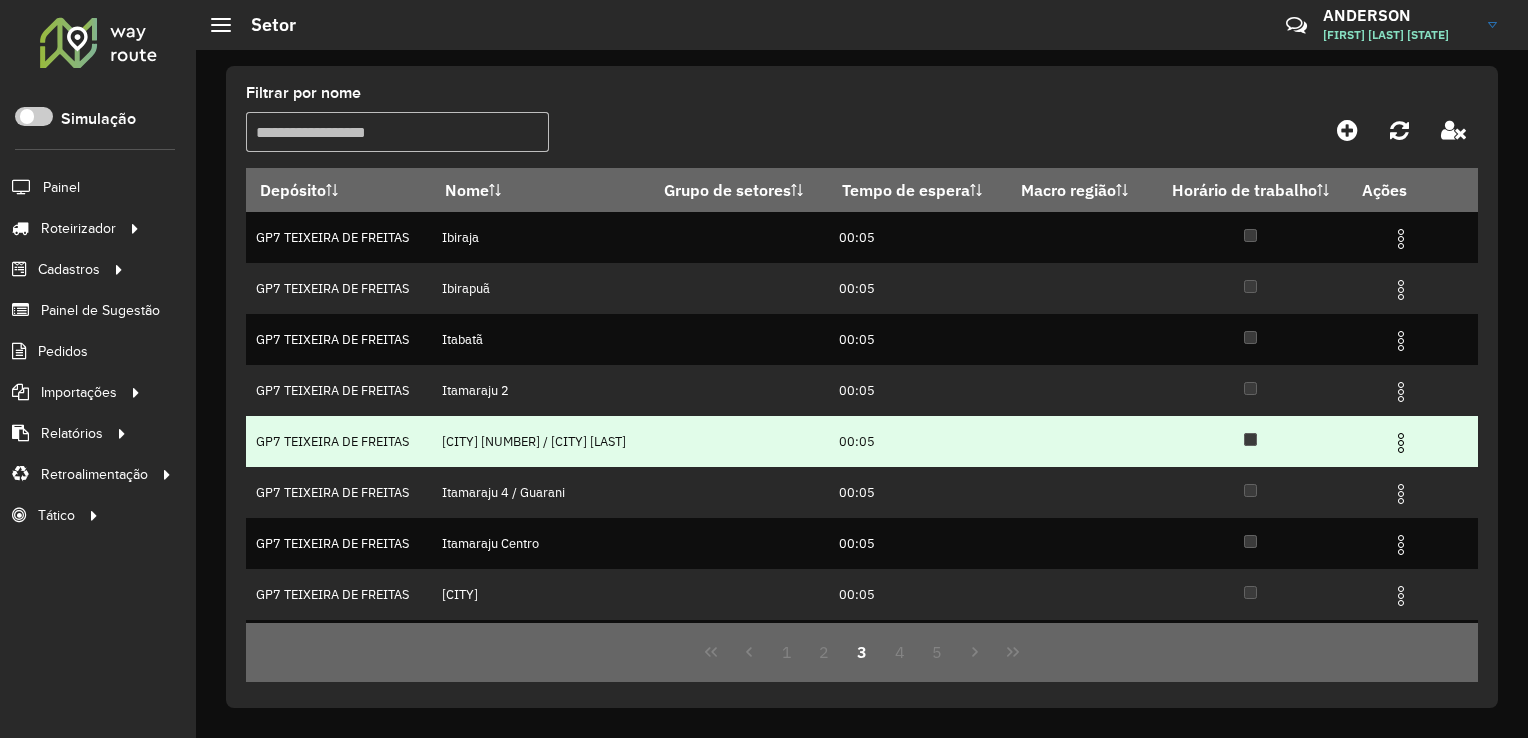 scroll, scrollTop: 197, scrollLeft: 0, axis: vertical 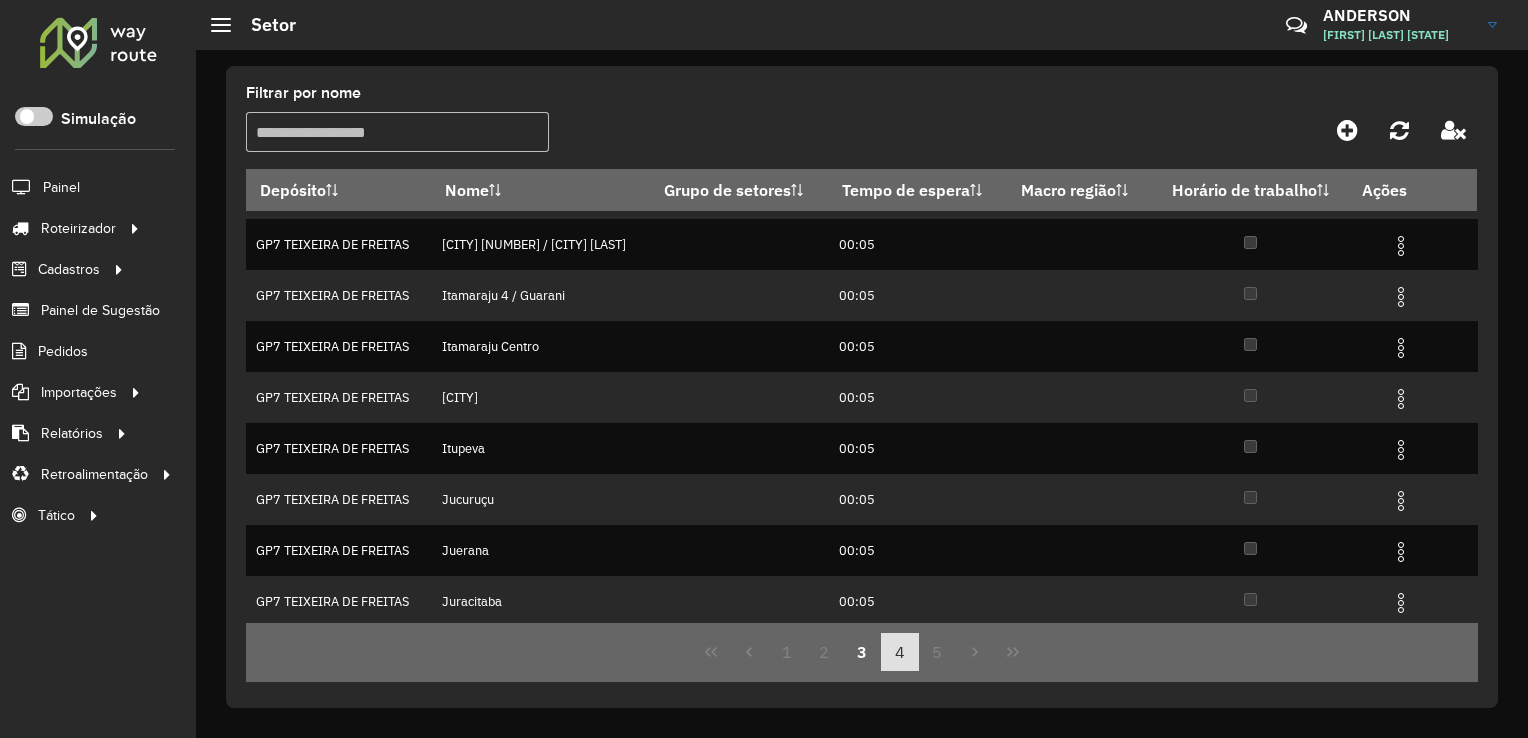 click on "4" at bounding box center [900, 652] 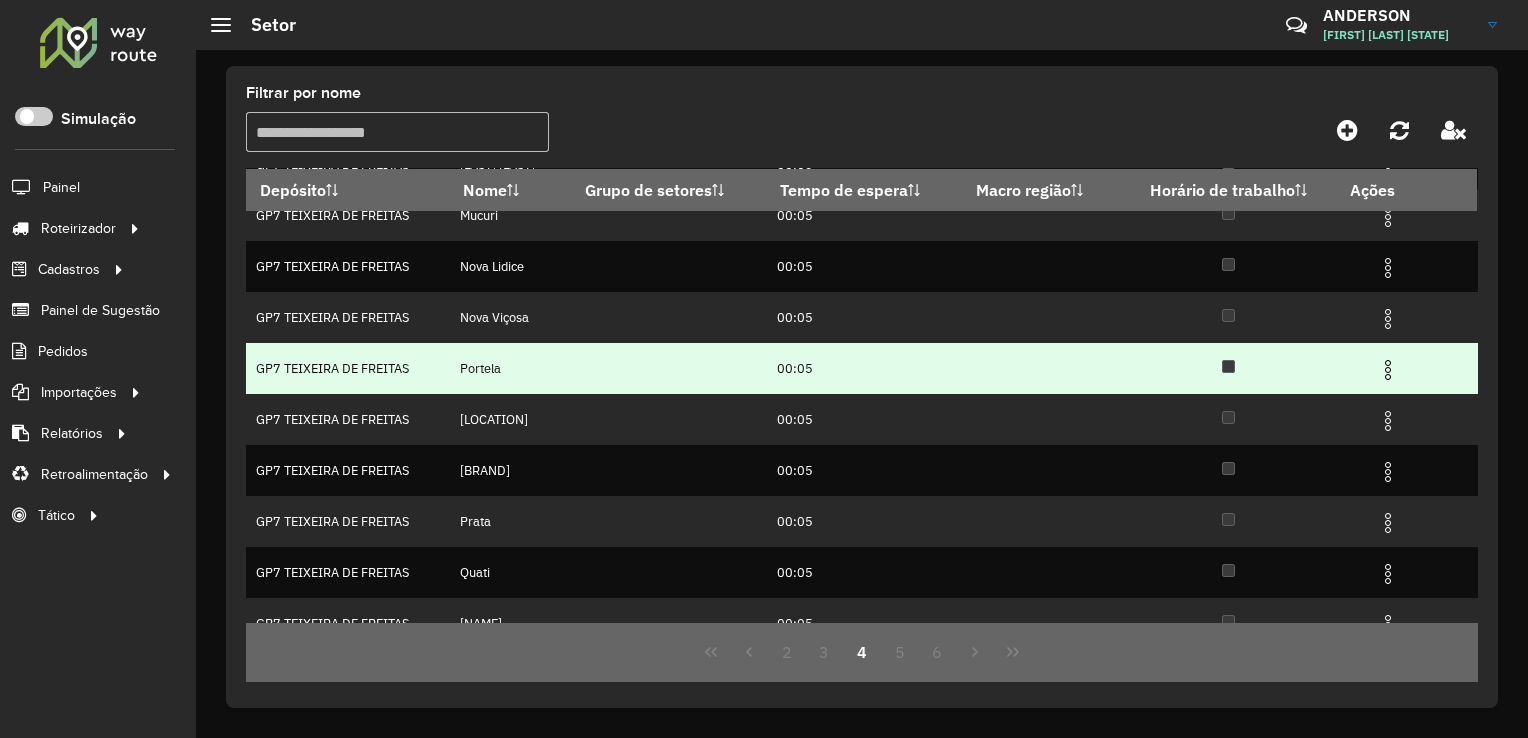 scroll, scrollTop: 197, scrollLeft: 0, axis: vertical 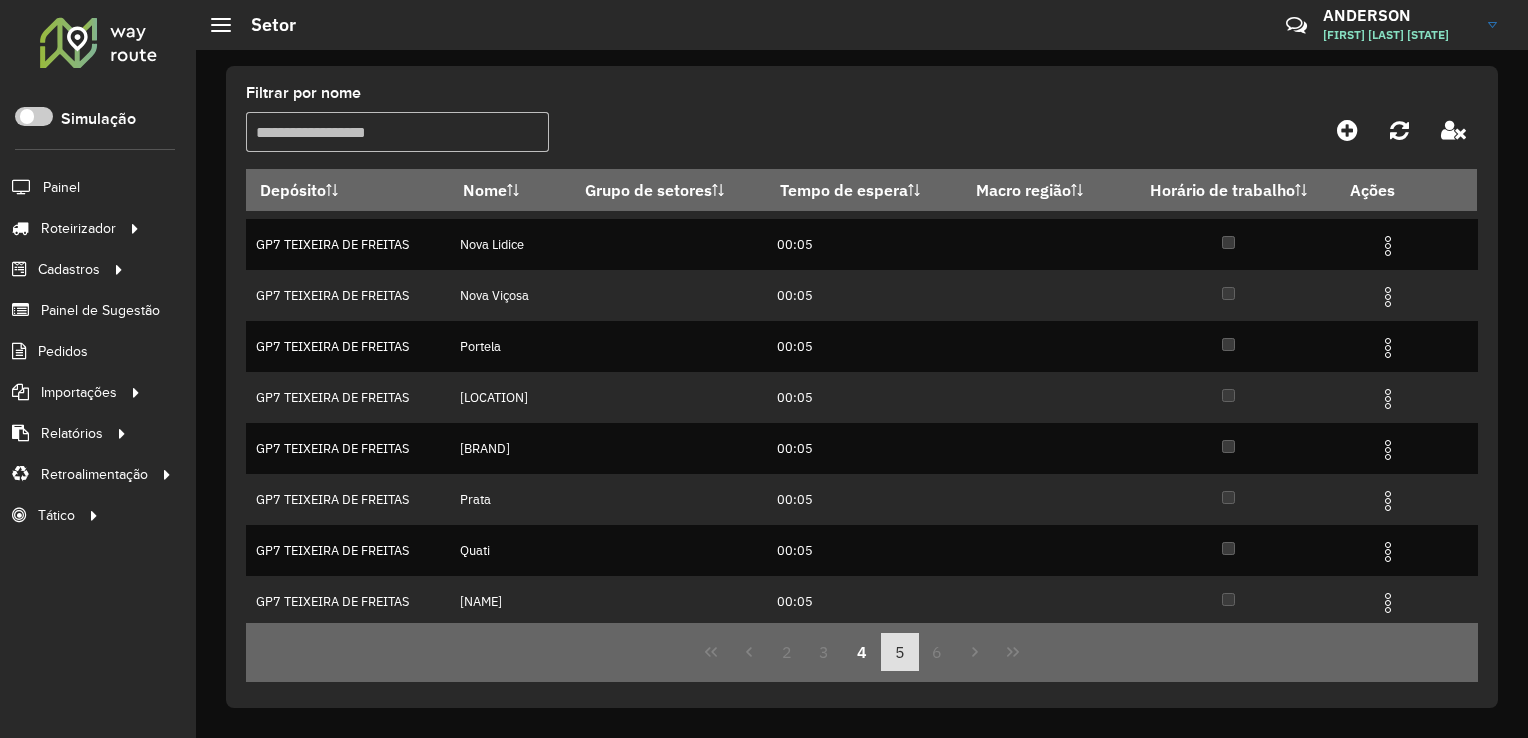 click on "5" at bounding box center (900, 652) 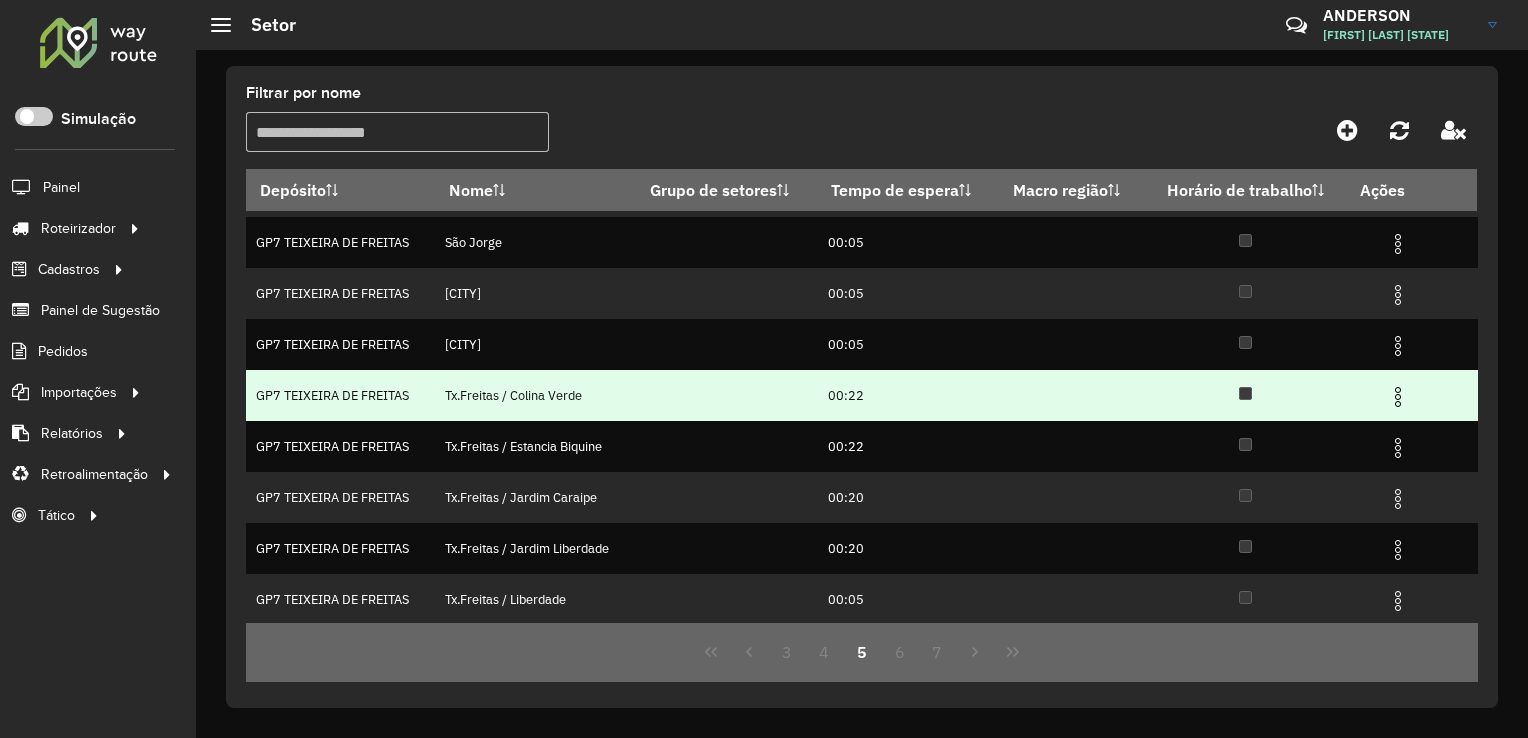 scroll, scrollTop: 84, scrollLeft: 0, axis: vertical 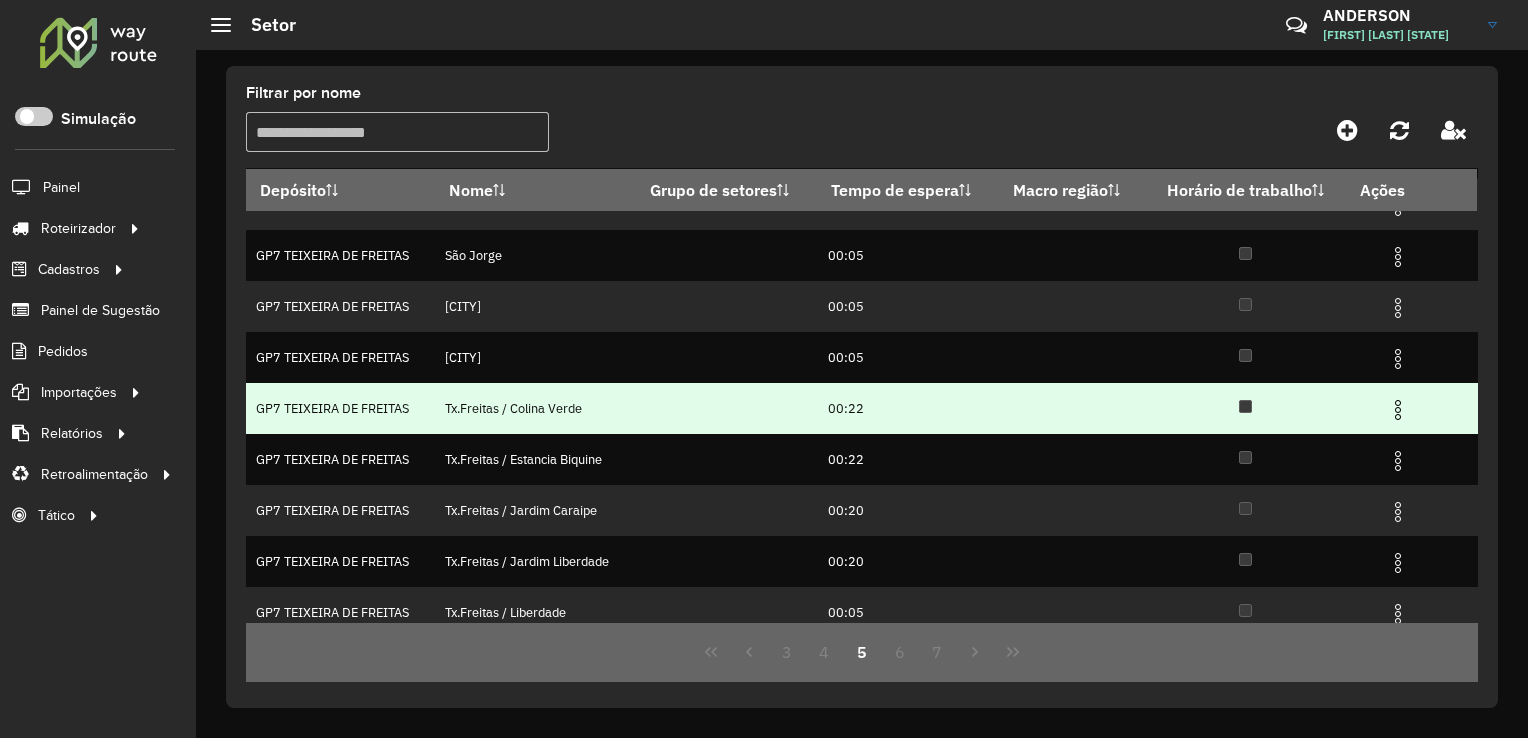 click at bounding box center [1398, 410] 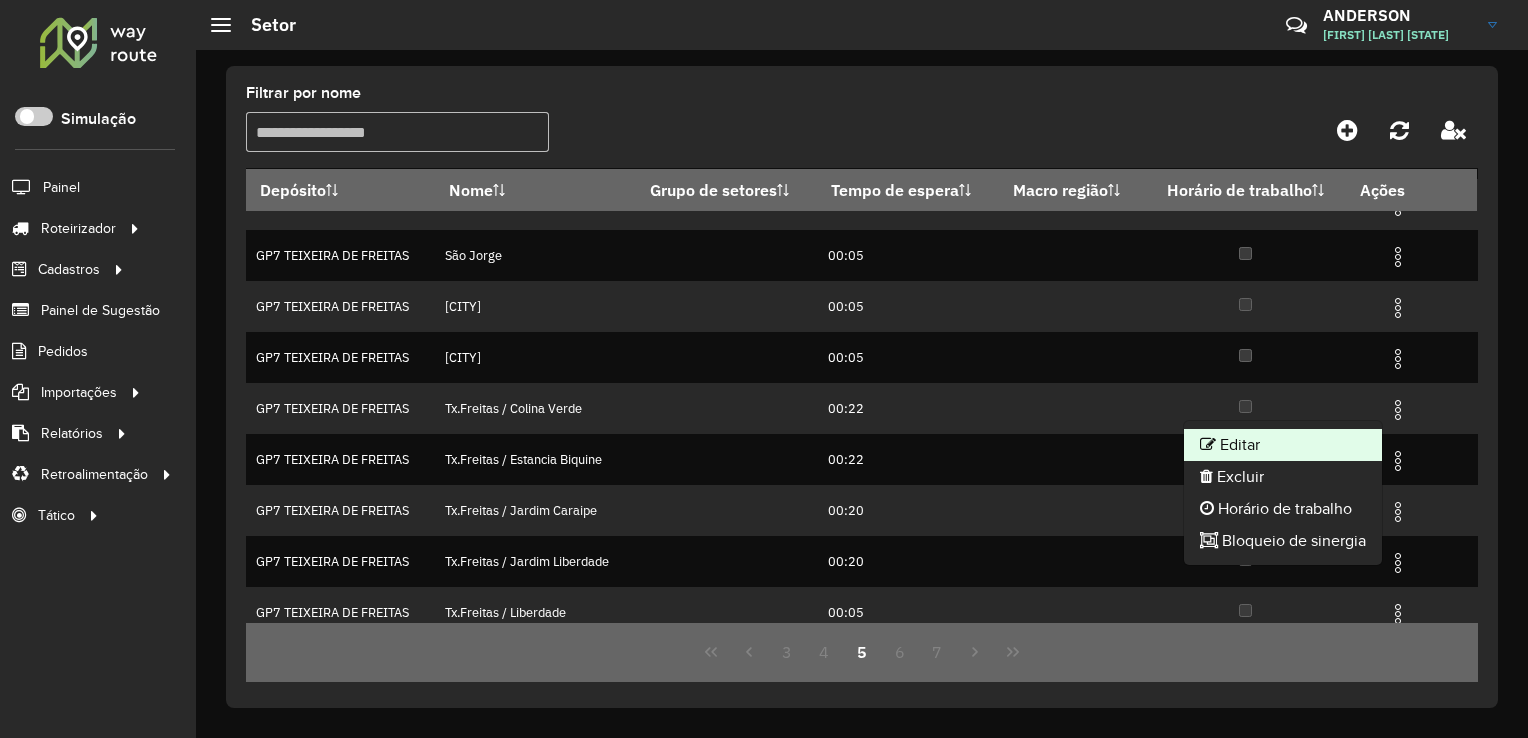 click on "Editar" 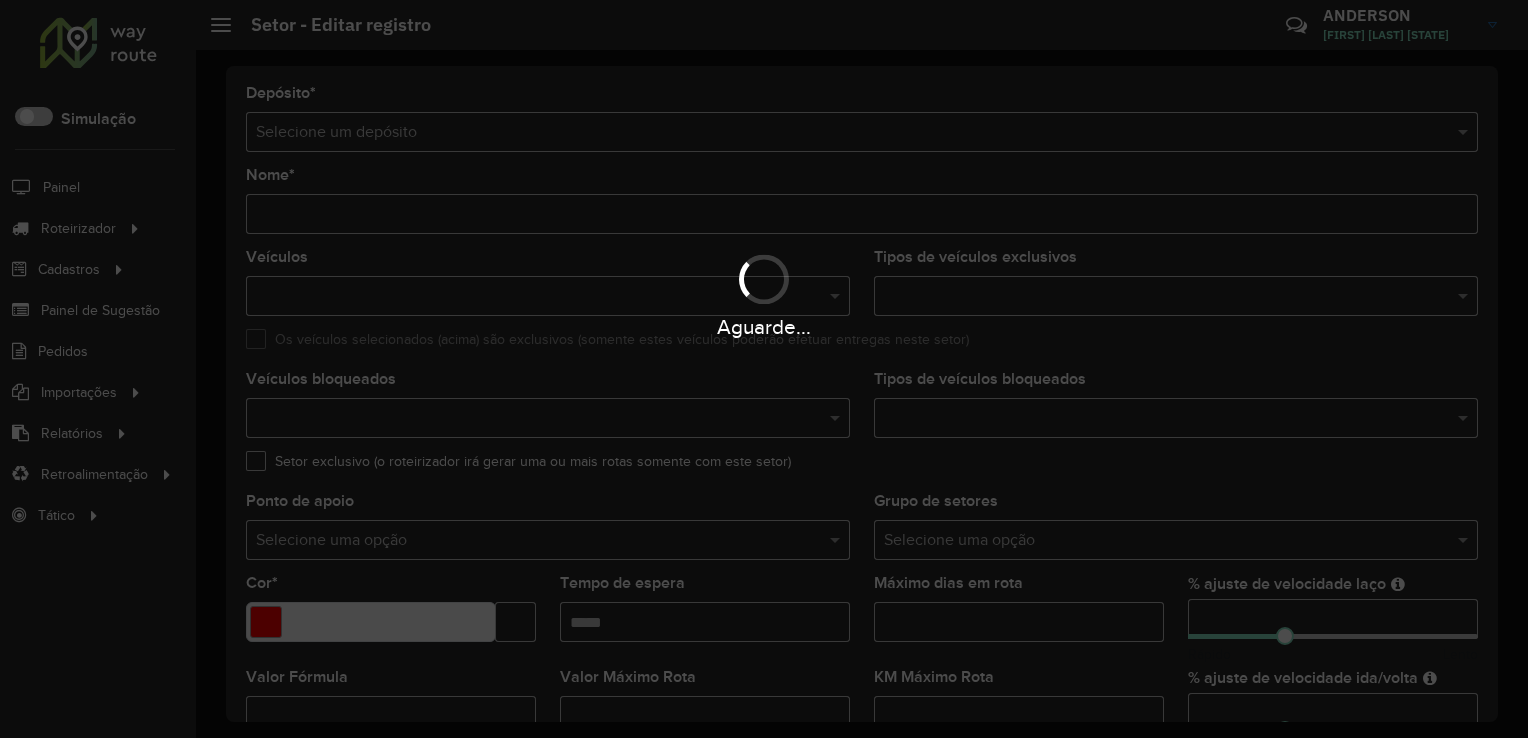 type on "**********" 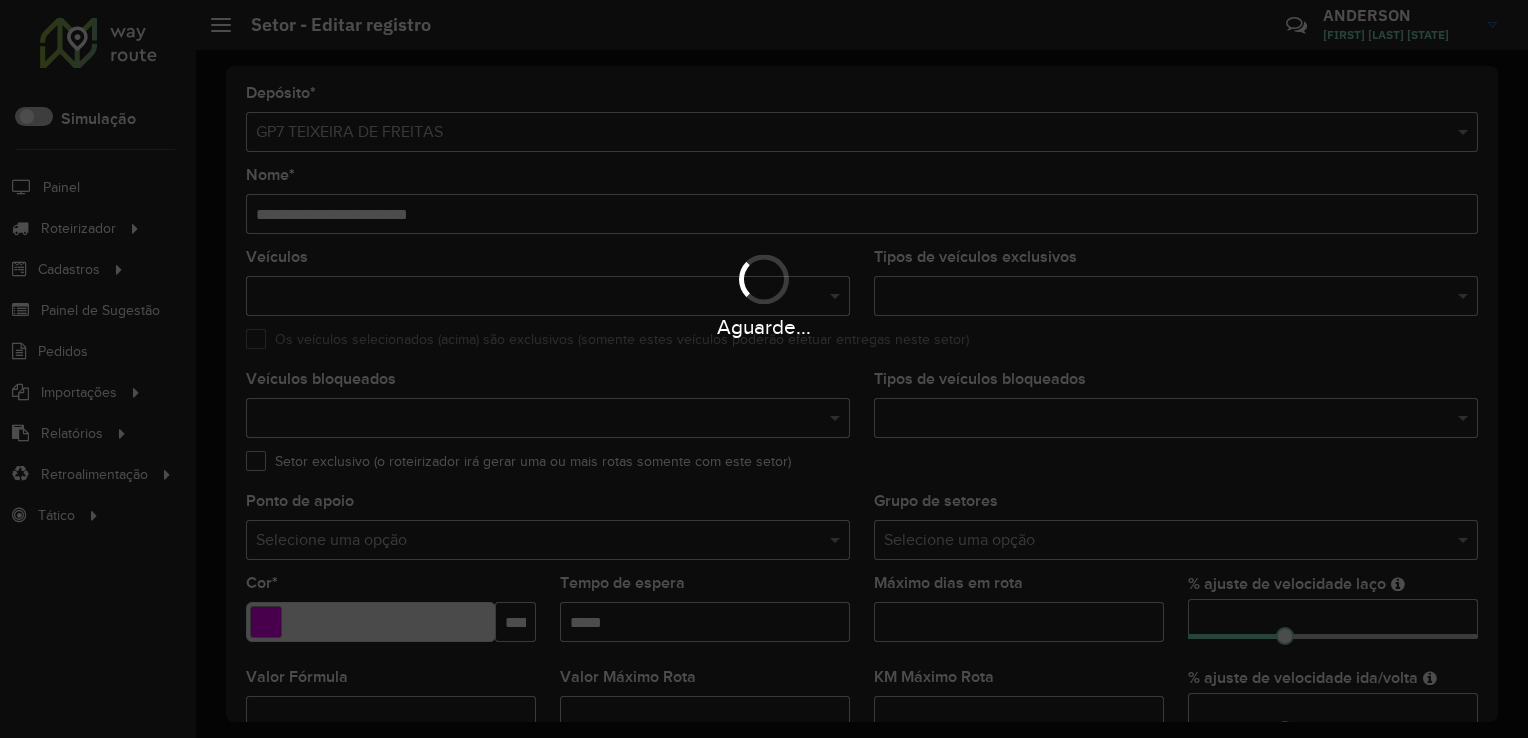 click on "Aguarde...  Pop-up bloqueado!  Seu navegador bloqueou automáticamente a abertura de uma nova janela.   Acesse as configurações e adicione o endereço do sistema a lista de permissão.   Fechar  Roteirizador AmbevTech Simulação Painel Roteirizador Entregas Cadastros Checkpoint Cliente Condição de pagamento Consulta de setores Depósito Disponibilidade de veículos Fator tipo de produto Grupo Rota Fator Tipo Produto Grupo de Depósito Grupo de rotas exclusiva Grupo de setores Jornada Layout integração Modelo Motorista Multi Depósito Painel de sugestão Parada Pedágio Ponto de apoio Ponto de apoio FAD Prioridade pedido Produto Rodízio de placa Rota exclusiva FAD Rótulo Setor Tempo de parada de refeição Tipo de cliente Tipo de veículo Transportadora Usuário Veículo Painel de Sugestão Pedidos Importações Clientes Fator tipo produto Grade de atendimento Janela de atendimento Localização Pedidos Tempo de espera Veículos Relatórios Ações da sessão Clientes Clientes fora malha Romaneio * *" at bounding box center [764, 369] 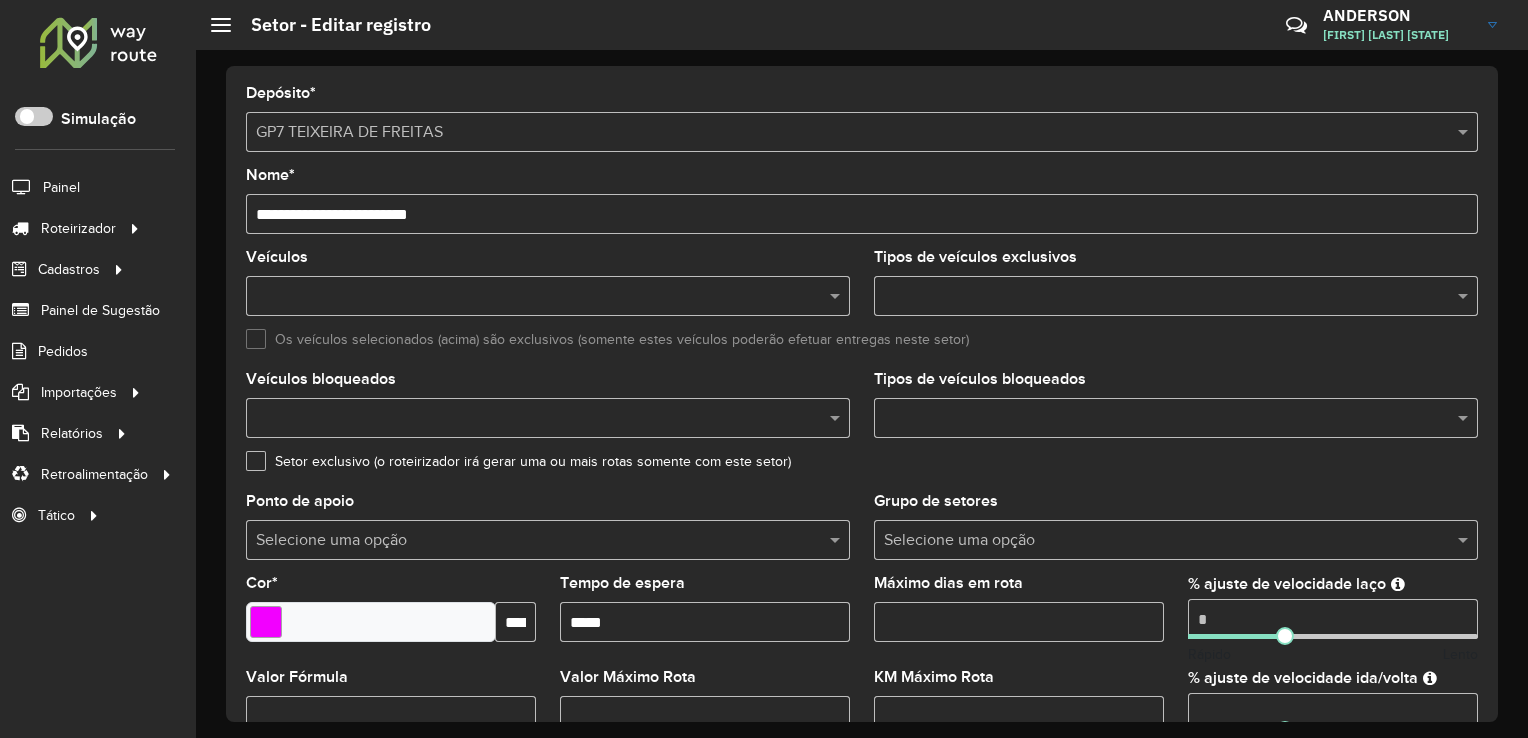 click on "Tempo de espera" at bounding box center (705, 622) 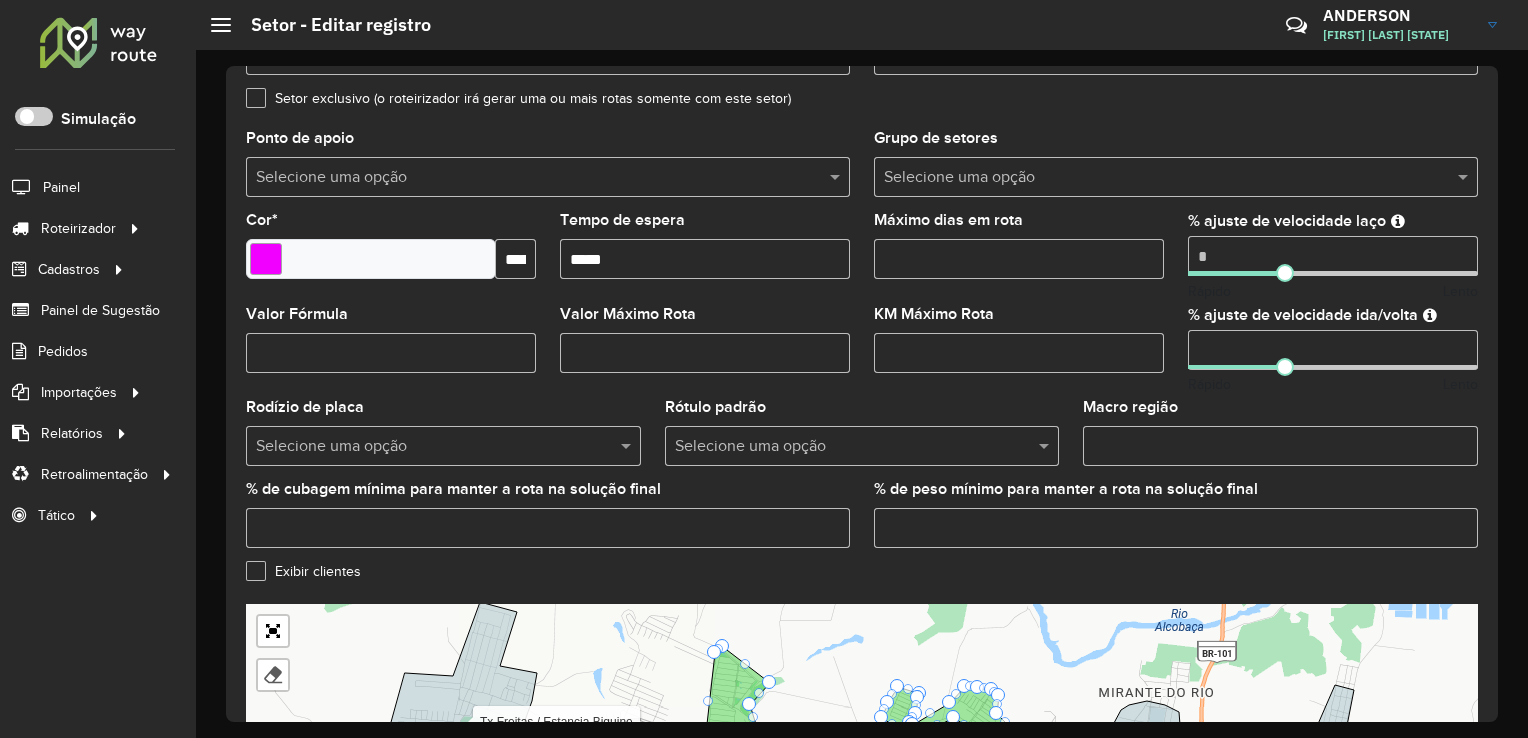 scroll, scrollTop: 629, scrollLeft: 0, axis: vertical 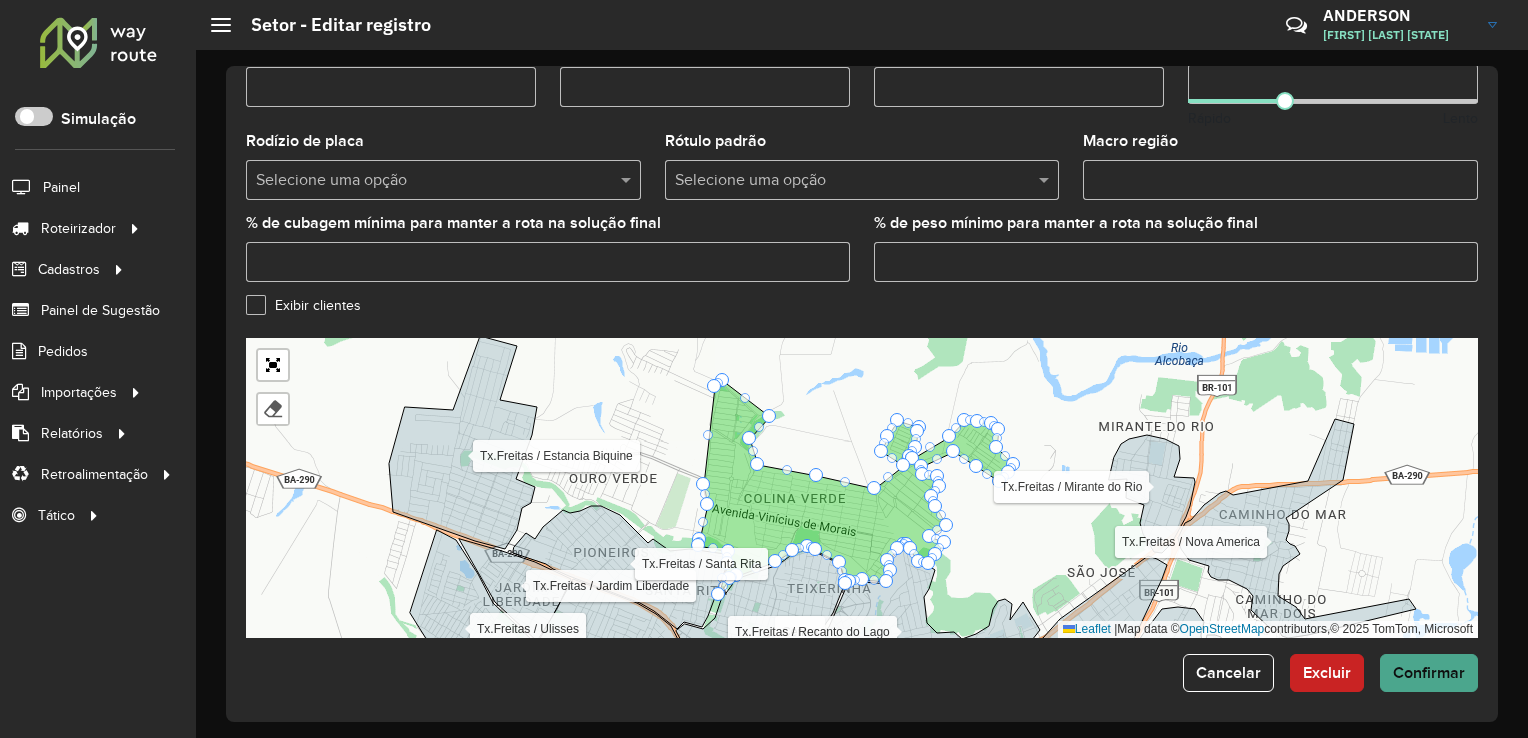 type on "*****" 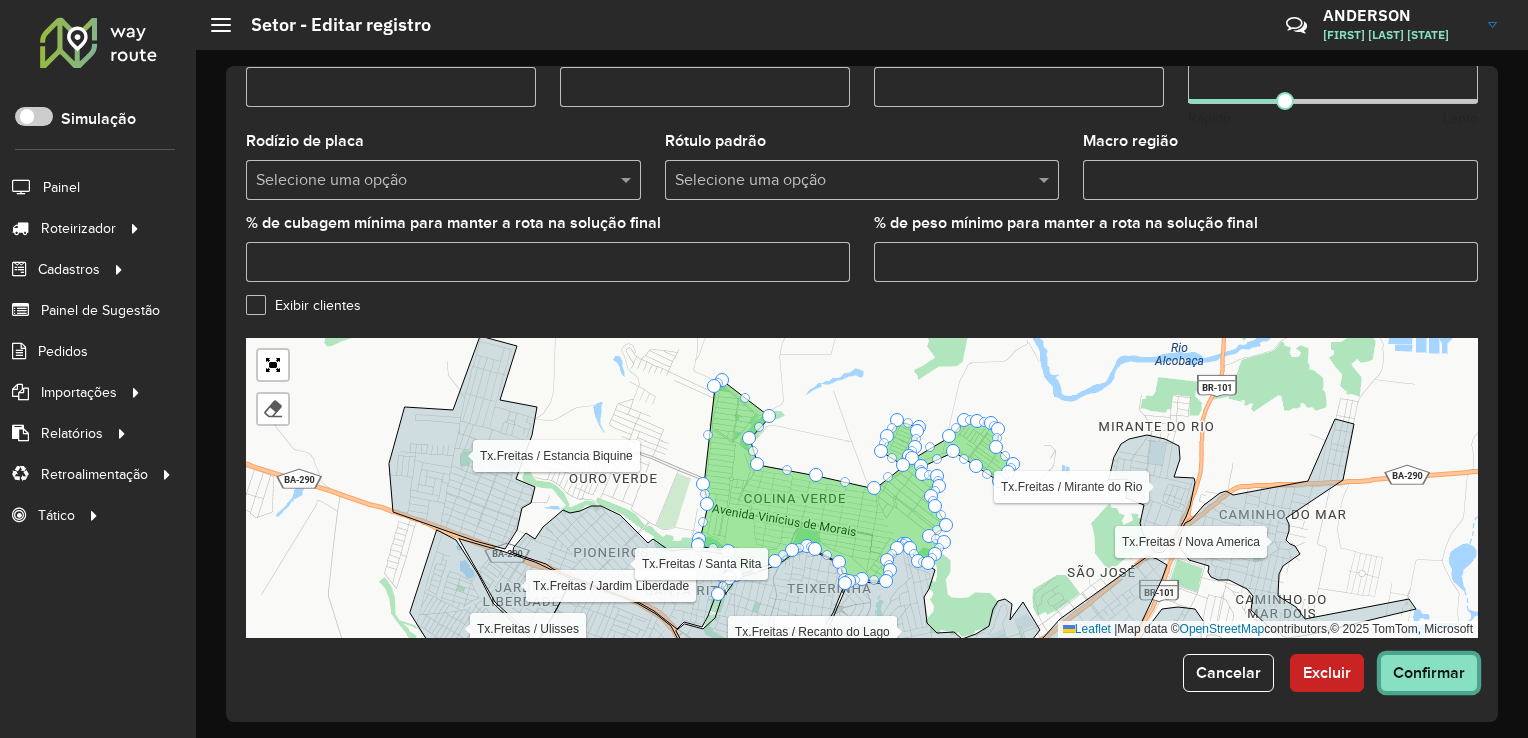 click on "Confirmar" 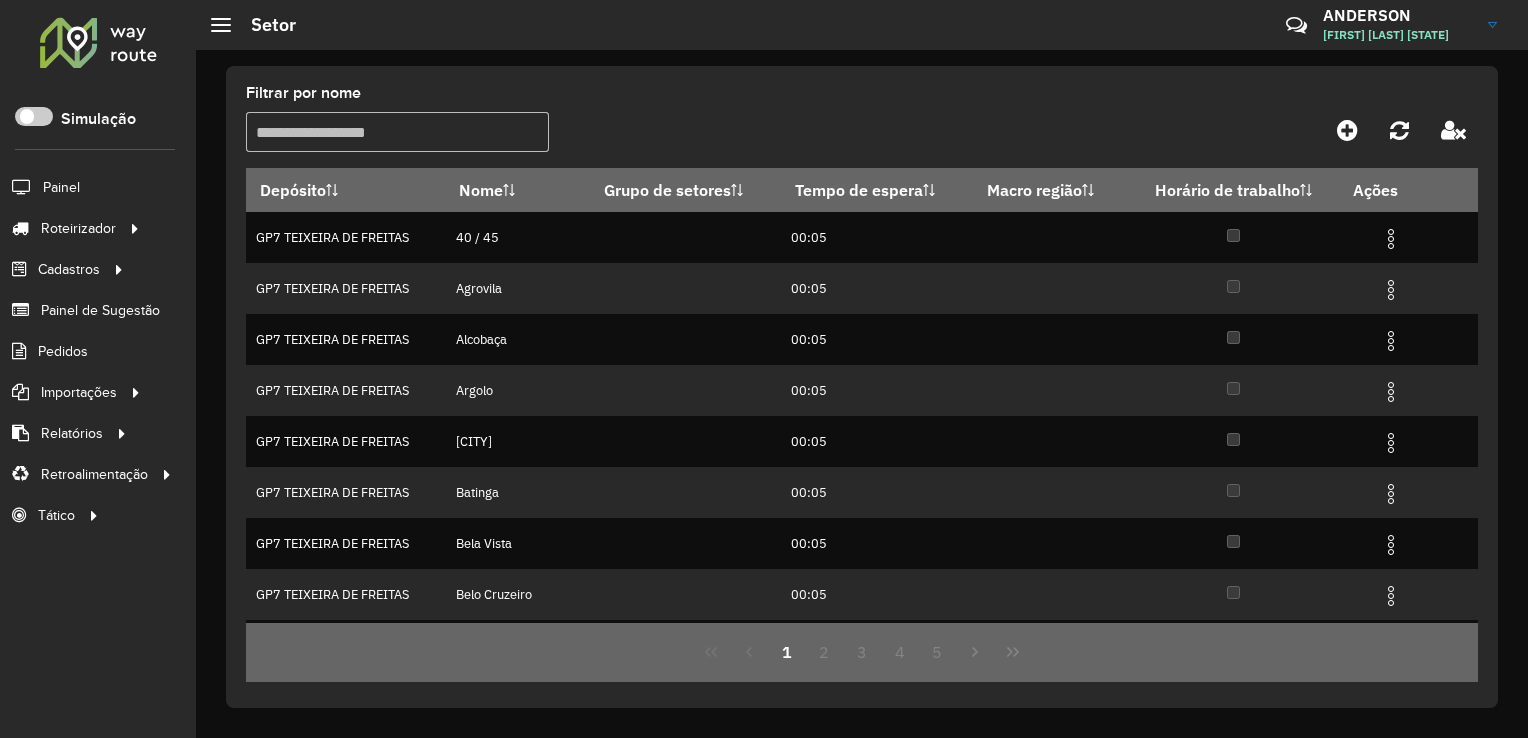 click 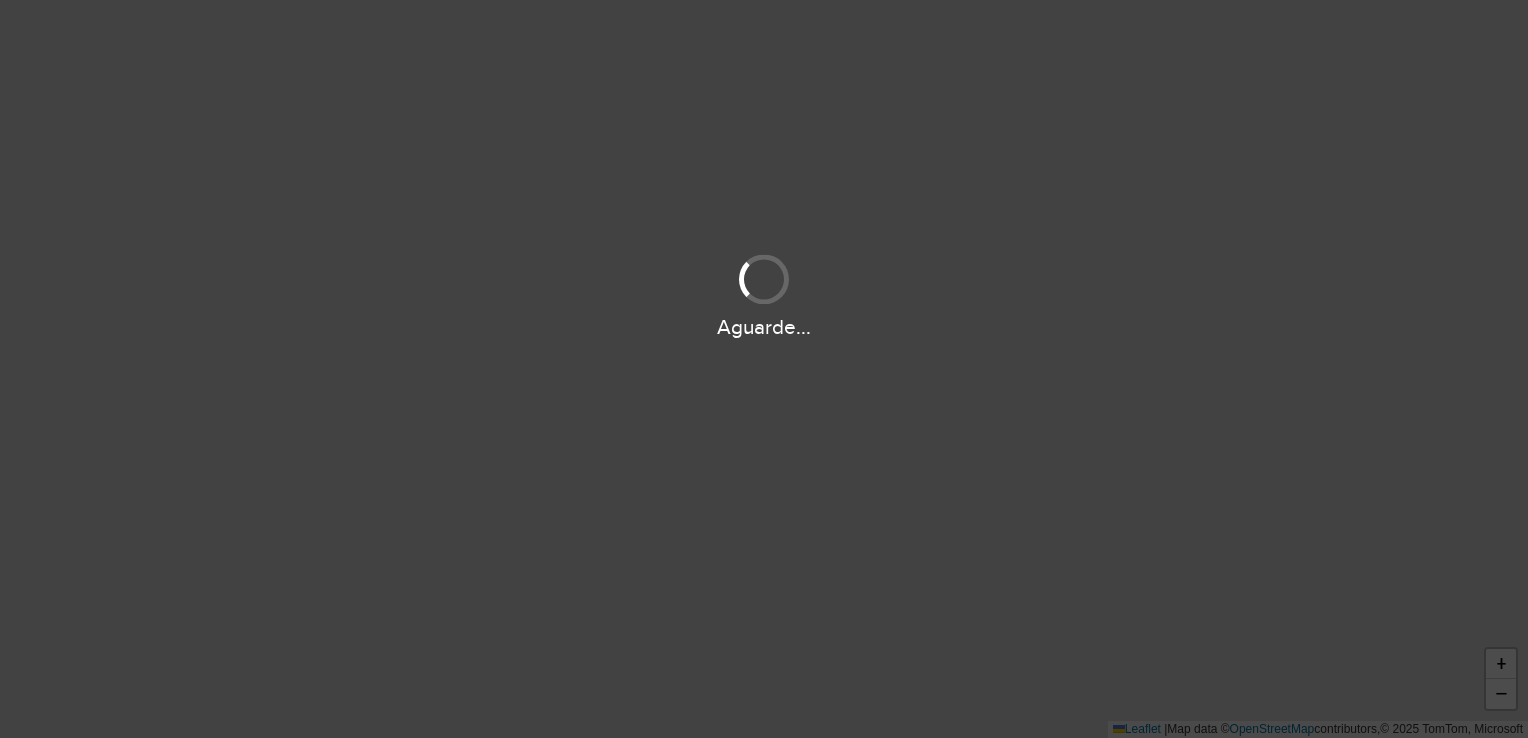 scroll, scrollTop: 0, scrollLeft: 0, axis: both 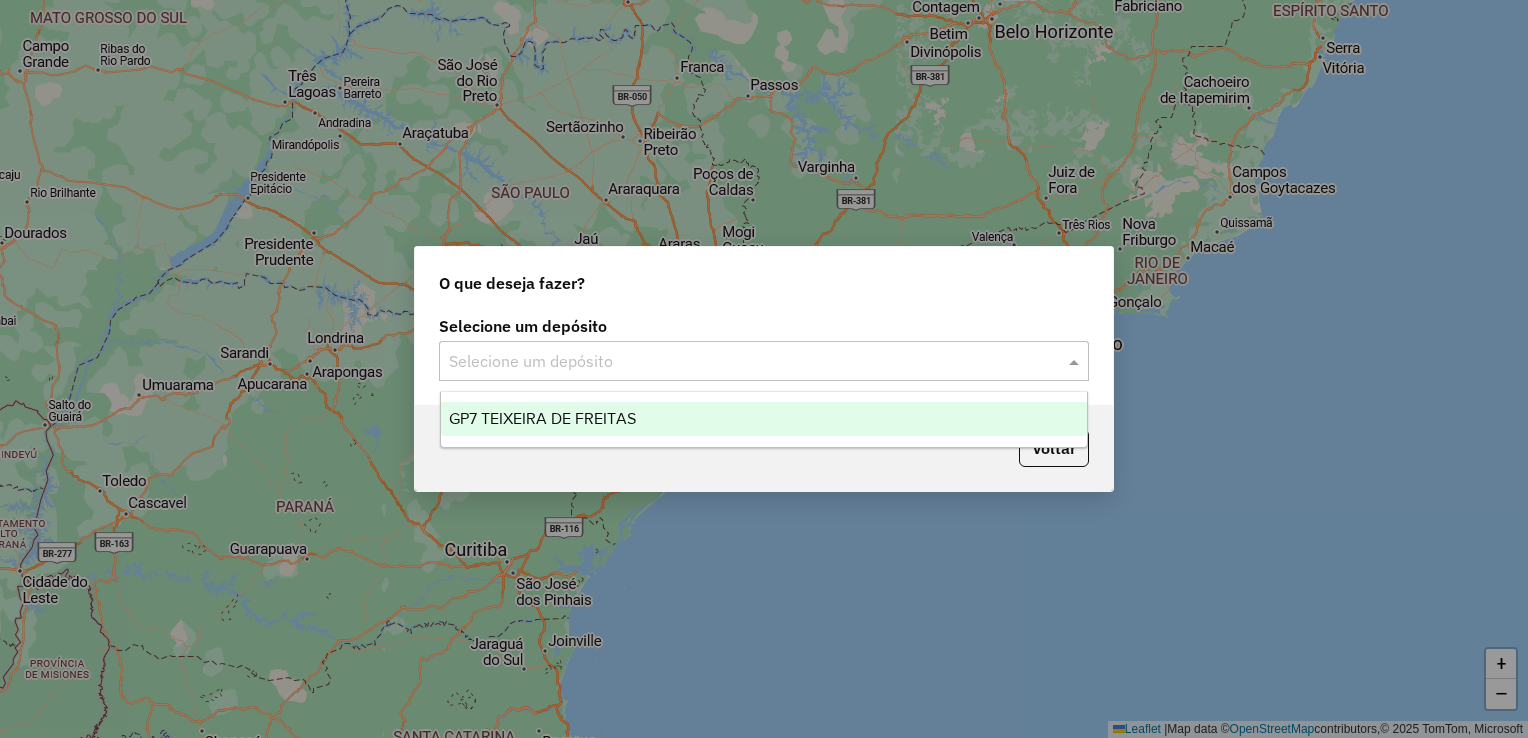 click 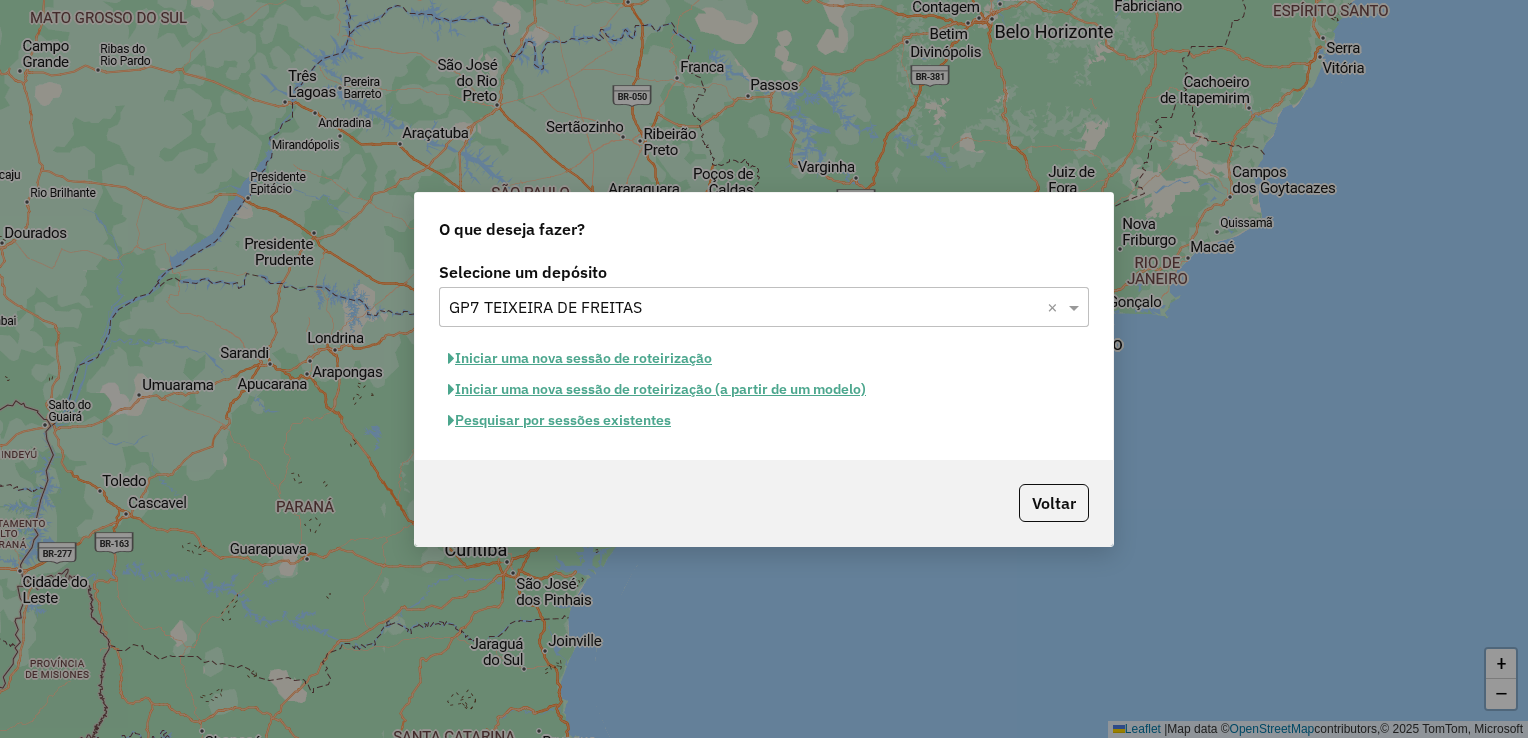 click on "Pesquisar por sessões existentes" 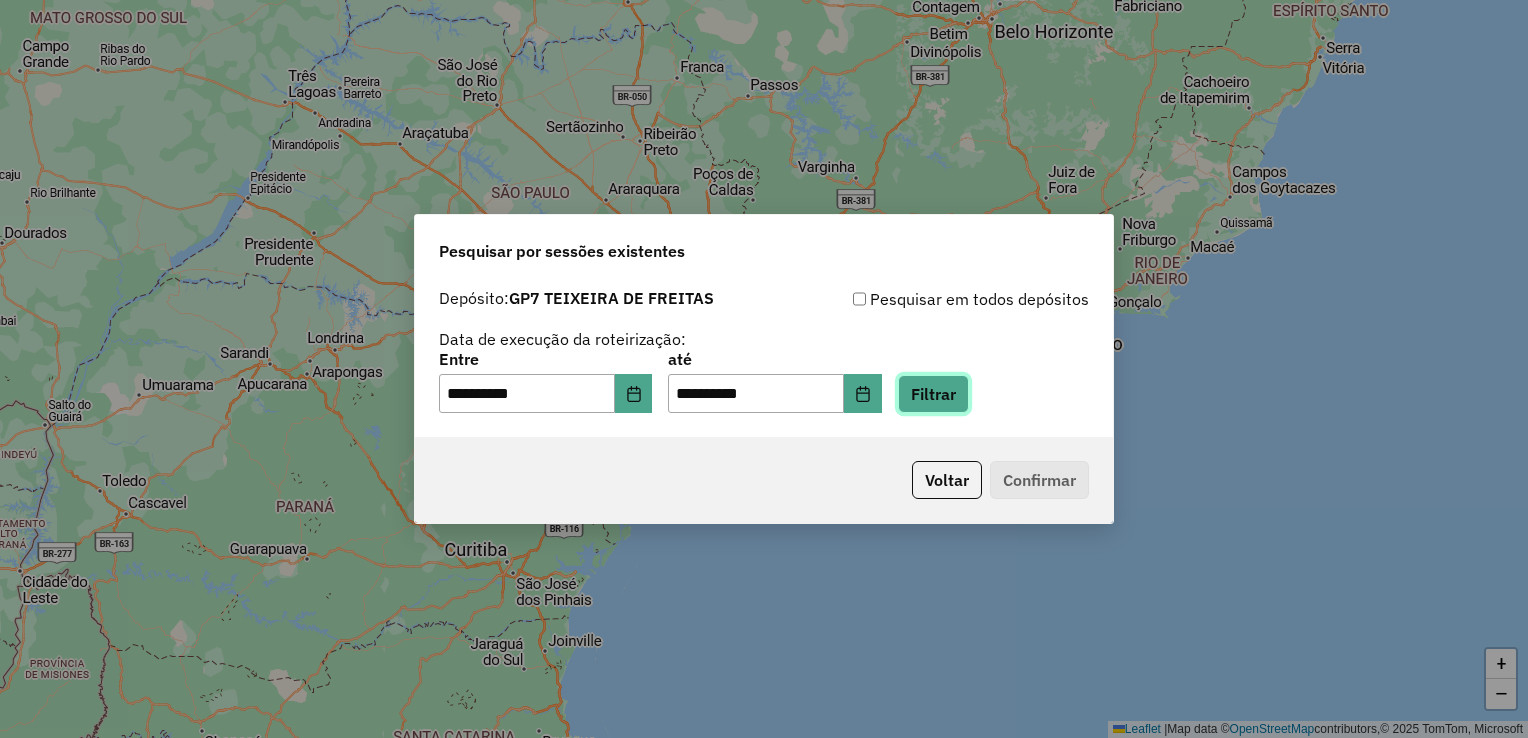 click on "Filtrar" 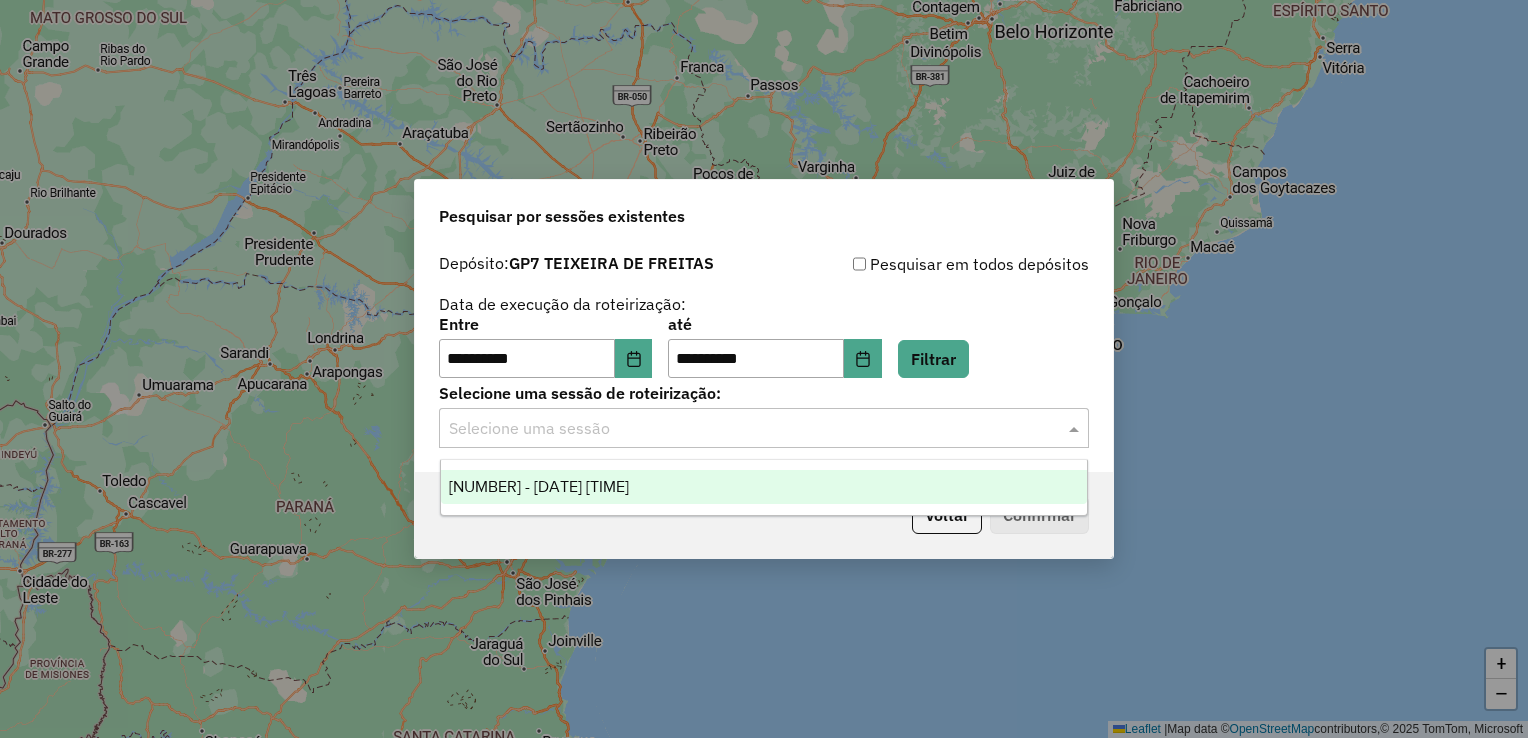 click 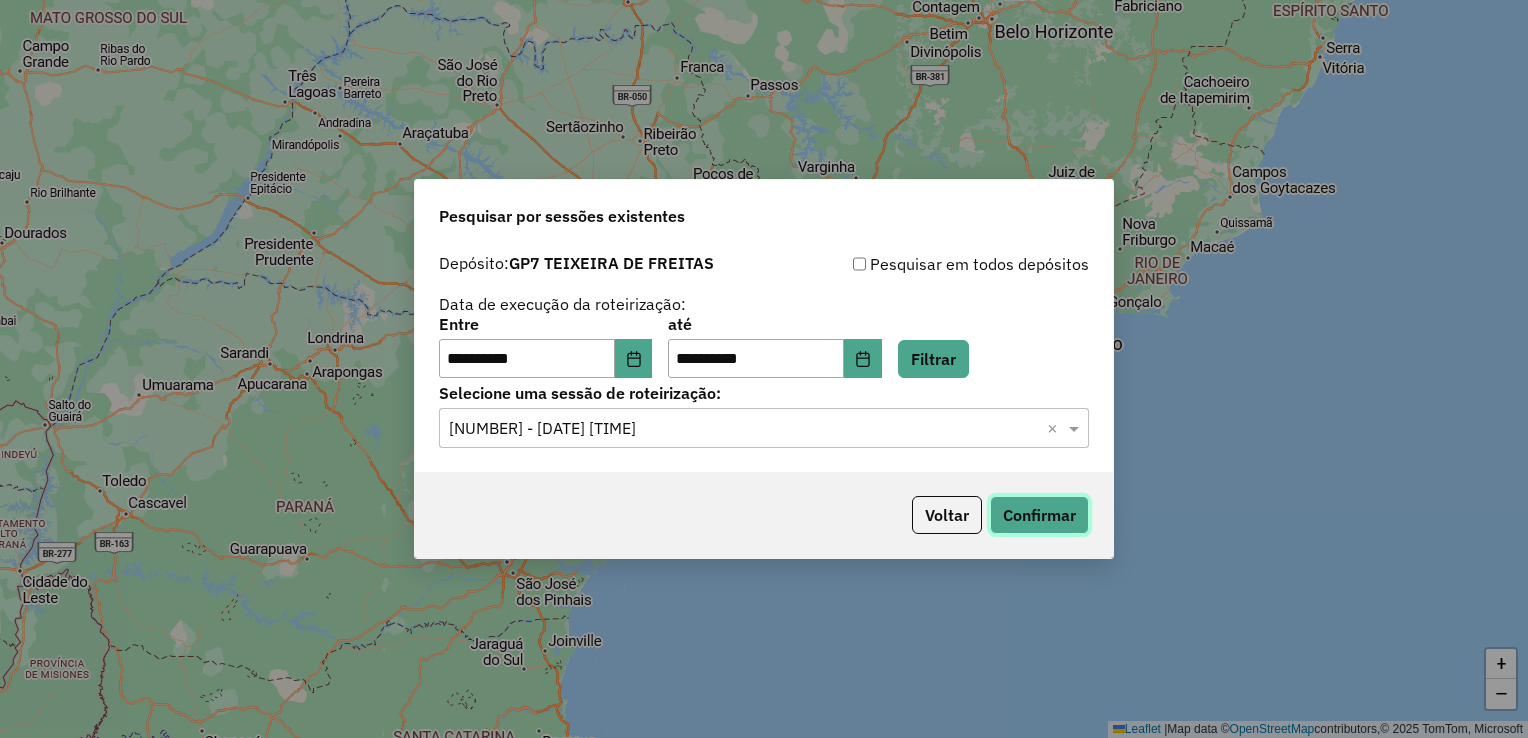 click on "Confirmar" 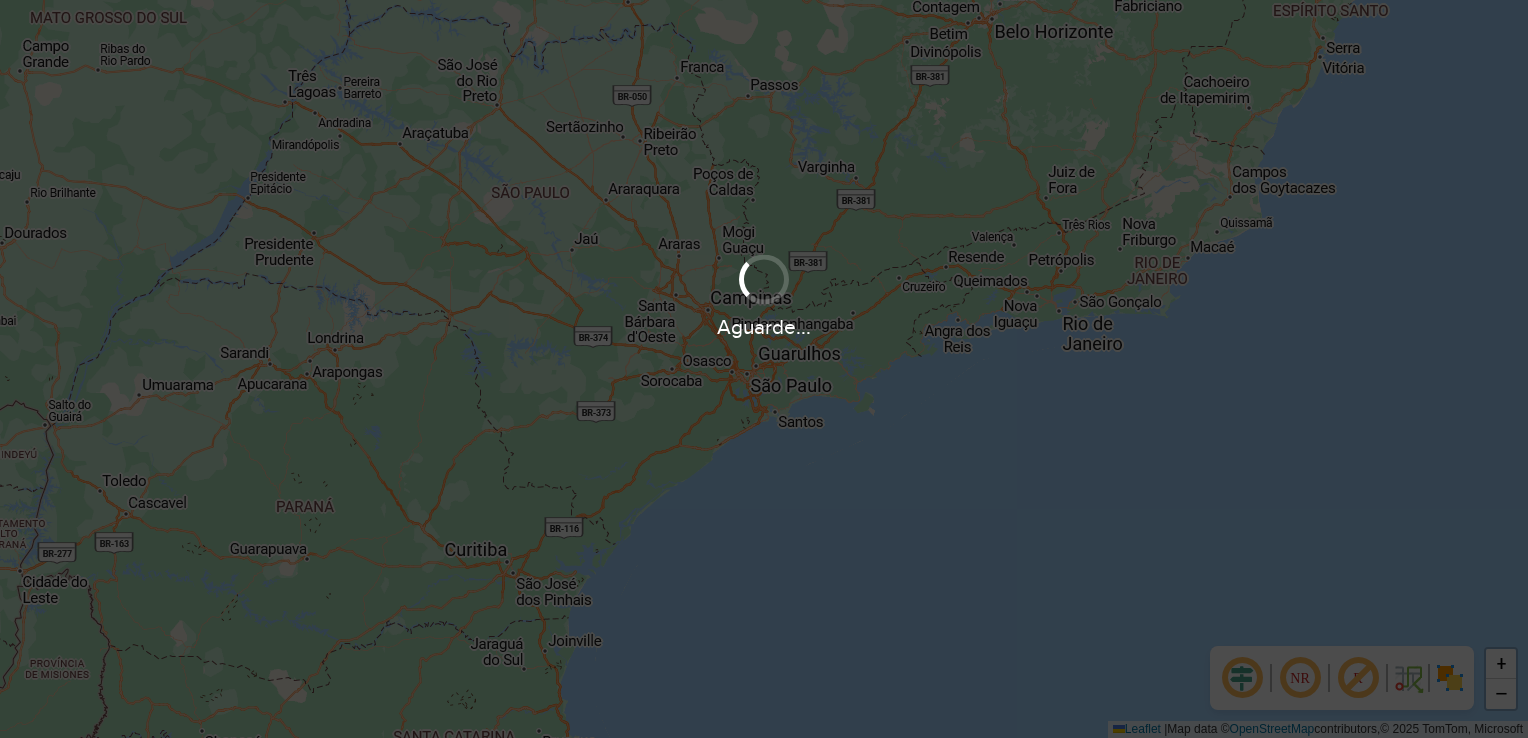 scroll, scrollTop: 0, scrollLeft: 0, axis: both 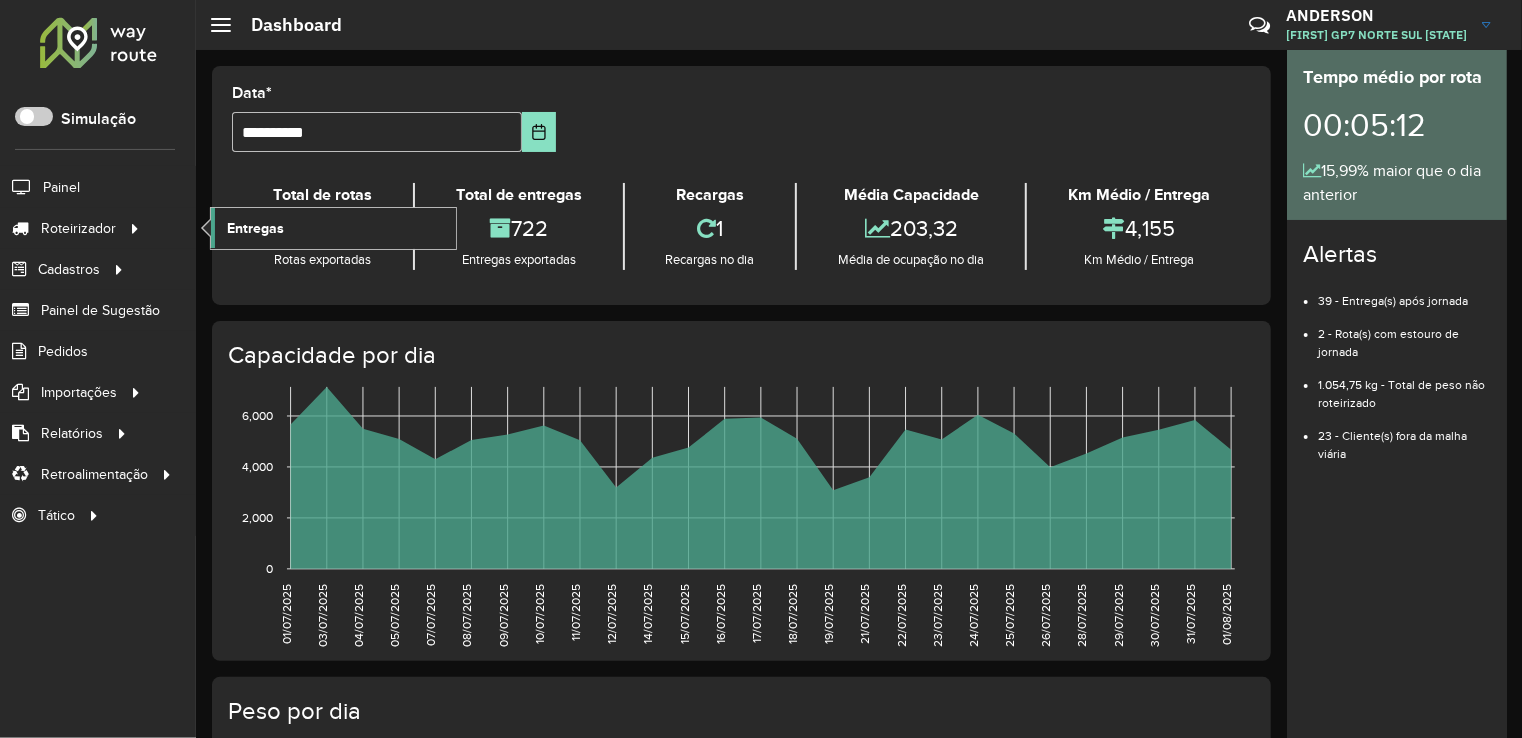 click on "Entregas" 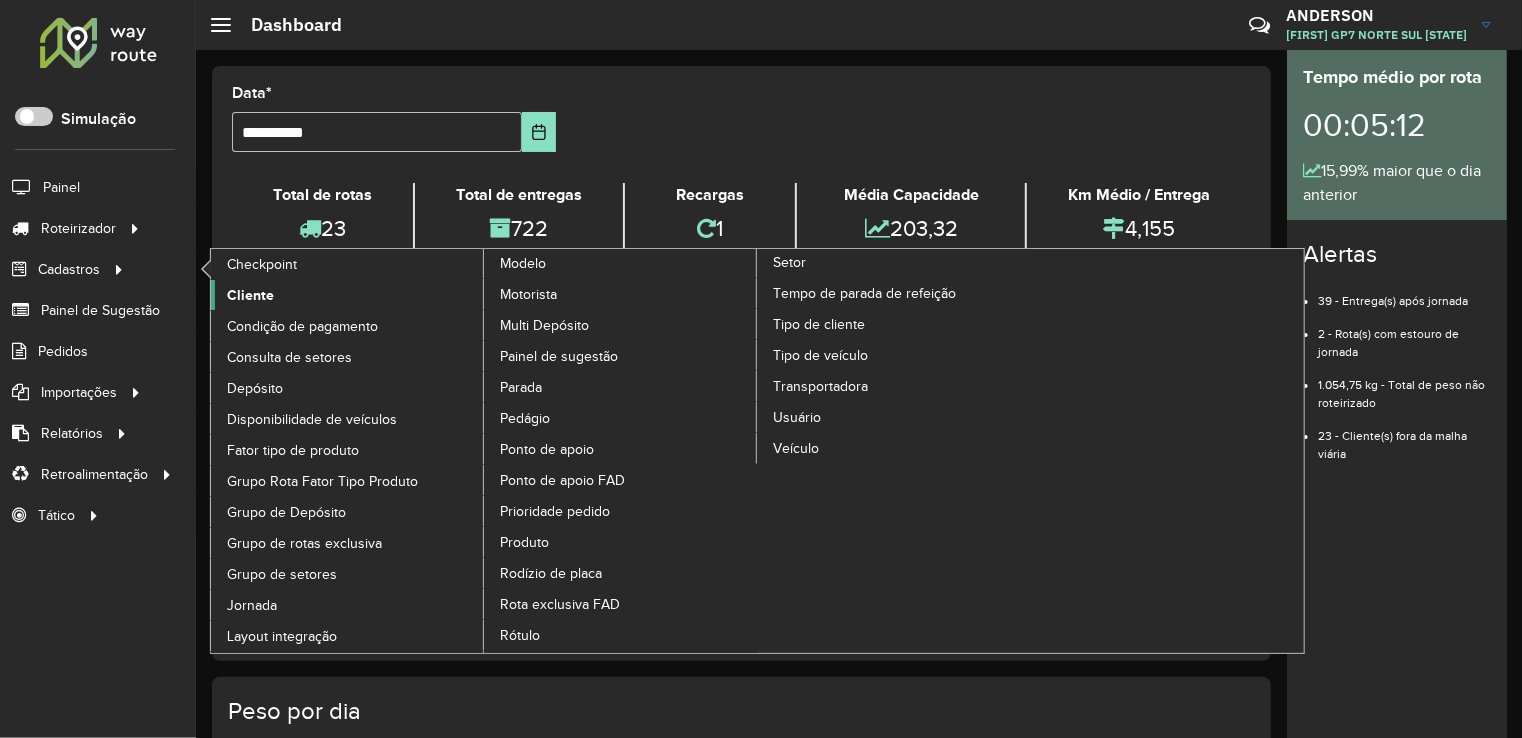 click on "Cliente" 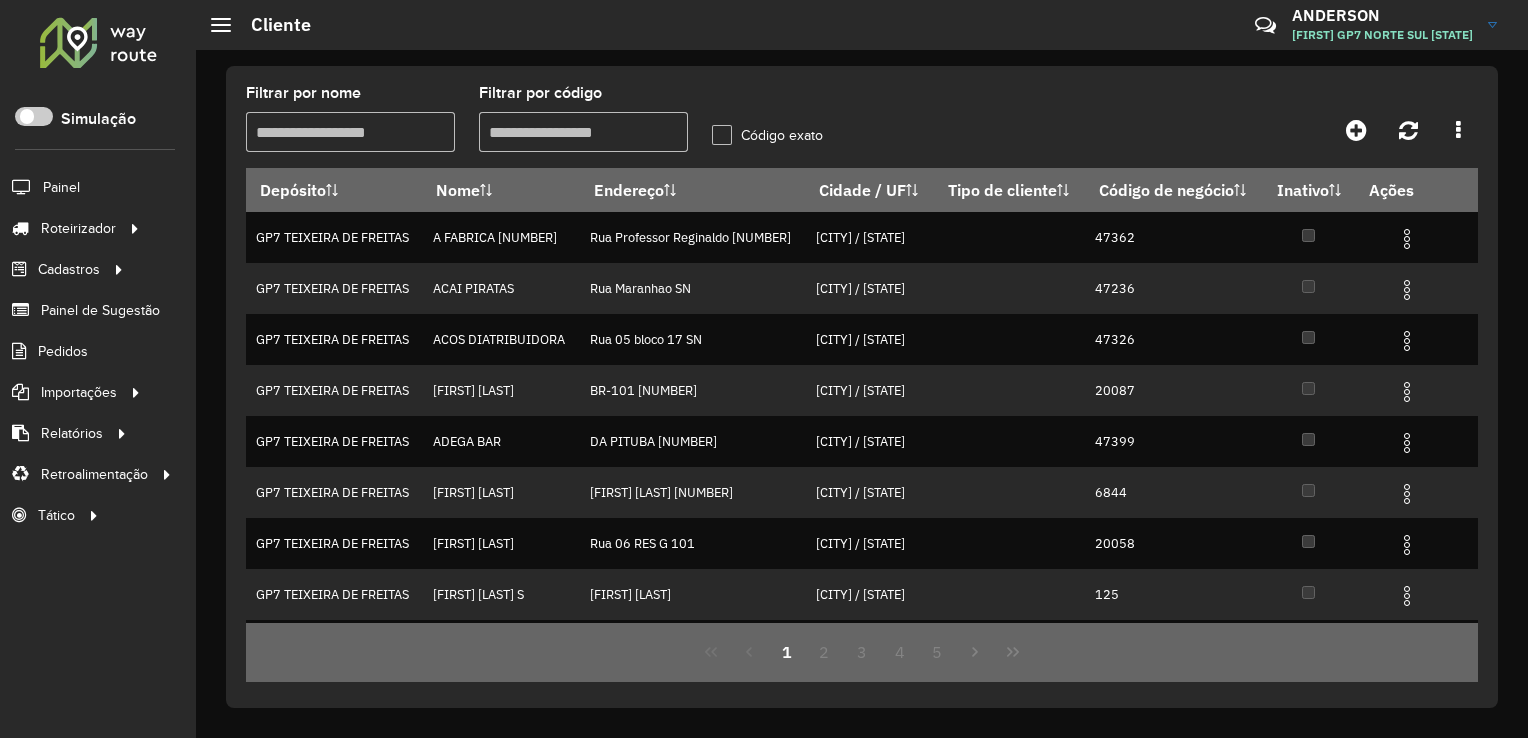 click on "Código exato" 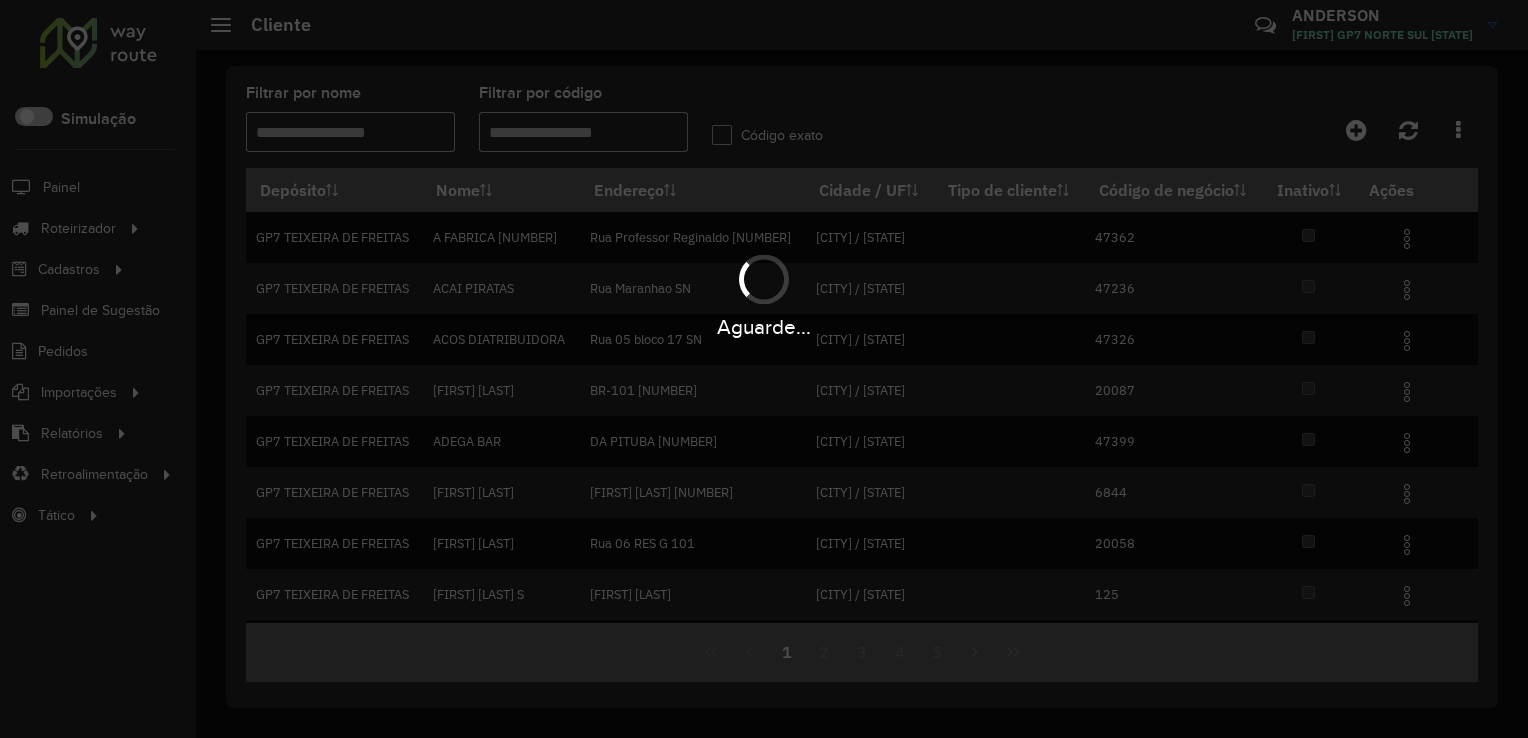 click on "Aguarde..." at bounding box center [764, 369] 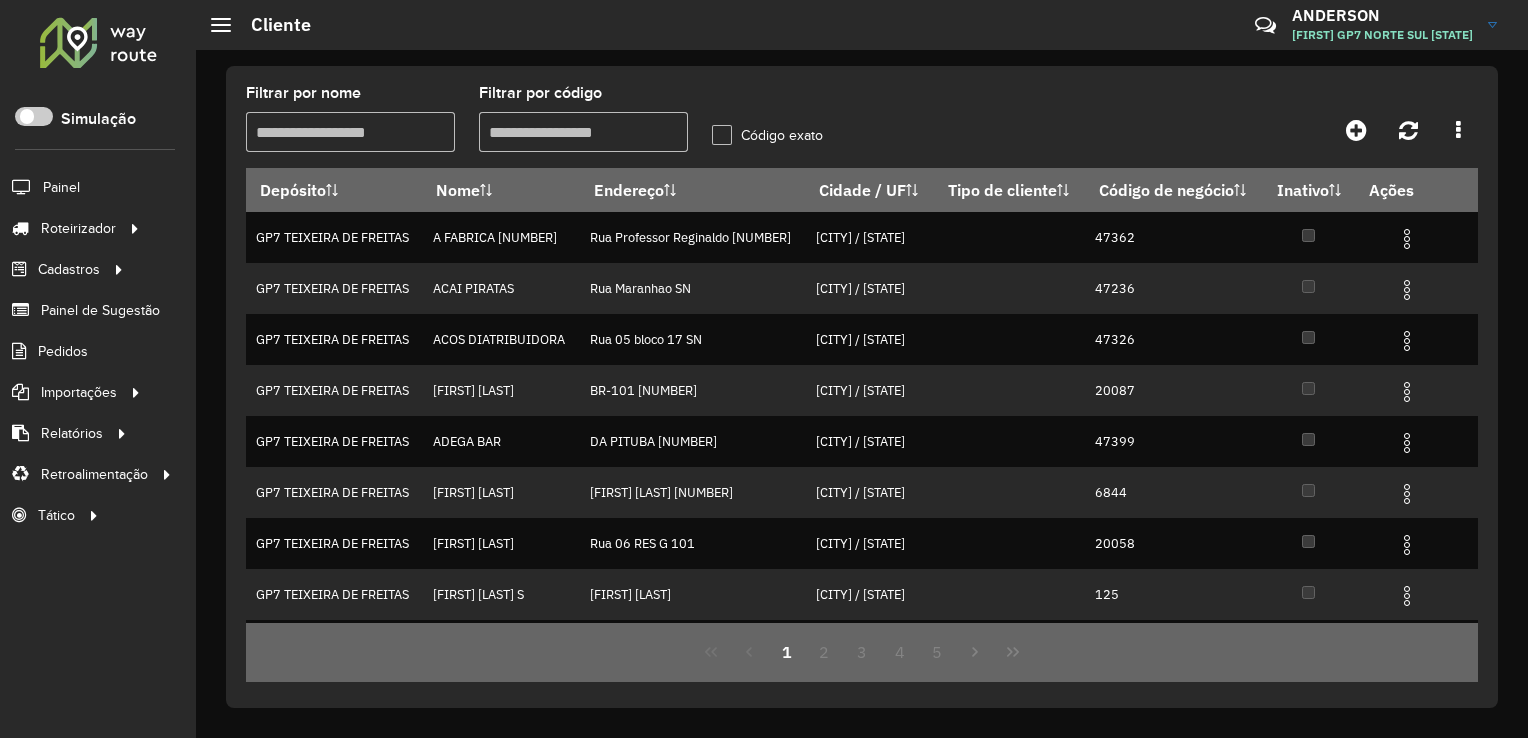 click on "Filtrar por código" at bounding box center (583, 132) 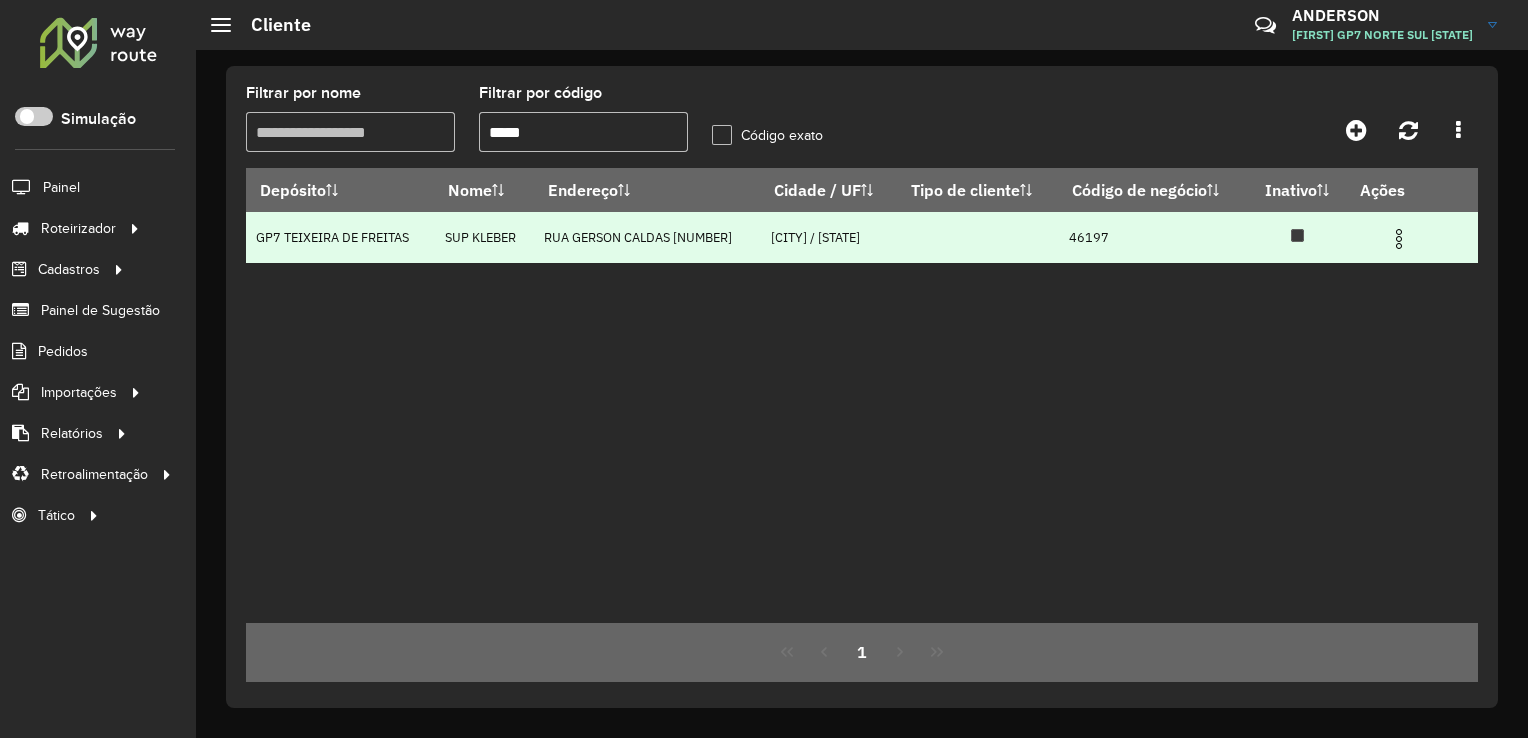 type on "*****" 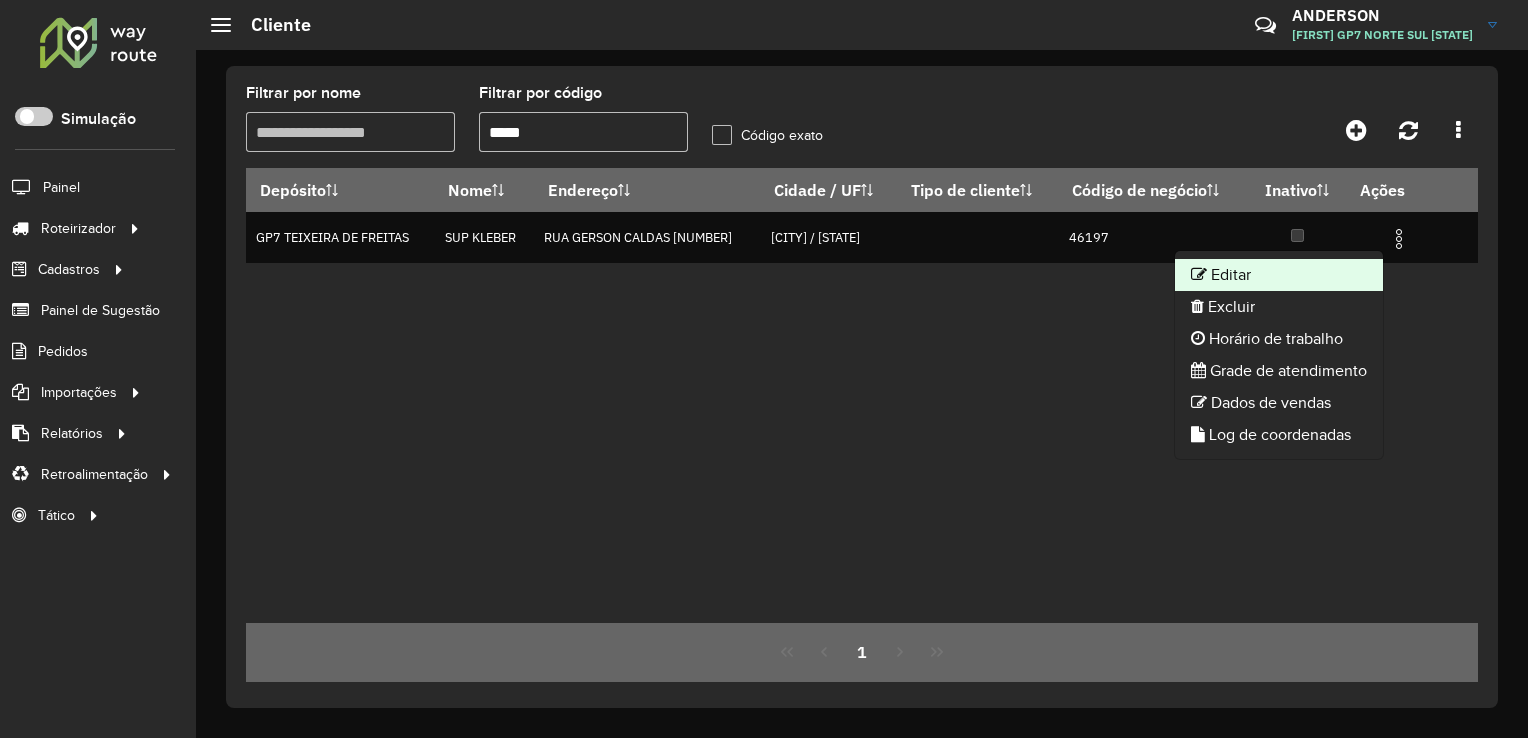 click on "Editar" 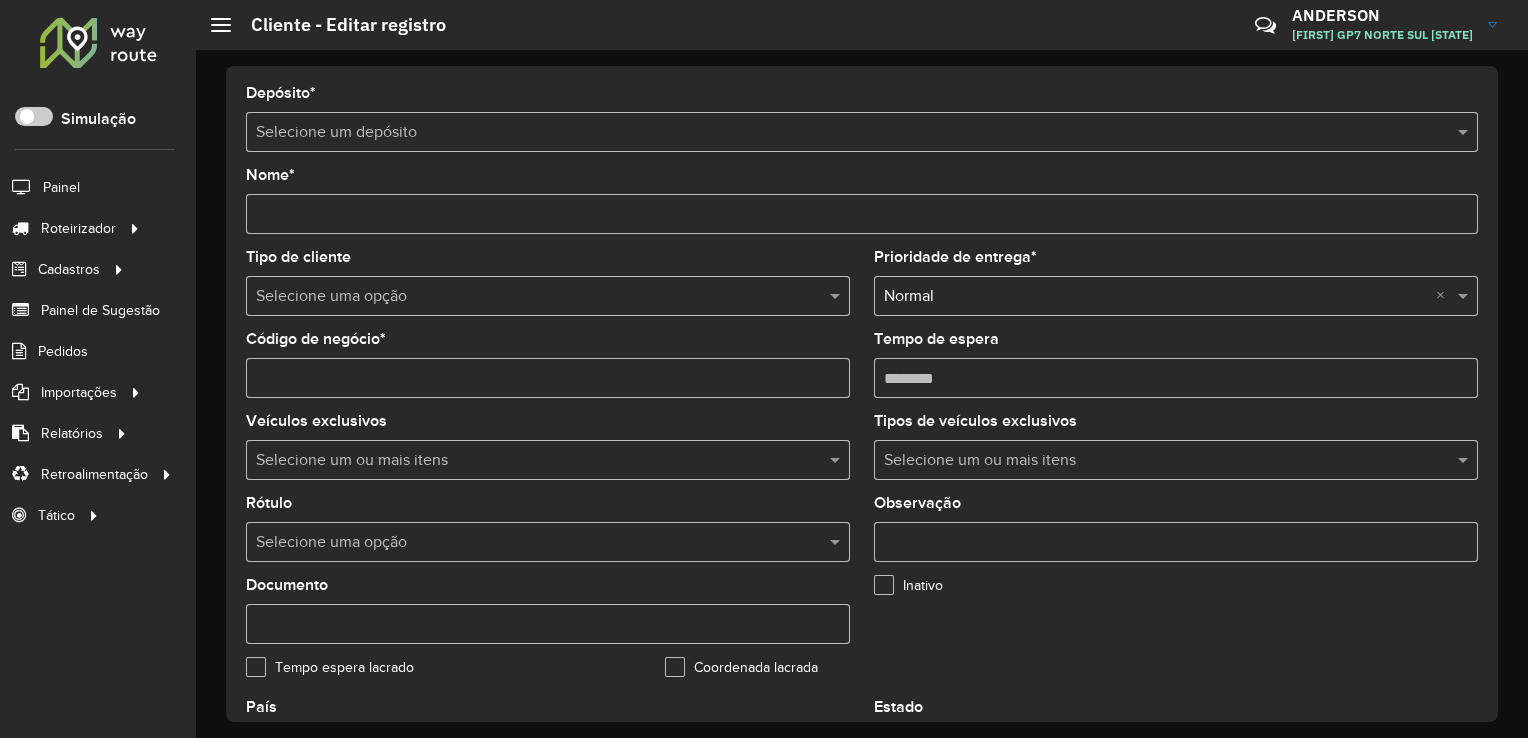 type on "**********" 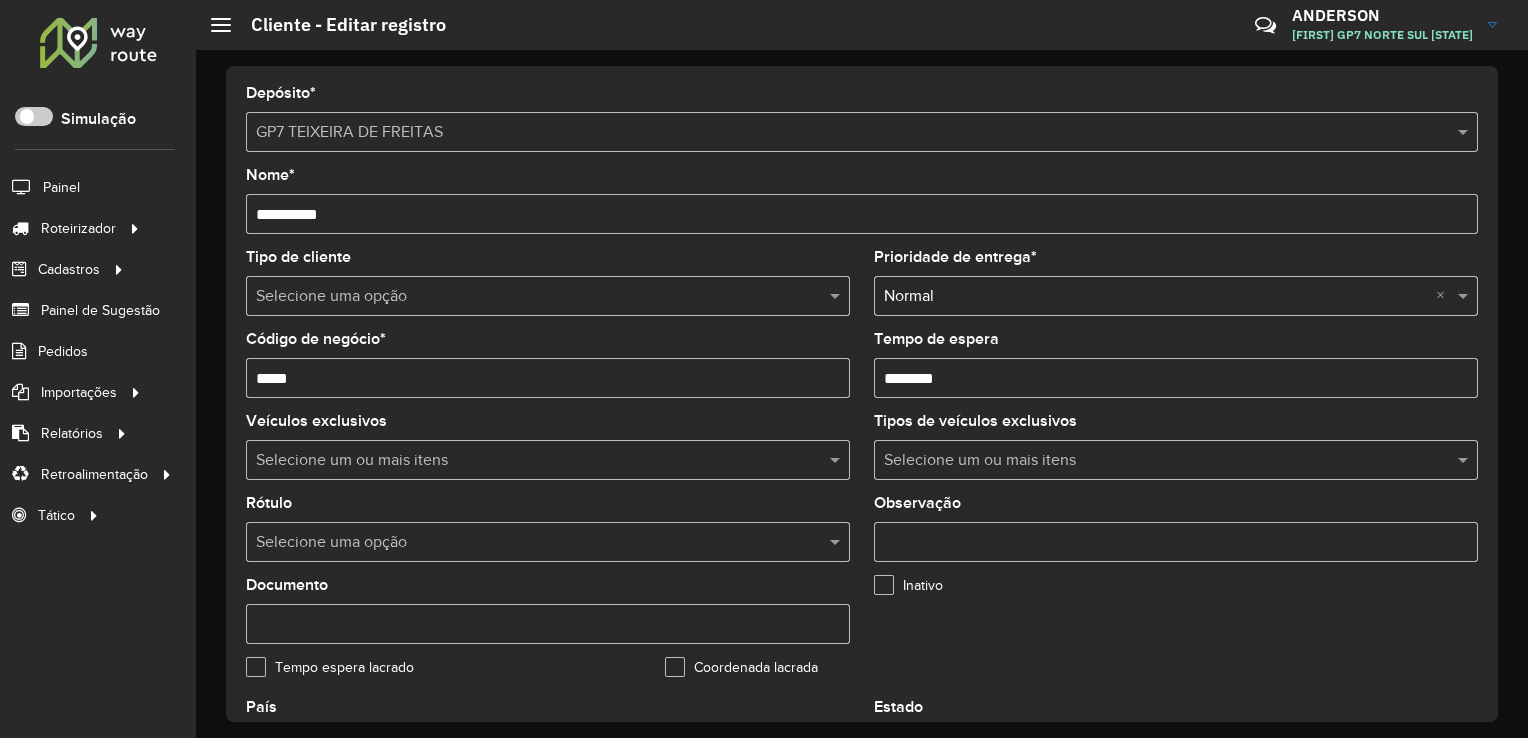 click on "**********" 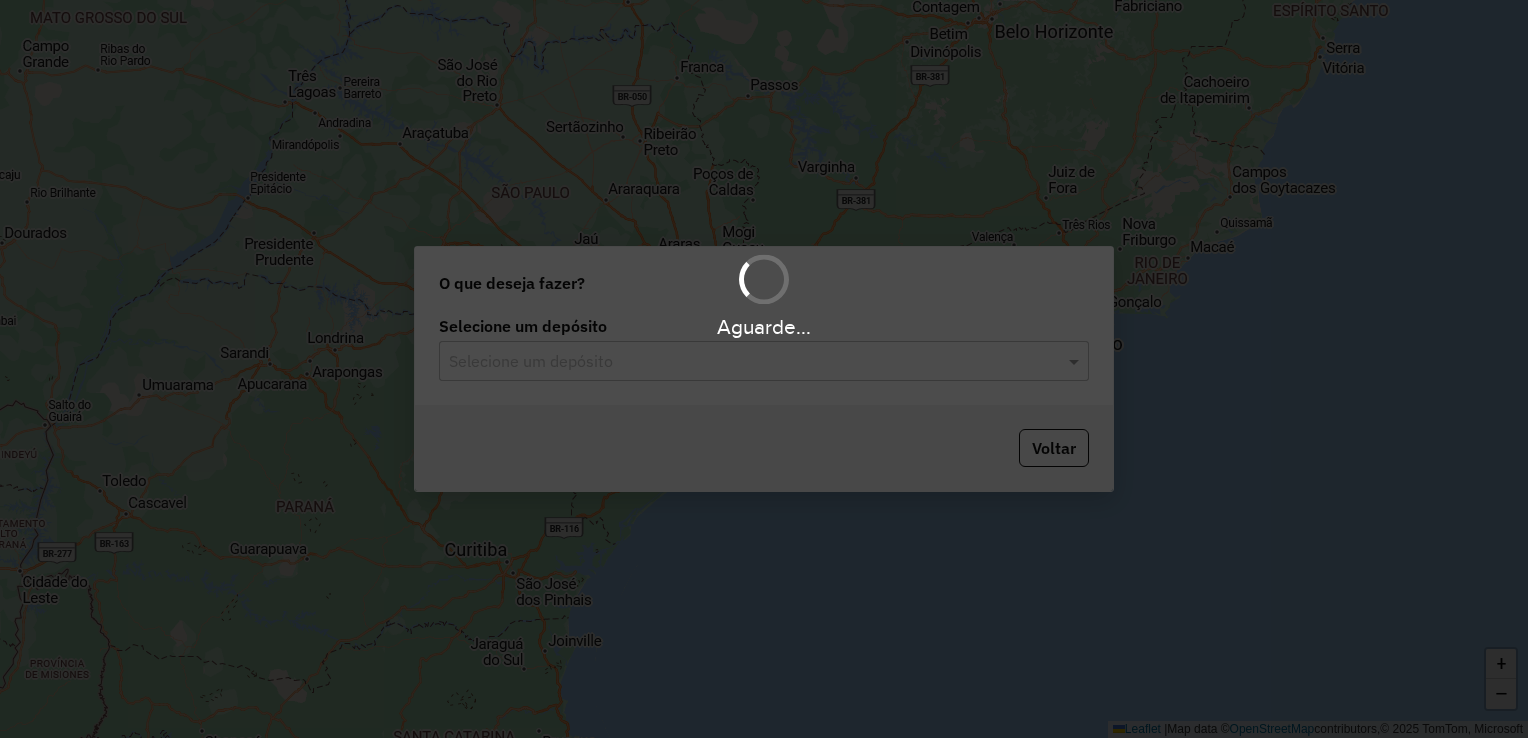 scroll, scrollTop: 0, scrollLeft: 0, axis: both 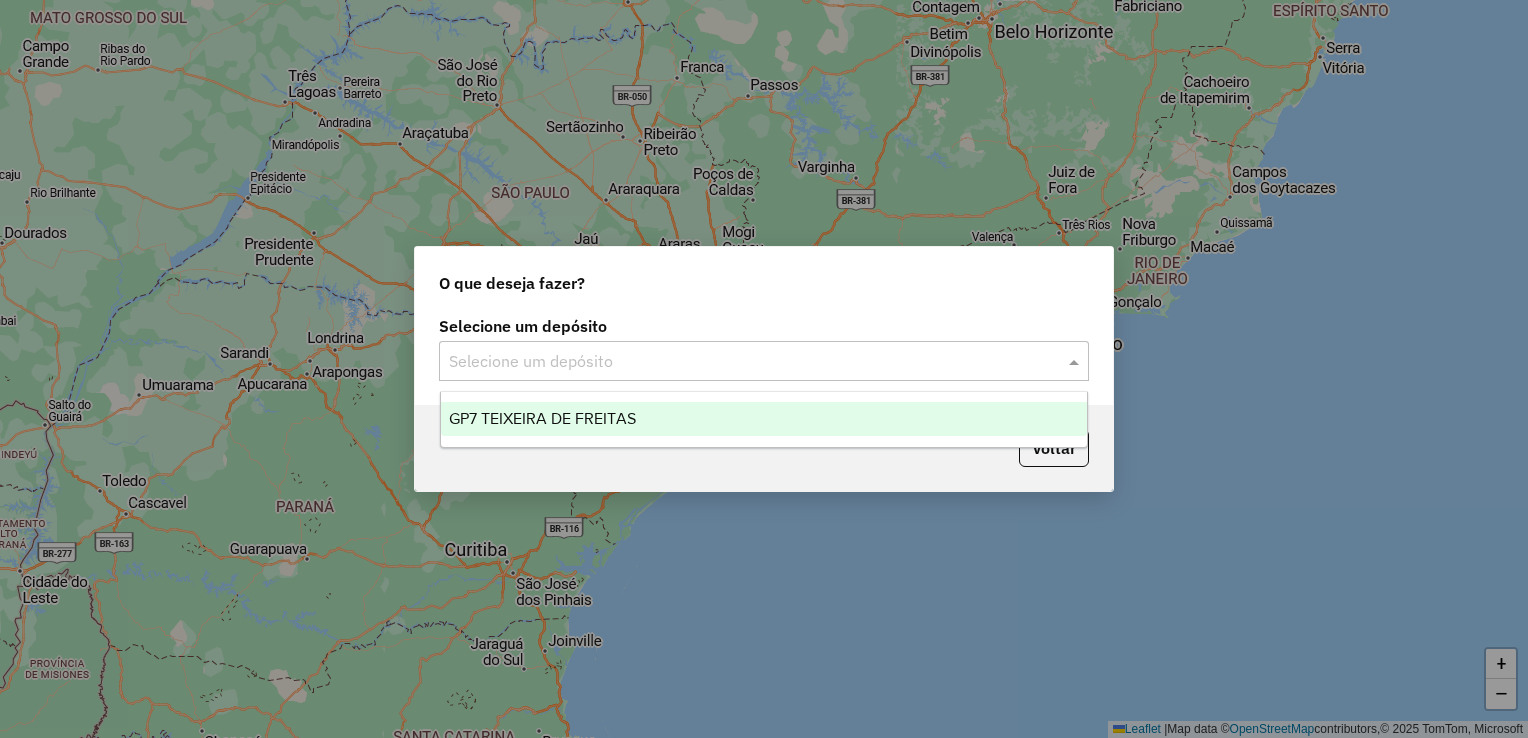 click 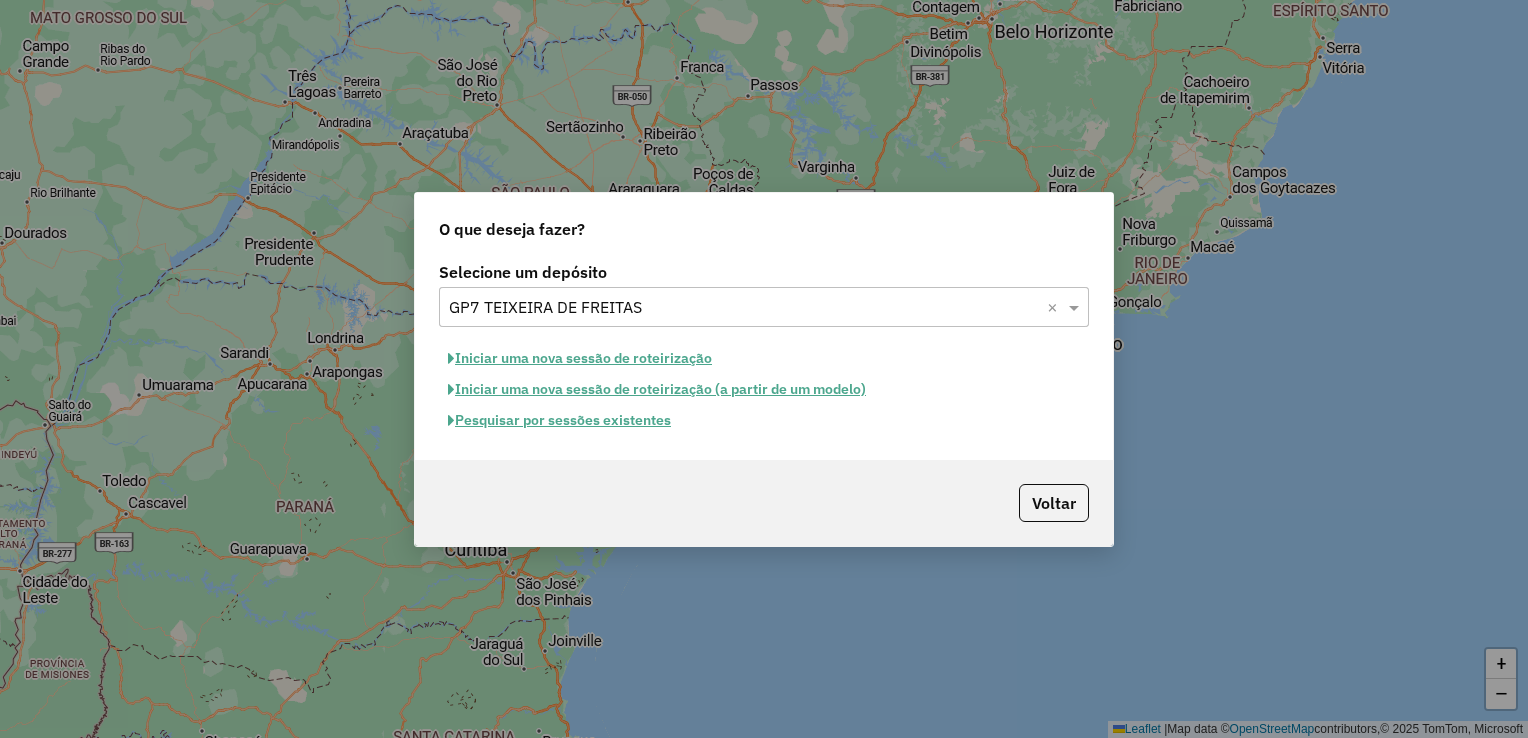click on "Pesquisar por sessões existentes" 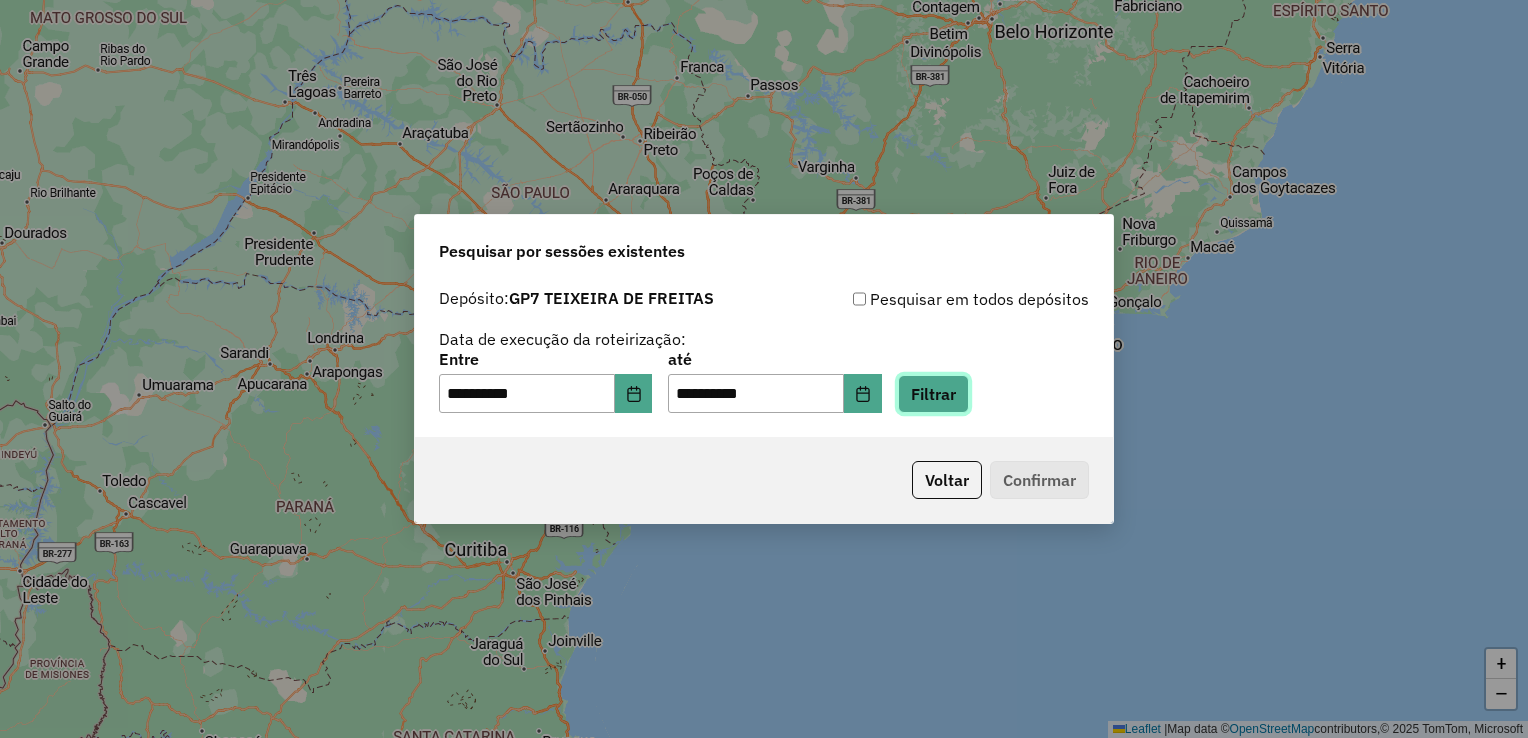 click on "Filtrar" 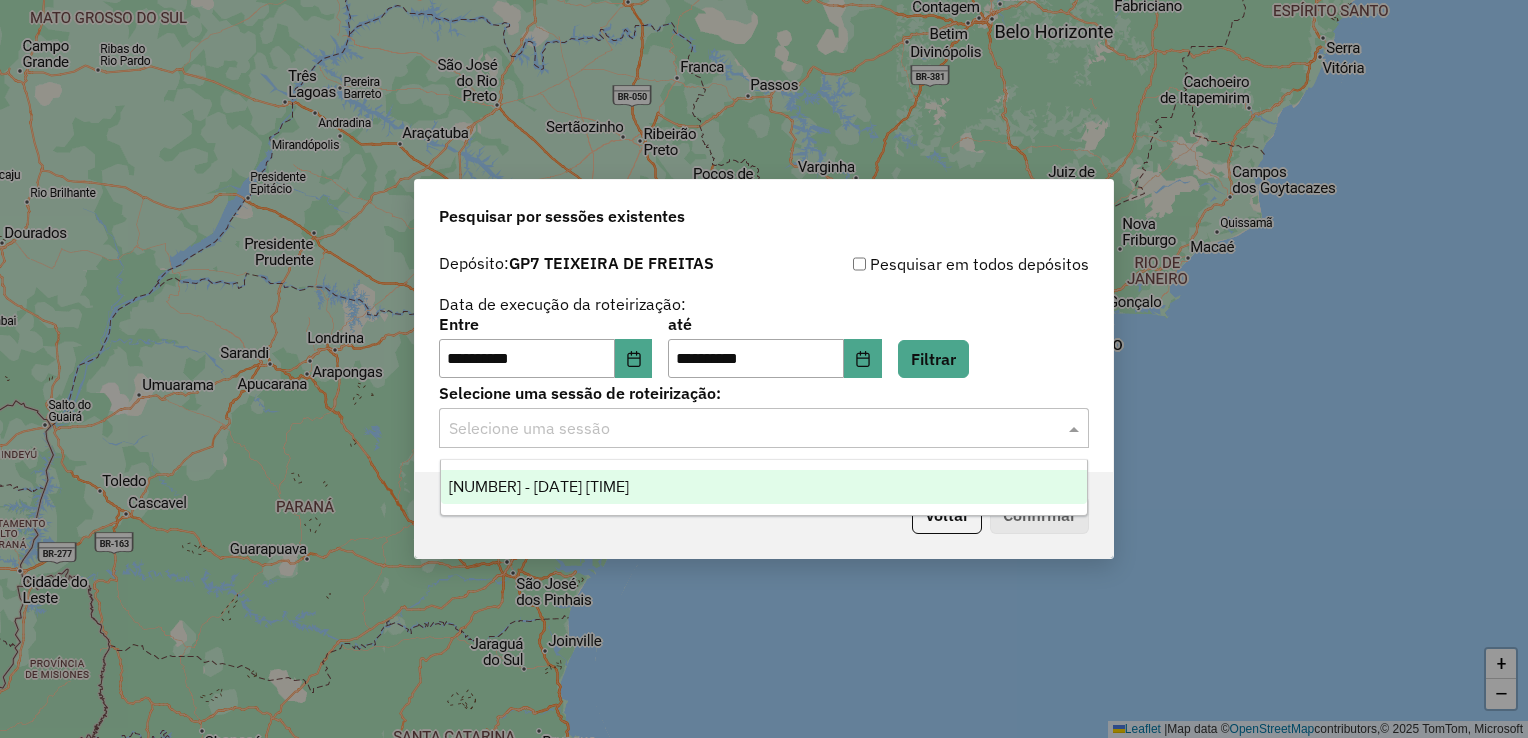 click 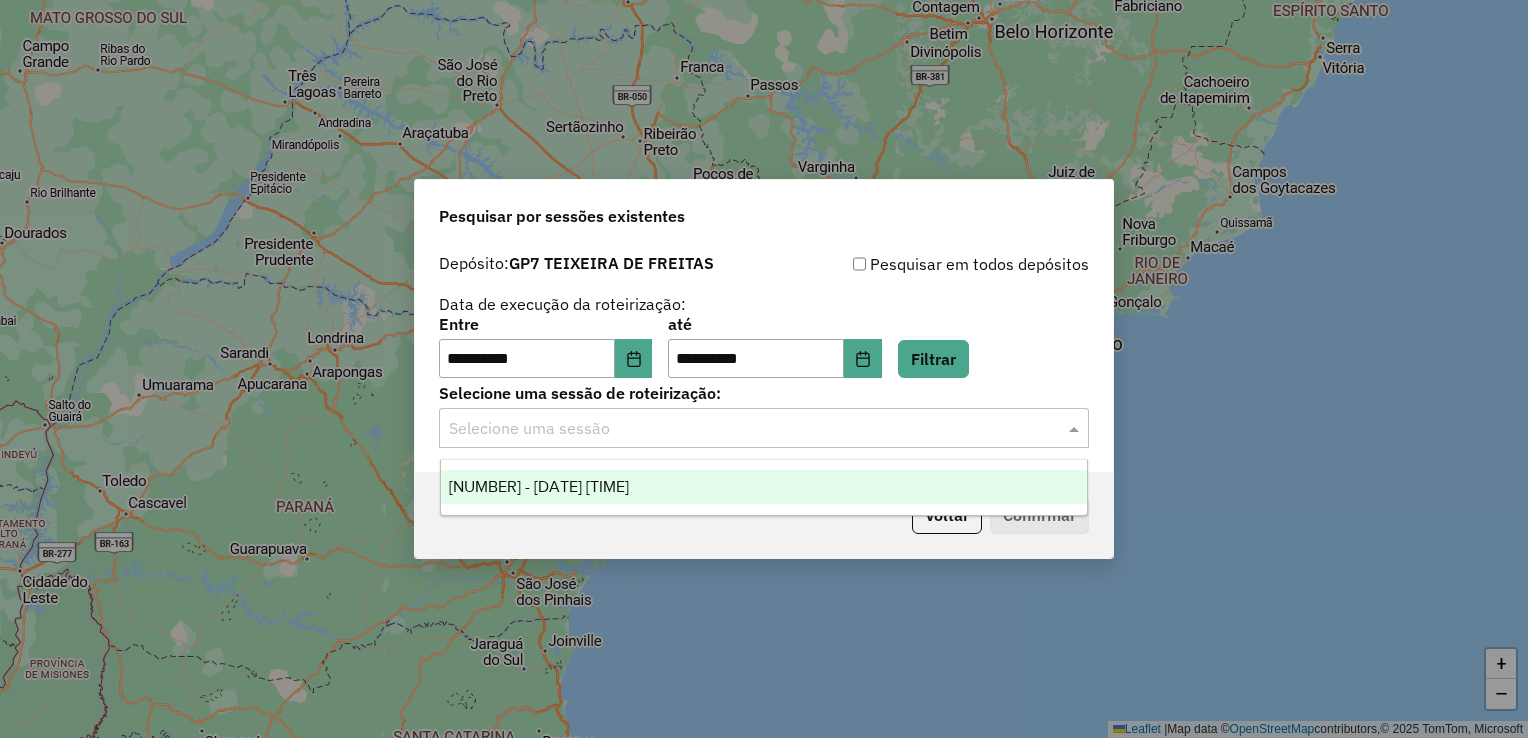 click on "[NUMBER] - [DATE] [TIME]" at bounding box center [539, 486] 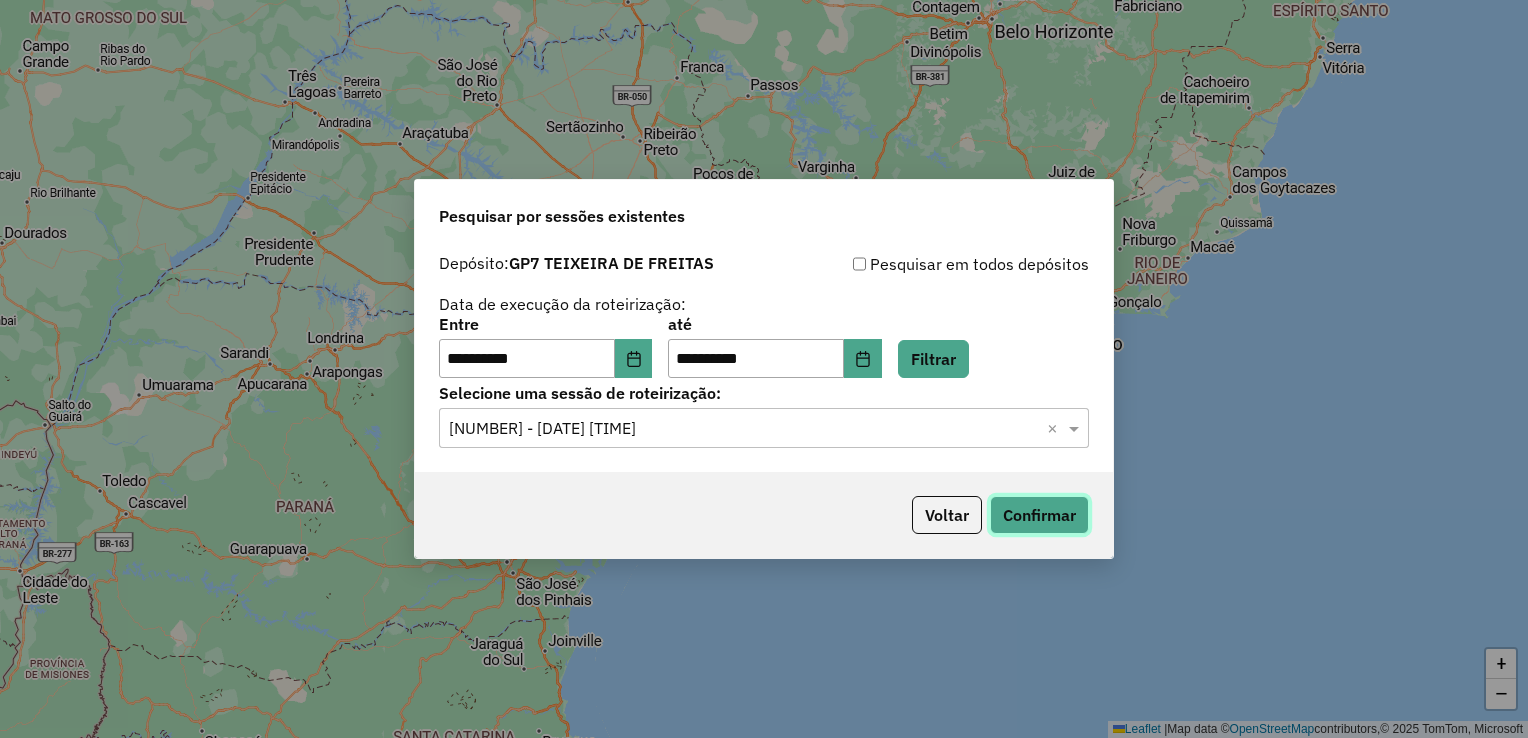 click on "Confirmar" 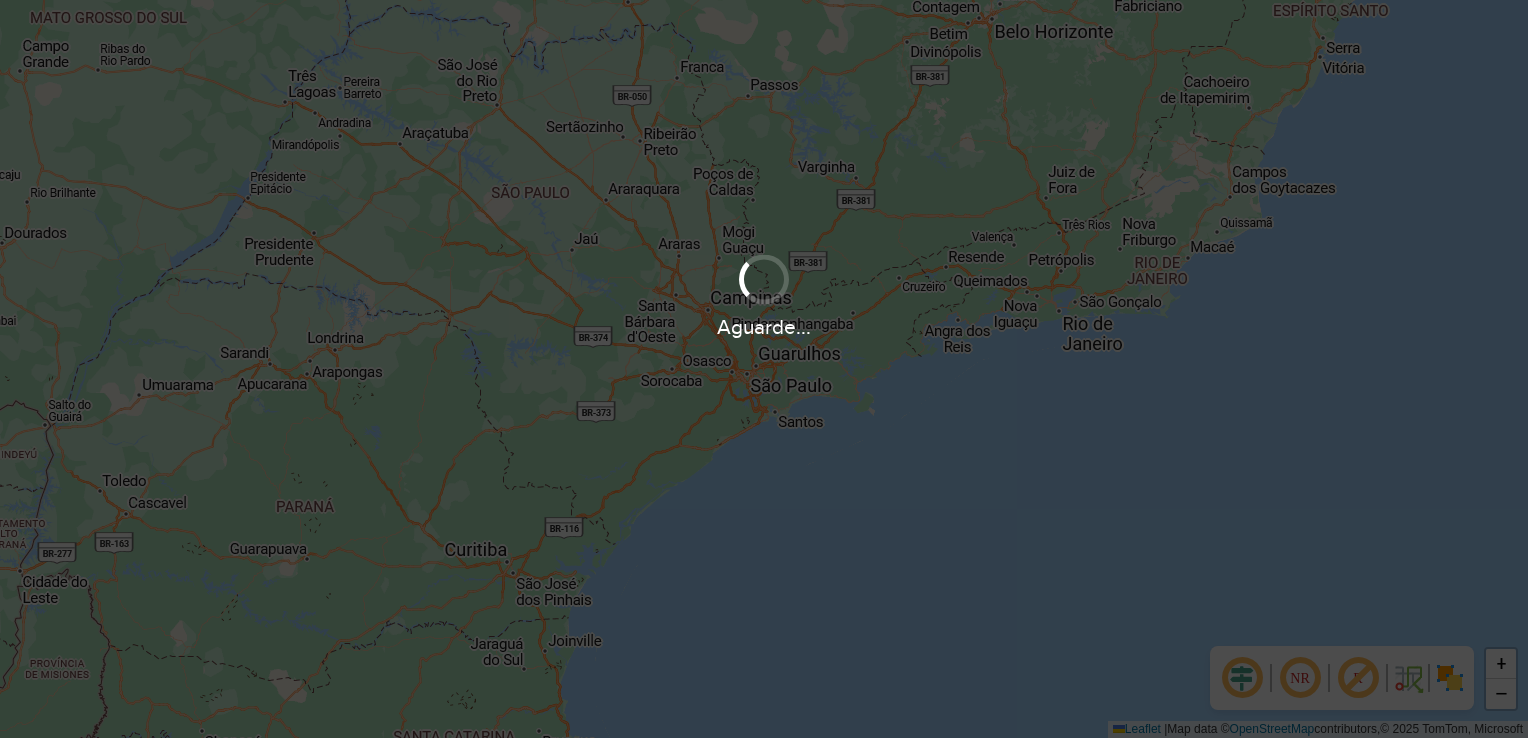scroll, scrollTop: 0, scrollLeft: 0, axis: both 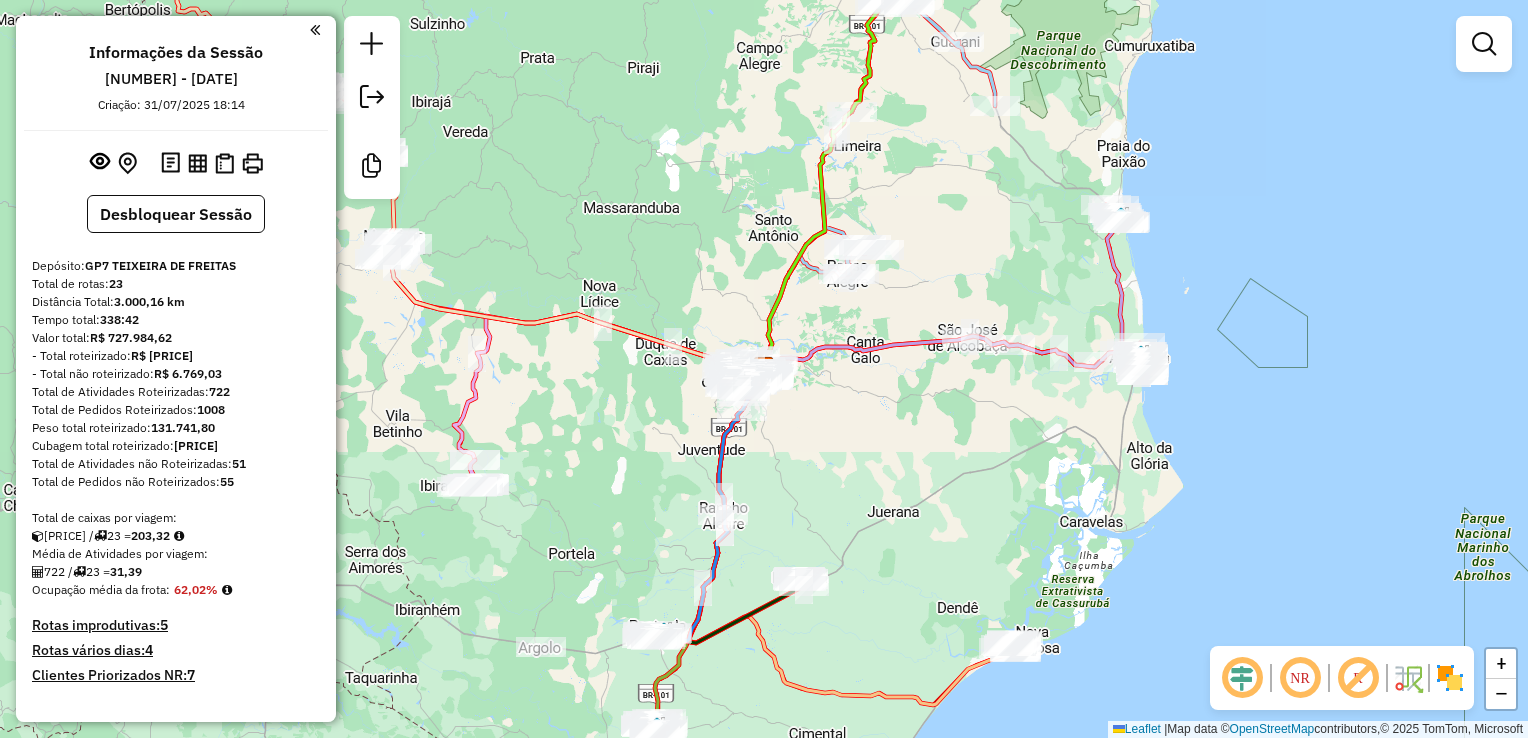 click on "Janela de atendimento Grade de atendimento Capacidade Transportadoras Veículos Cliente Pedidos  Rotas Selecione os dias de semana para filtrar as janelas de atendimento  Seg   Ter   Qua   Qui   Sex   Sáb   Dom  Informe o período da janela de atendimento: De: Até:  Filtrar exatamente a janela do cliente  Considerar janela de atendimento padrão  Selecione os dias de semana para filtrar as grades de atendimento  Seg   Ter   Qua   Qui   Sex   Sáb   Dom   Considerar clientes sem dia de atendimento cadastrado  Clientes fora do dia de atendimento selecionado Filtrar as atividades entre os valores definidos abaixo:  Peso mínimo:   Peso máximo:   Cubagem mínima:   Cubagem máxima:   De:   Até:  Filtrar as atividades entre o tempo de atendimento definido abaixo:  De:   Até:   Considerar capacidade total dos clientes não roteirizados Transportadora: Selecione um ou mais itens Tipo de veículo: Selecione um ou mais itens Veículo: Selecione um ou mais itens Motorista: Selecione um ou mais itens Nome: Rótulo:" 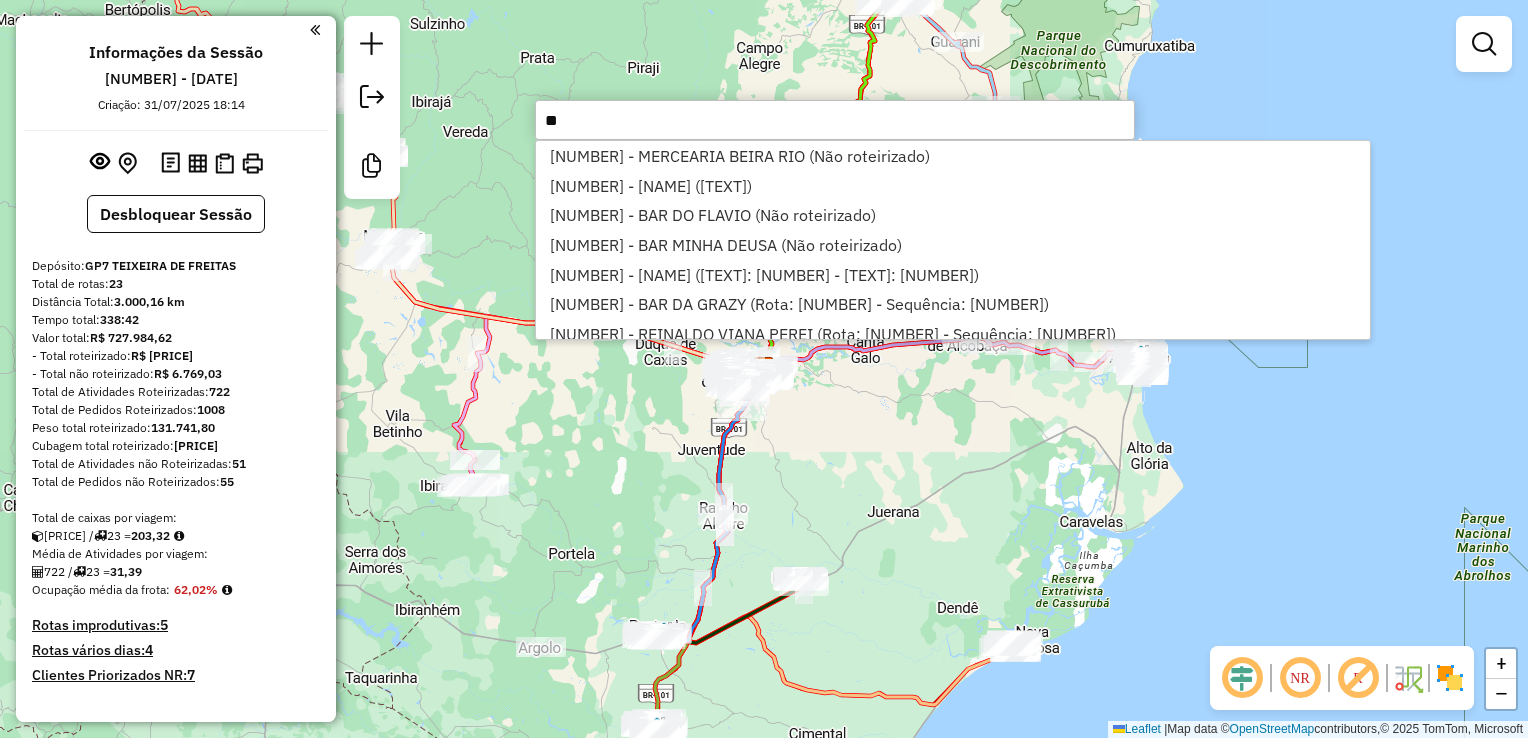 type on "*" 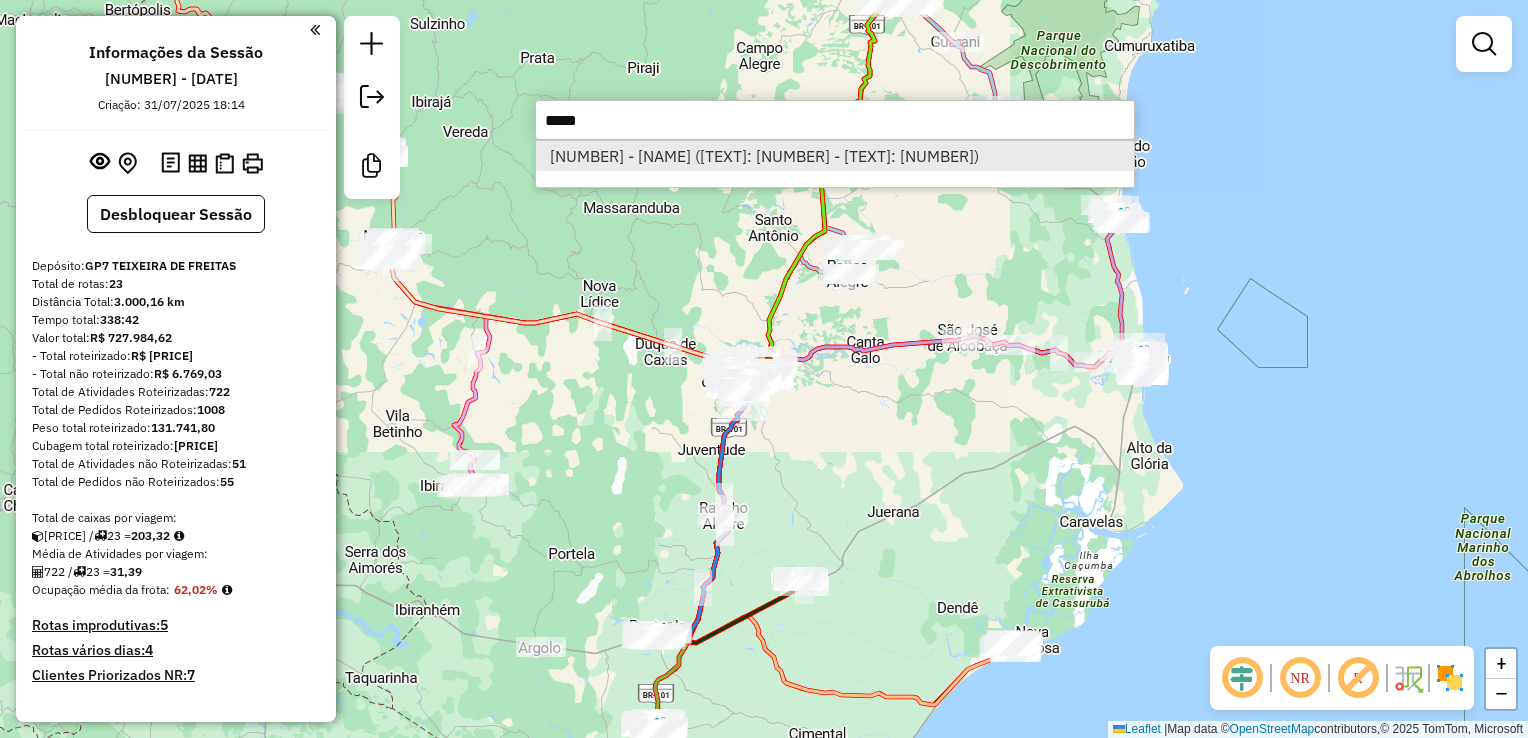 type on "*****" 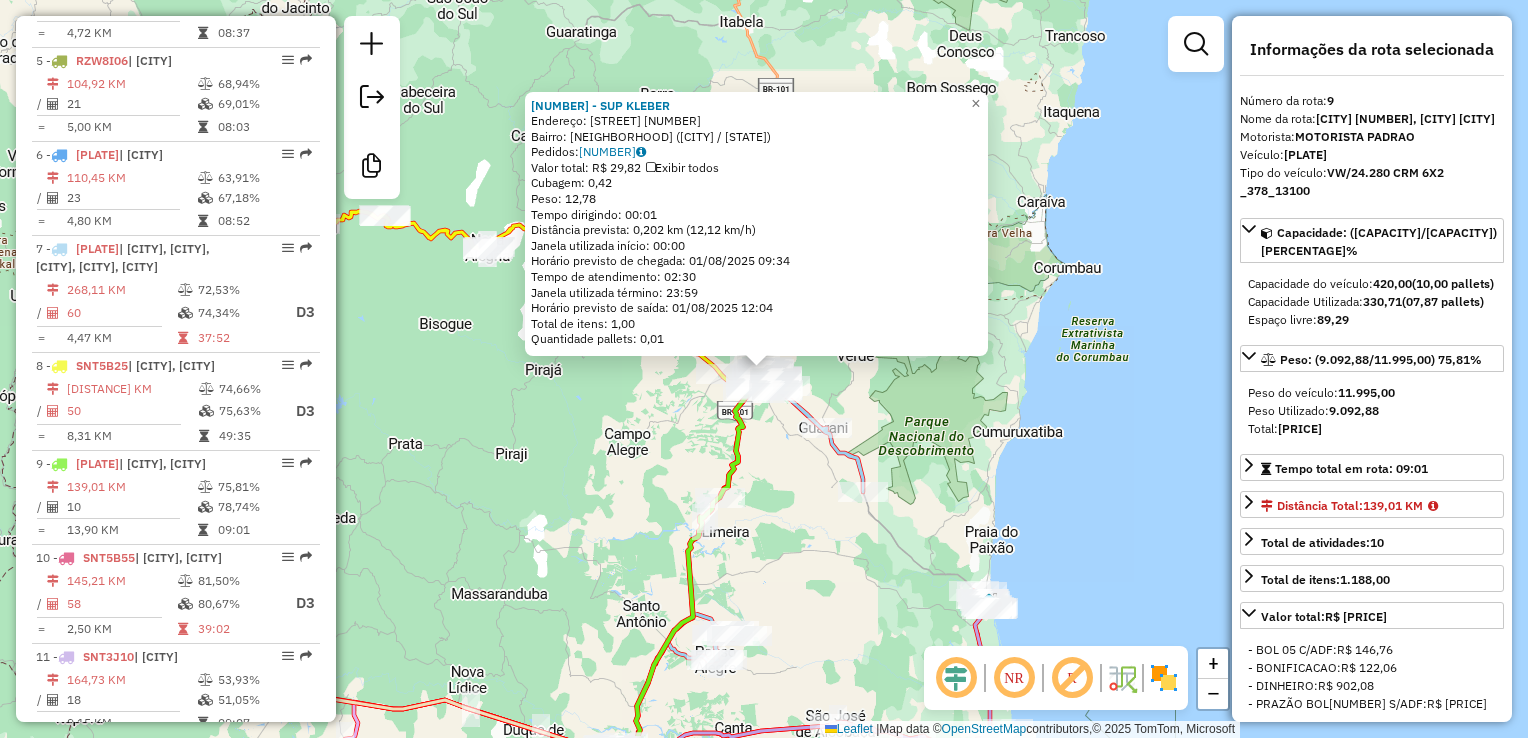 scroll, scrollTop: 1619, scrollLeft: 0, axis: vertical 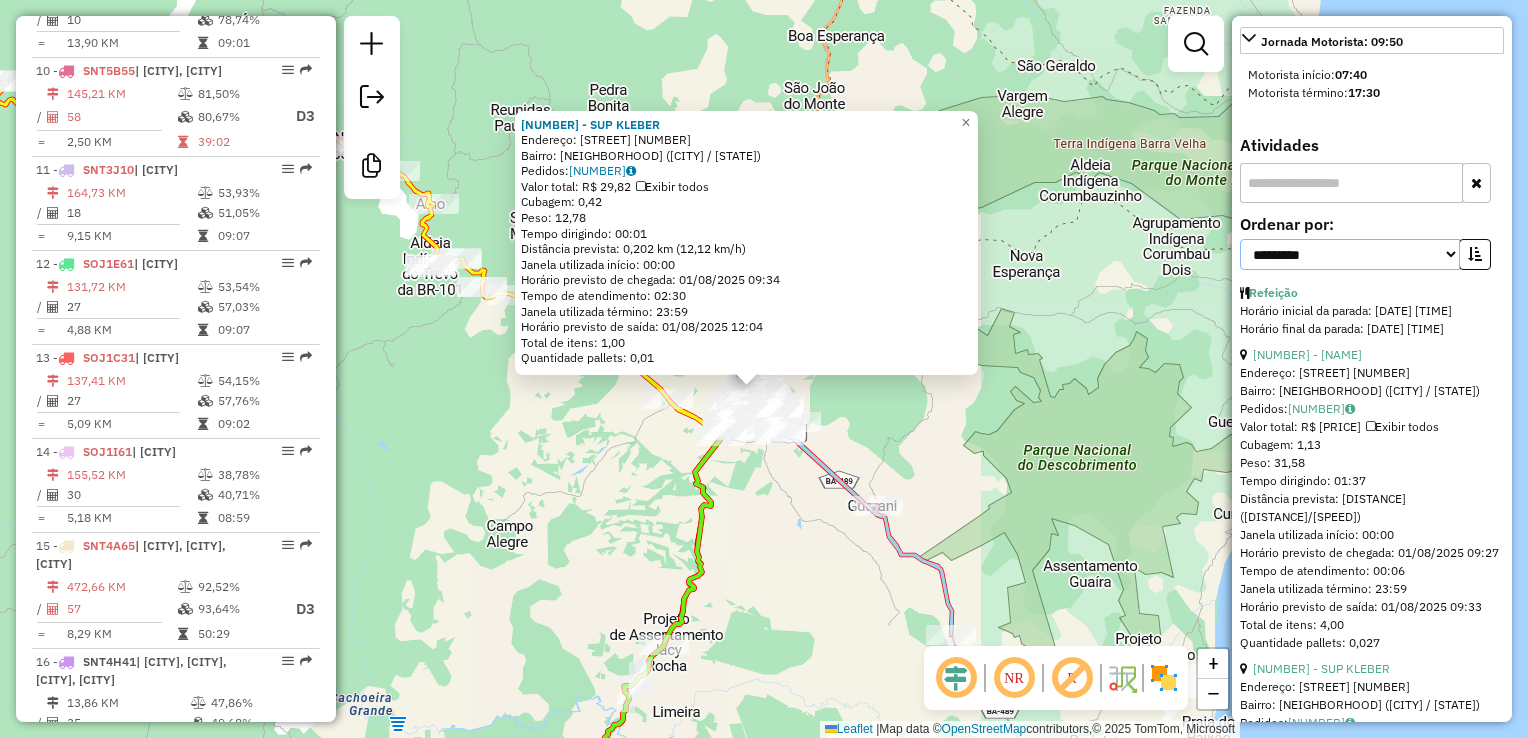 click on "**********" at bounding box center [1350, 254] 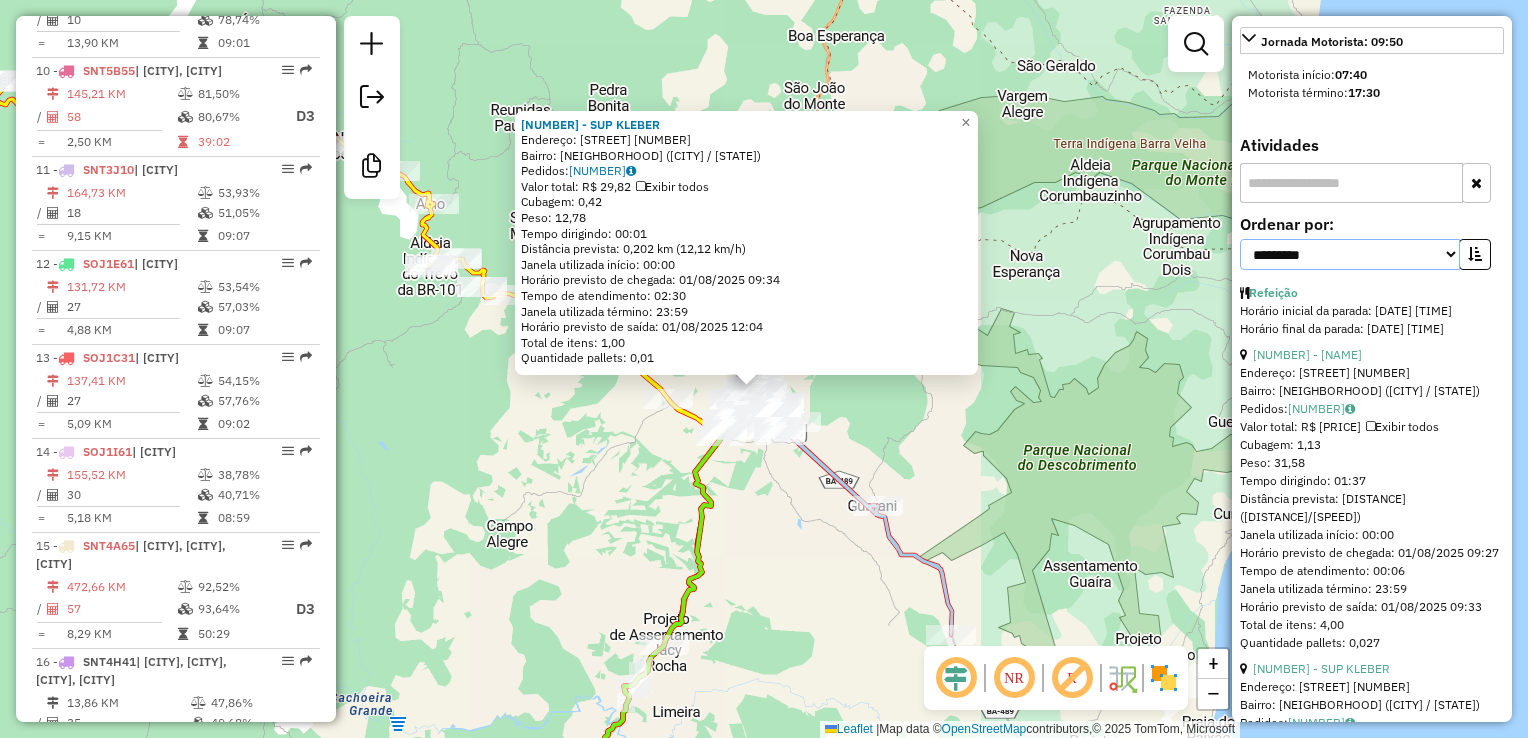 select on "*********" 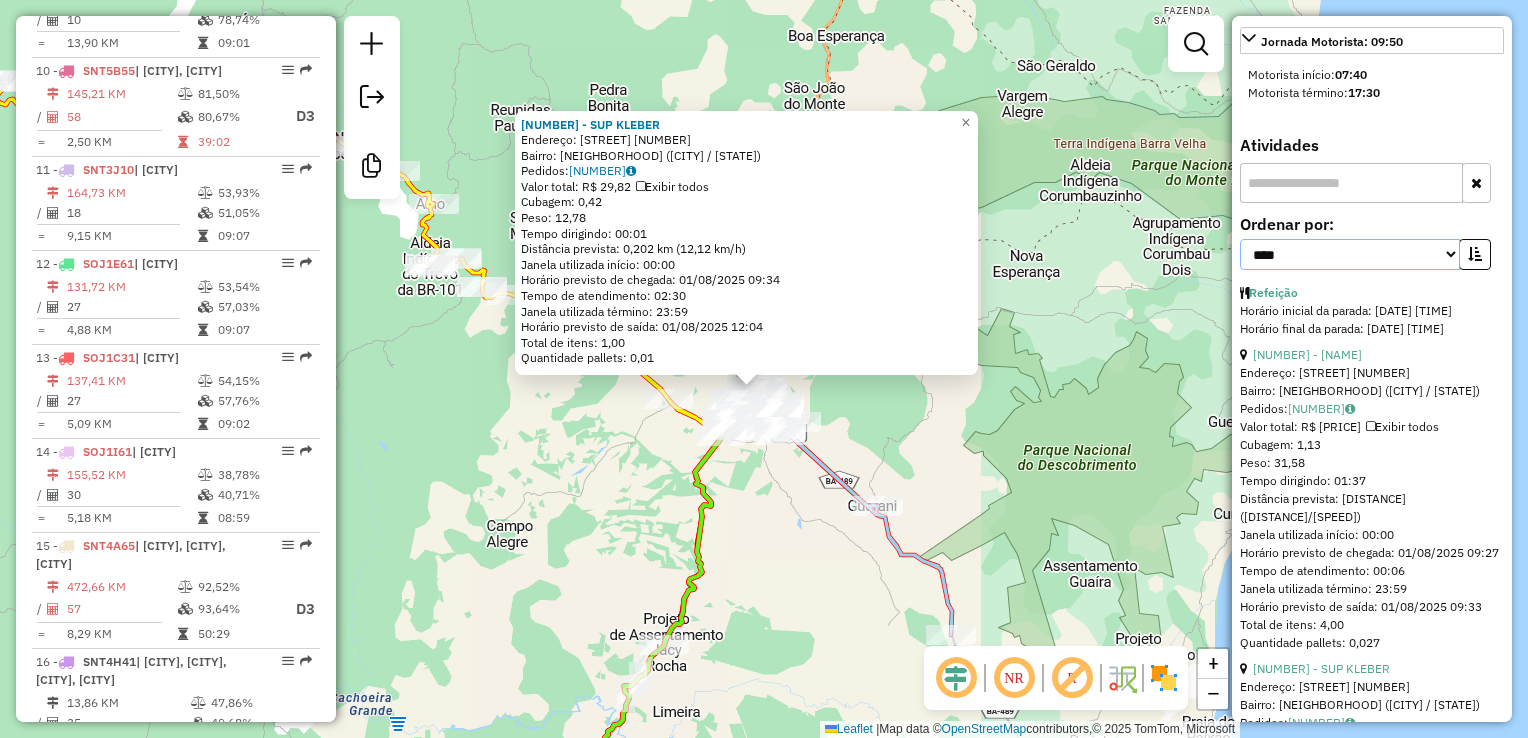 click on "**********" at bounding box center [1350, 254] 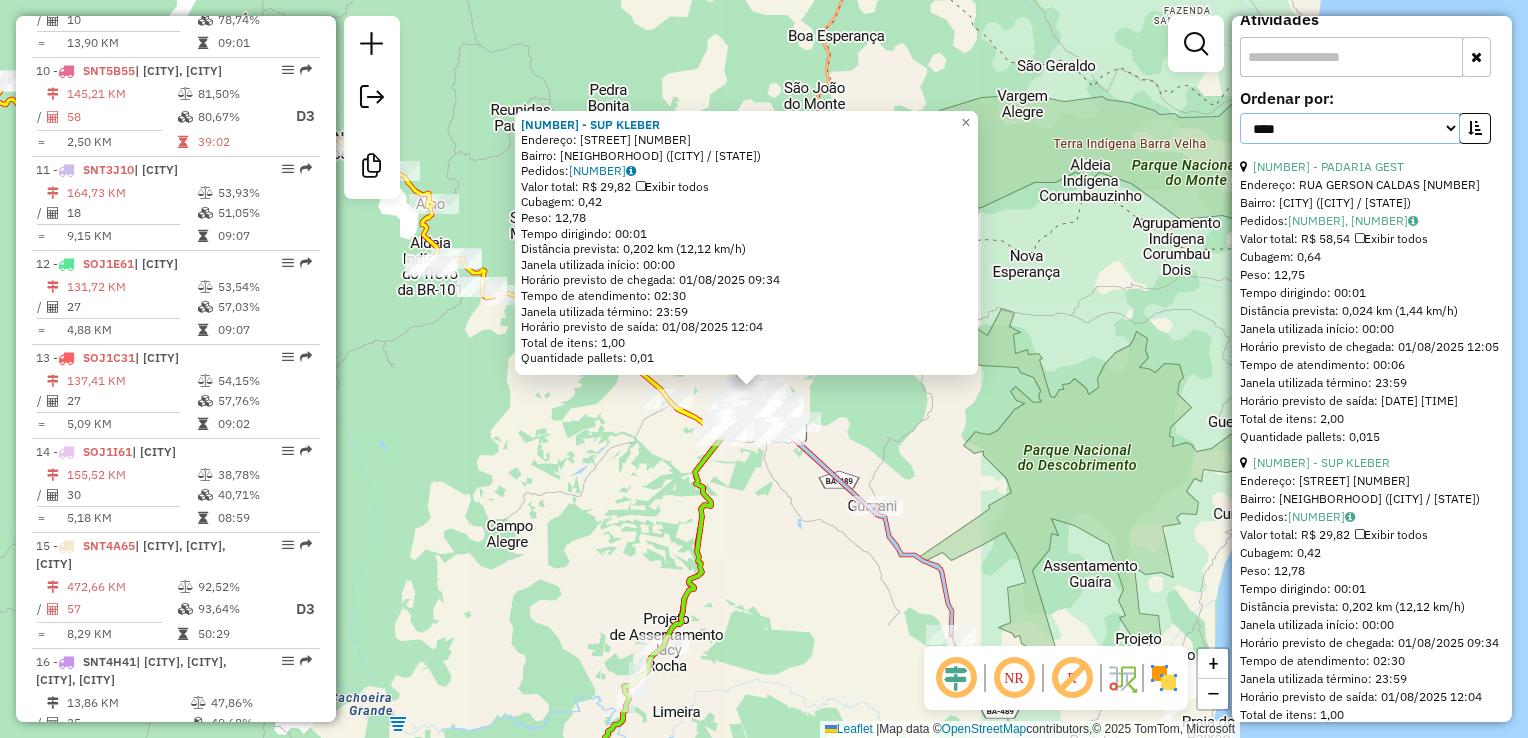 scroll, scrollTop: 830, scrollLeft: 0, axis: vertical 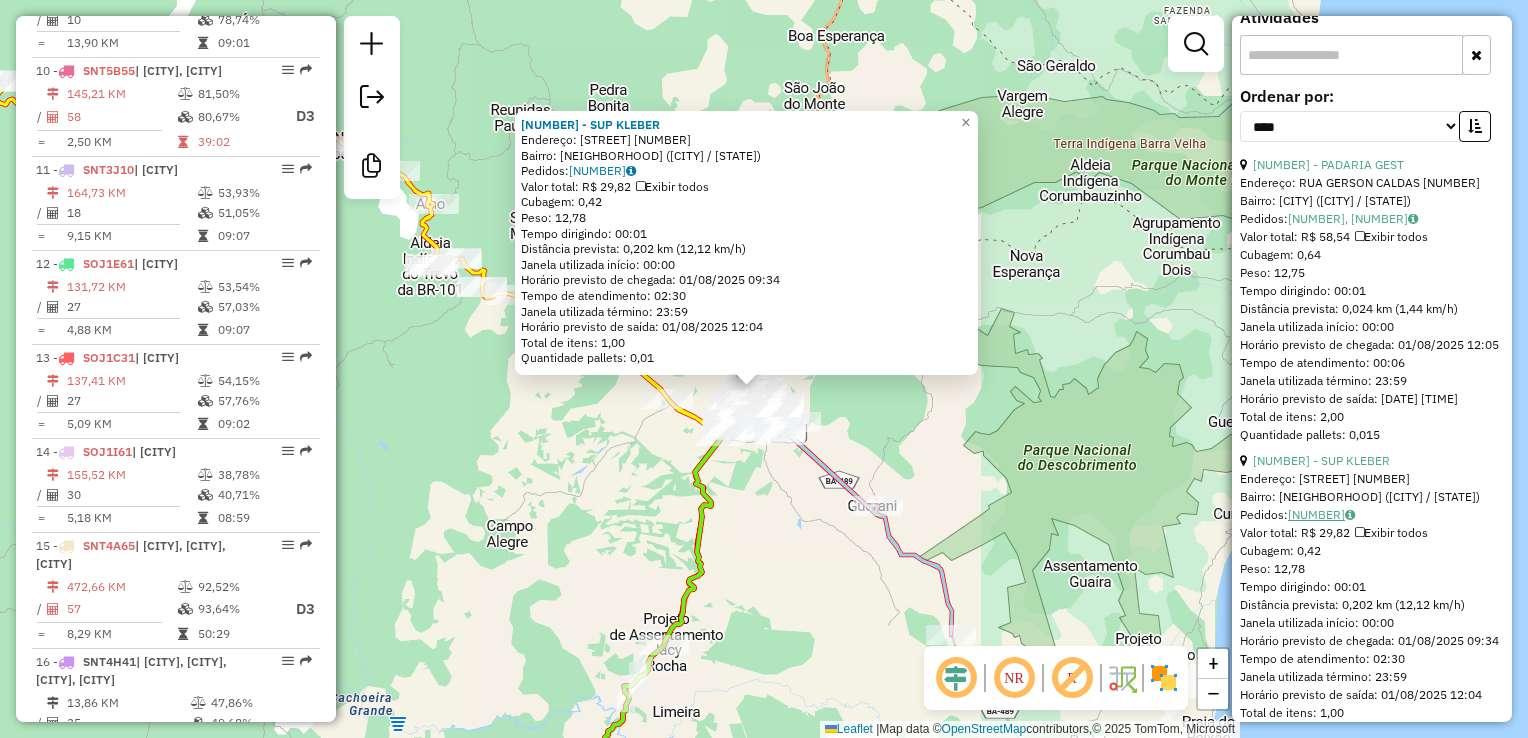 click on "31591699" at bounding box center (1321, 514) 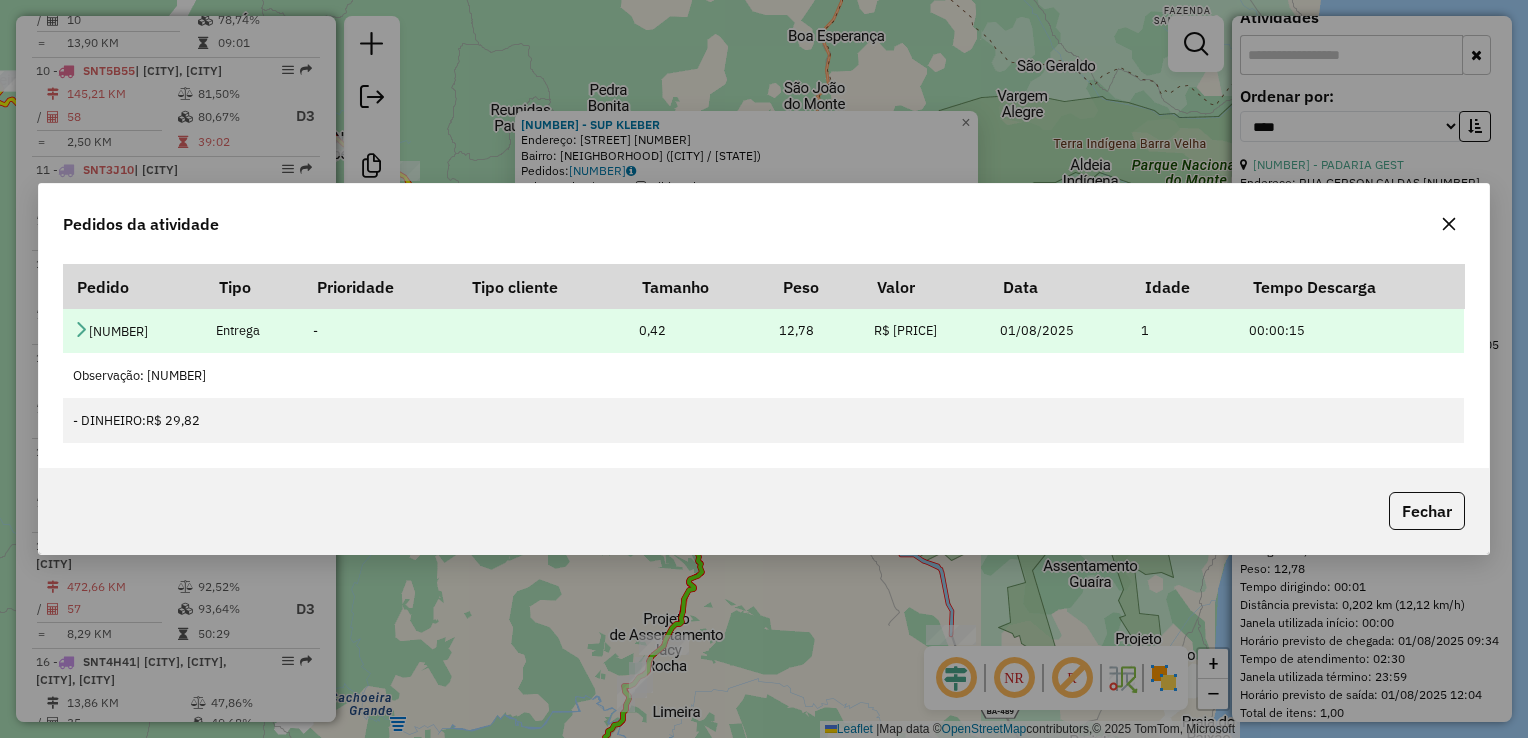 click at bounding box center (81, 331) 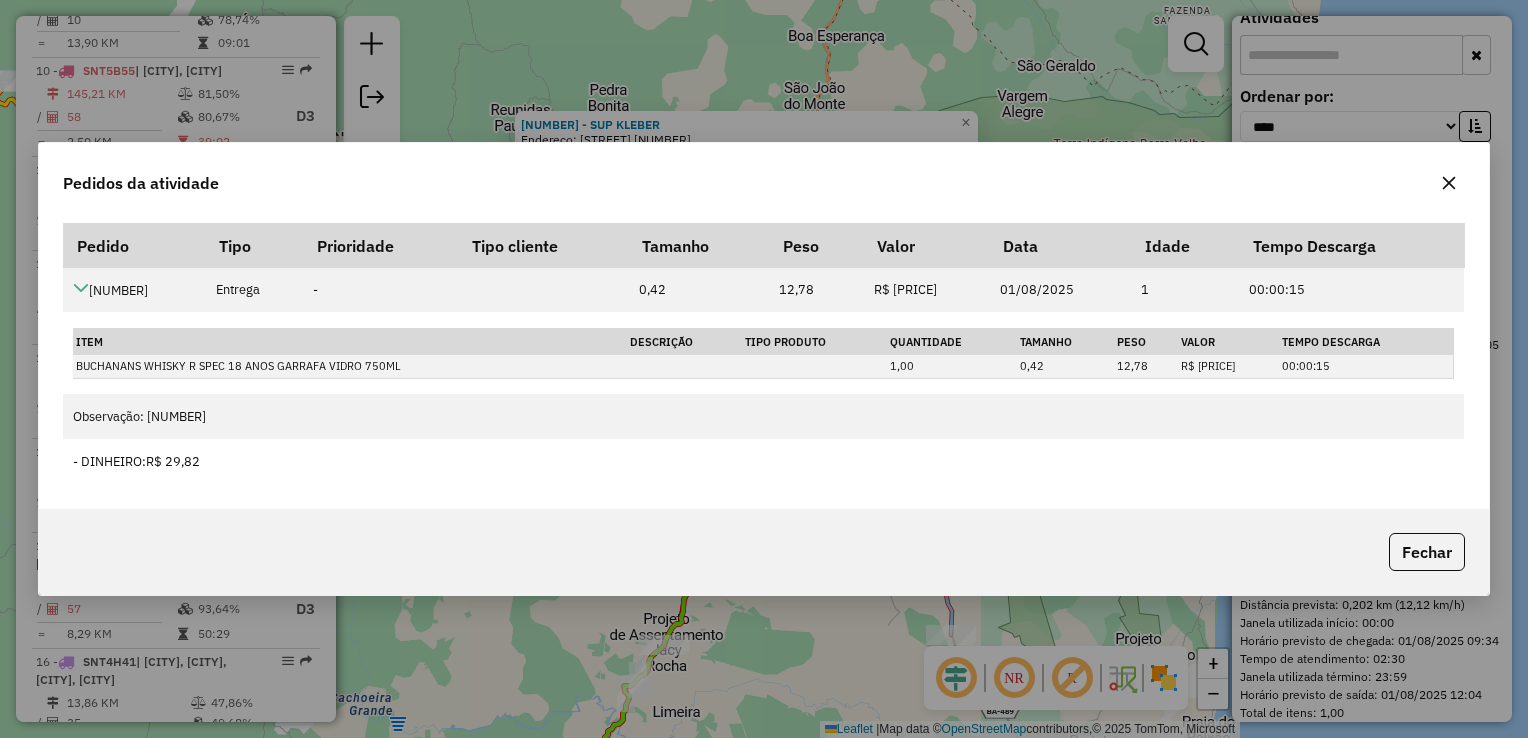 click 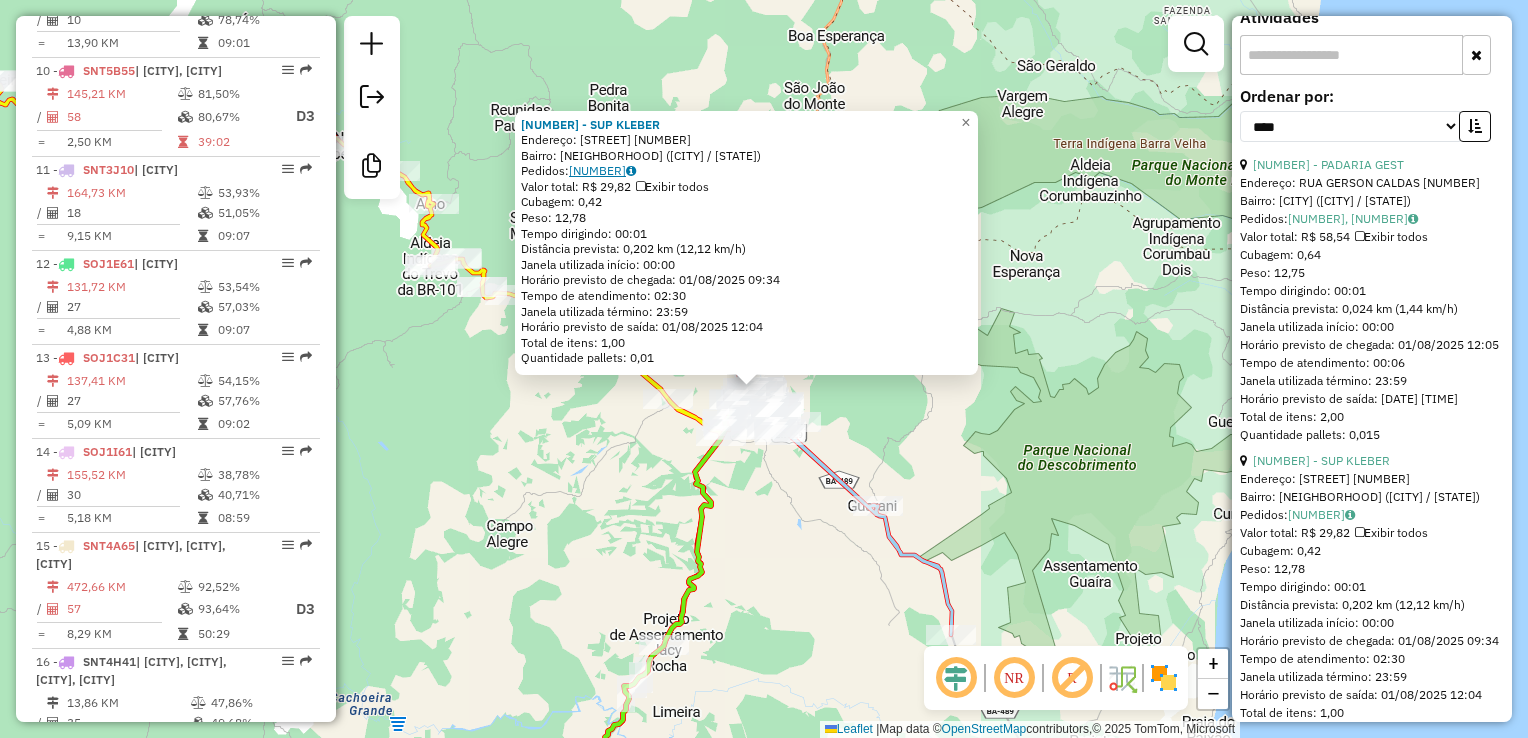 click on "31591699" 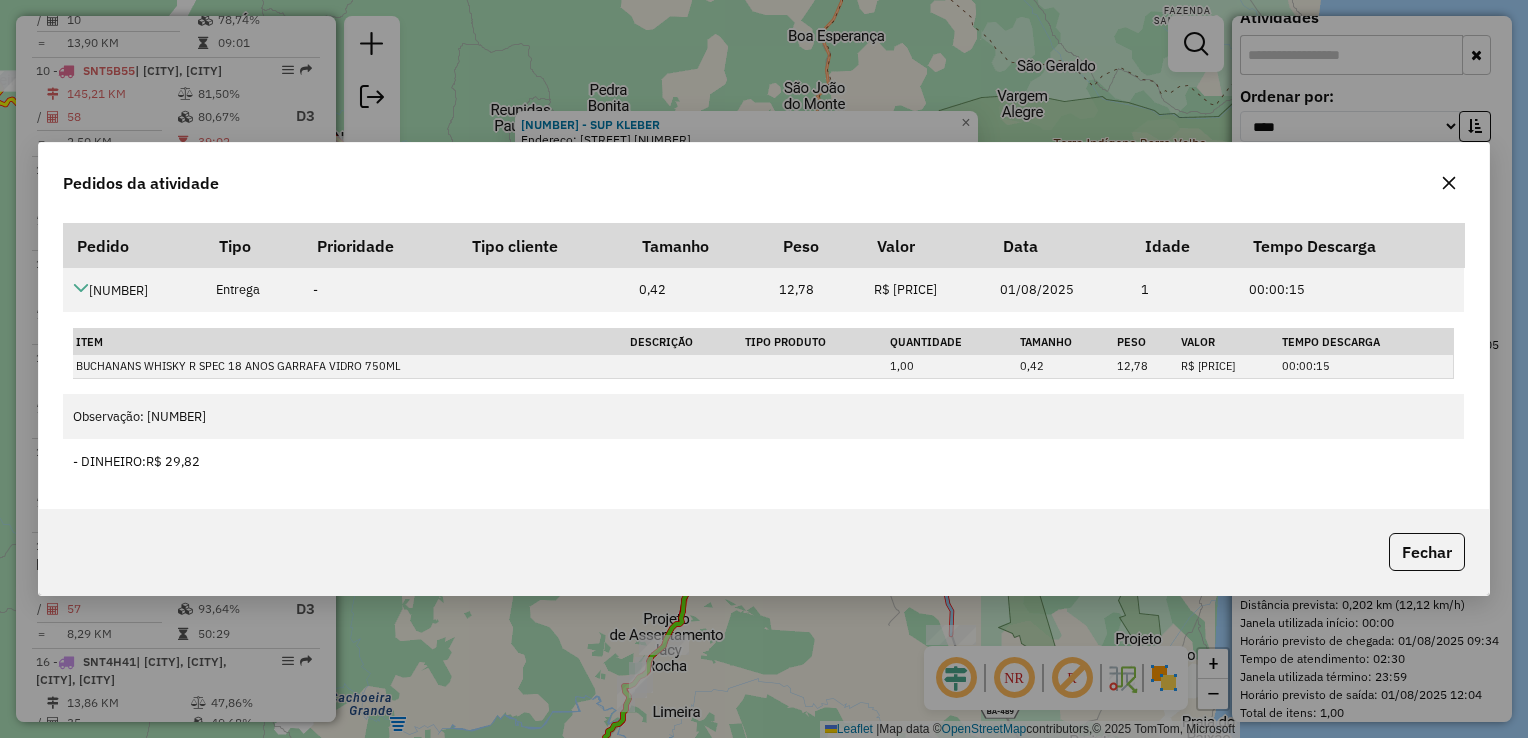 type 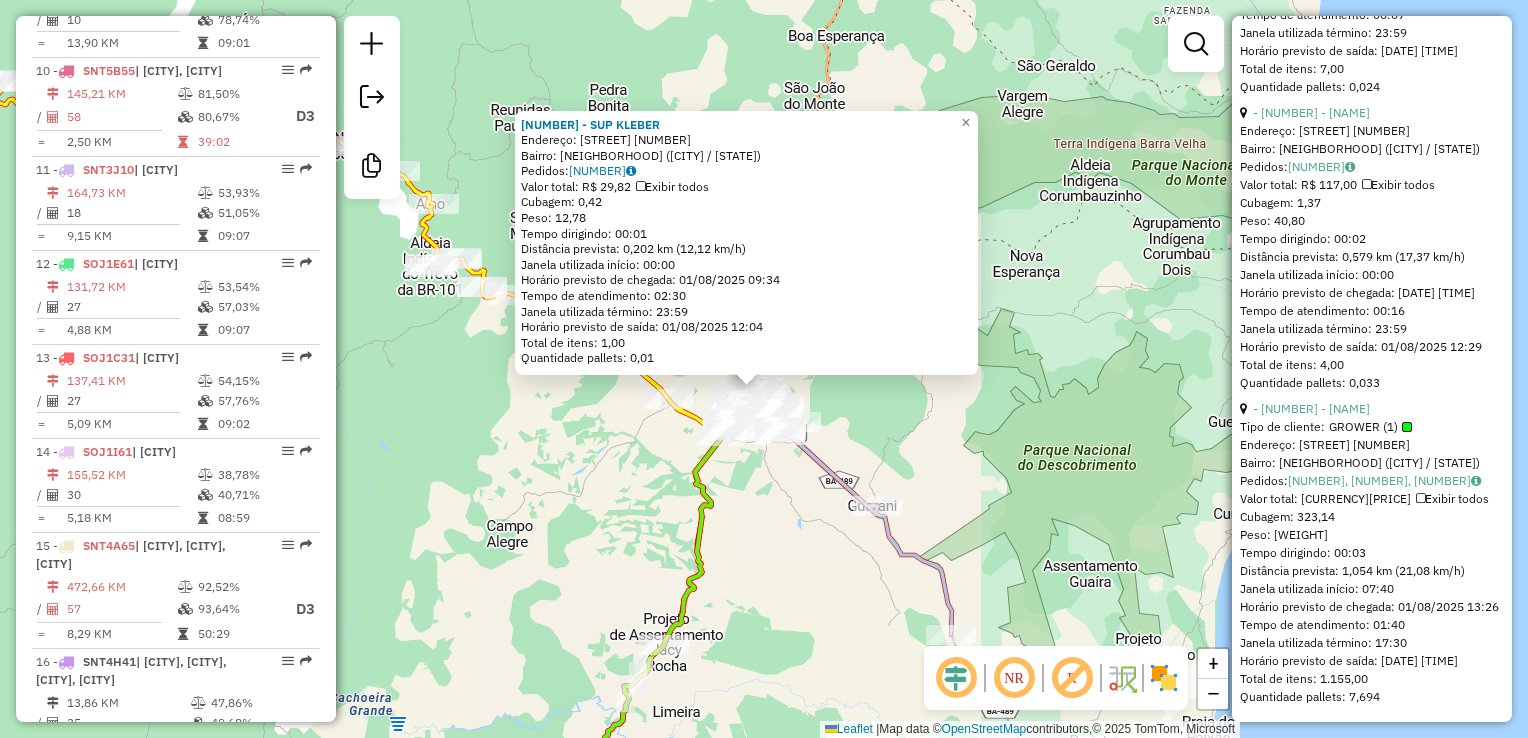 scroll, scrollTop: 3508, scrollLeft: 0, axis: vertical 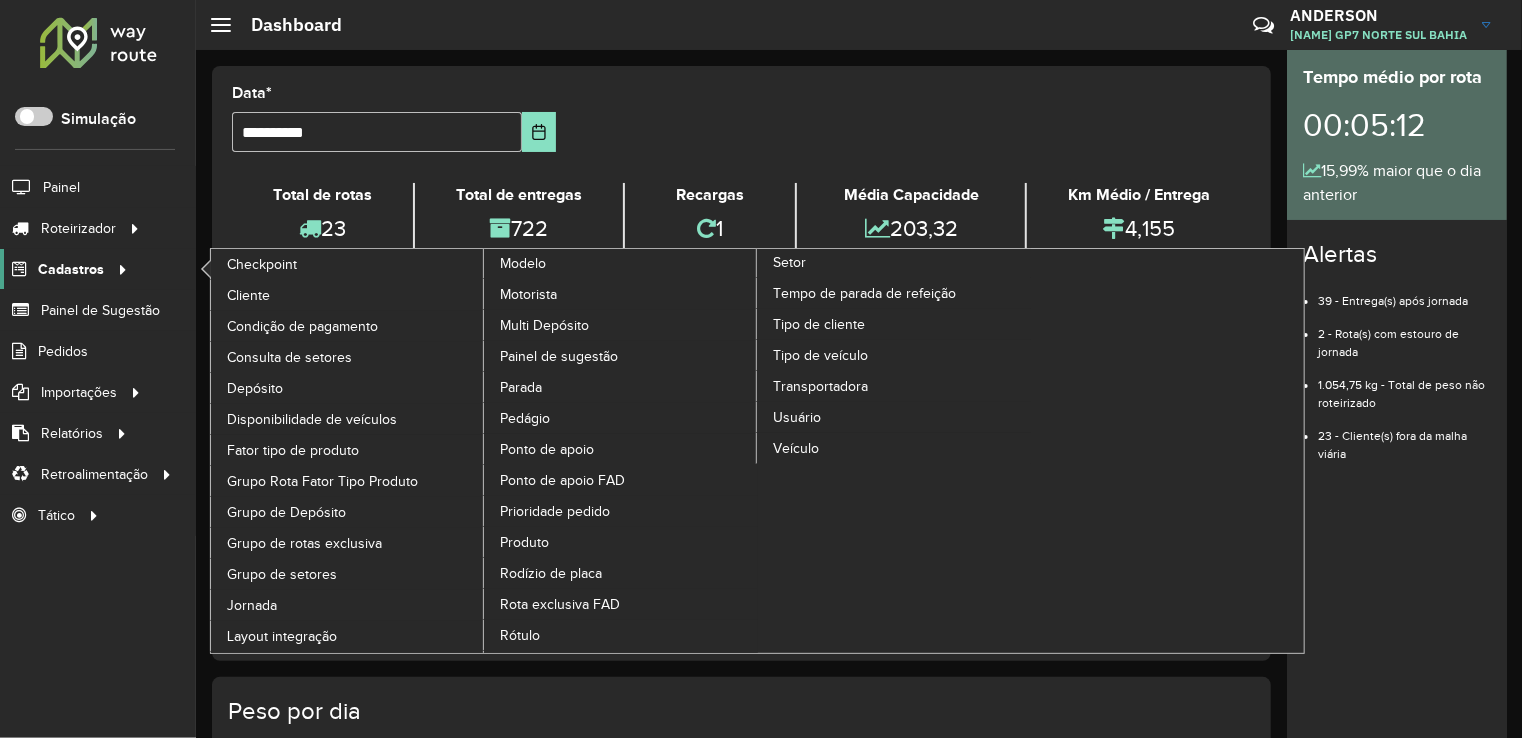 click on "Cadastros" 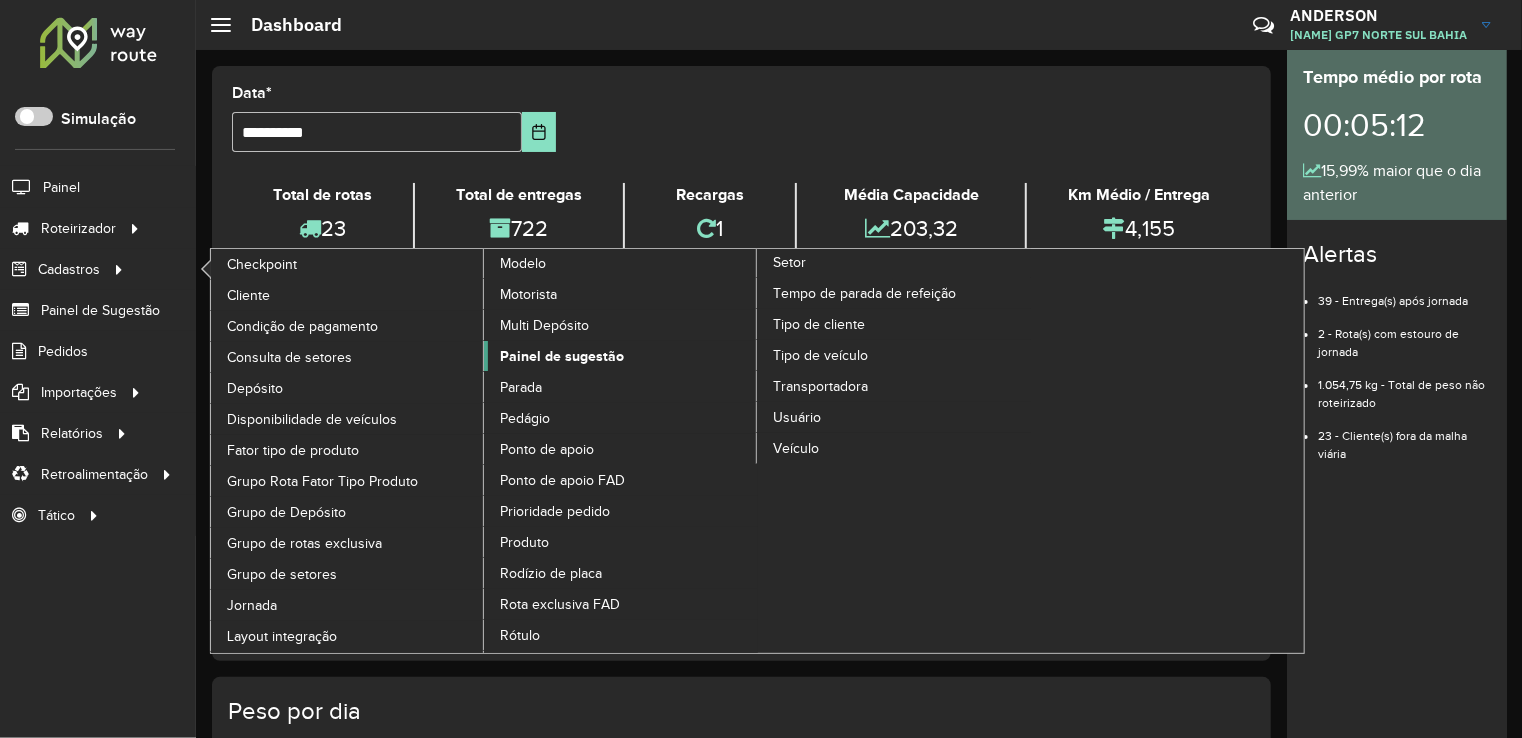 click on "Painel de sugestão" 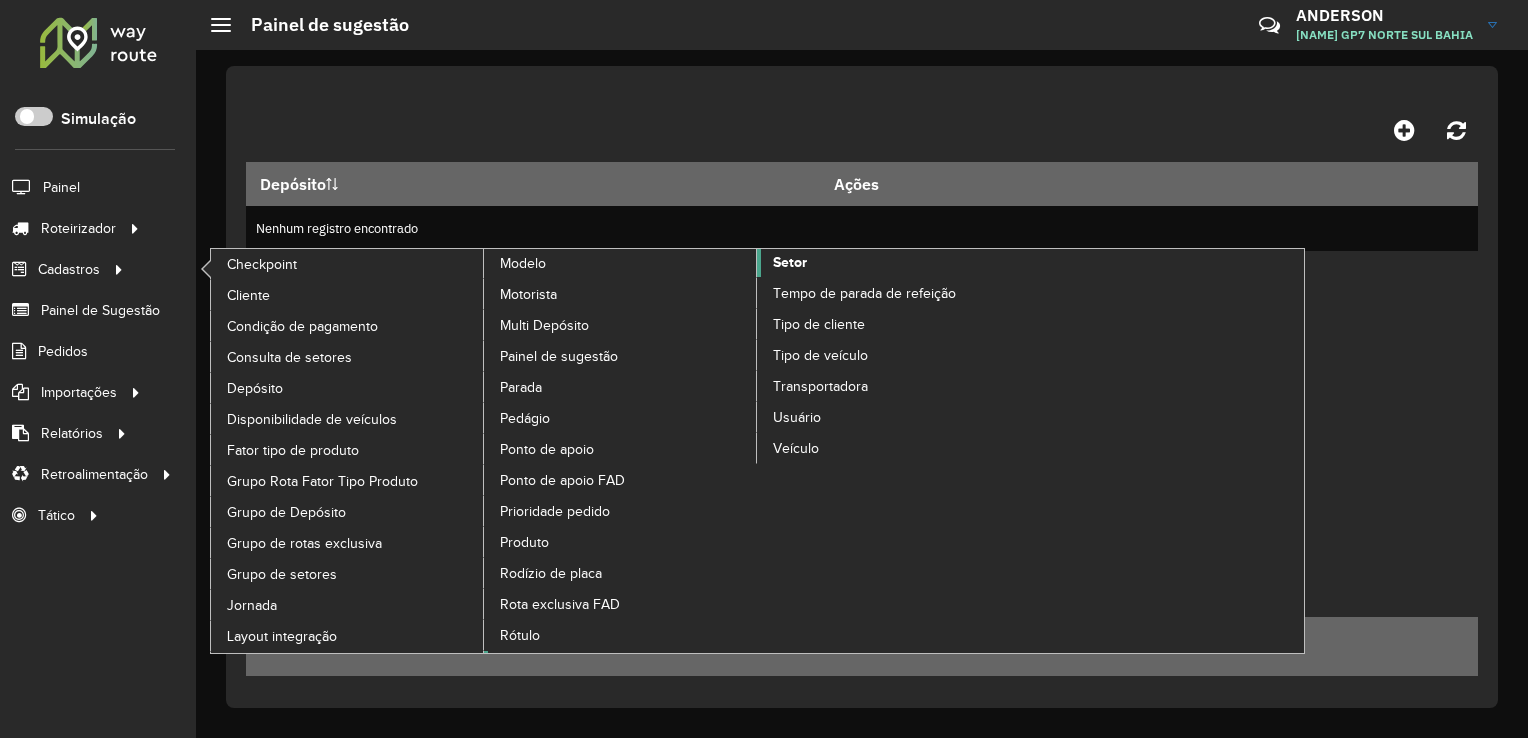 click on "Setor" 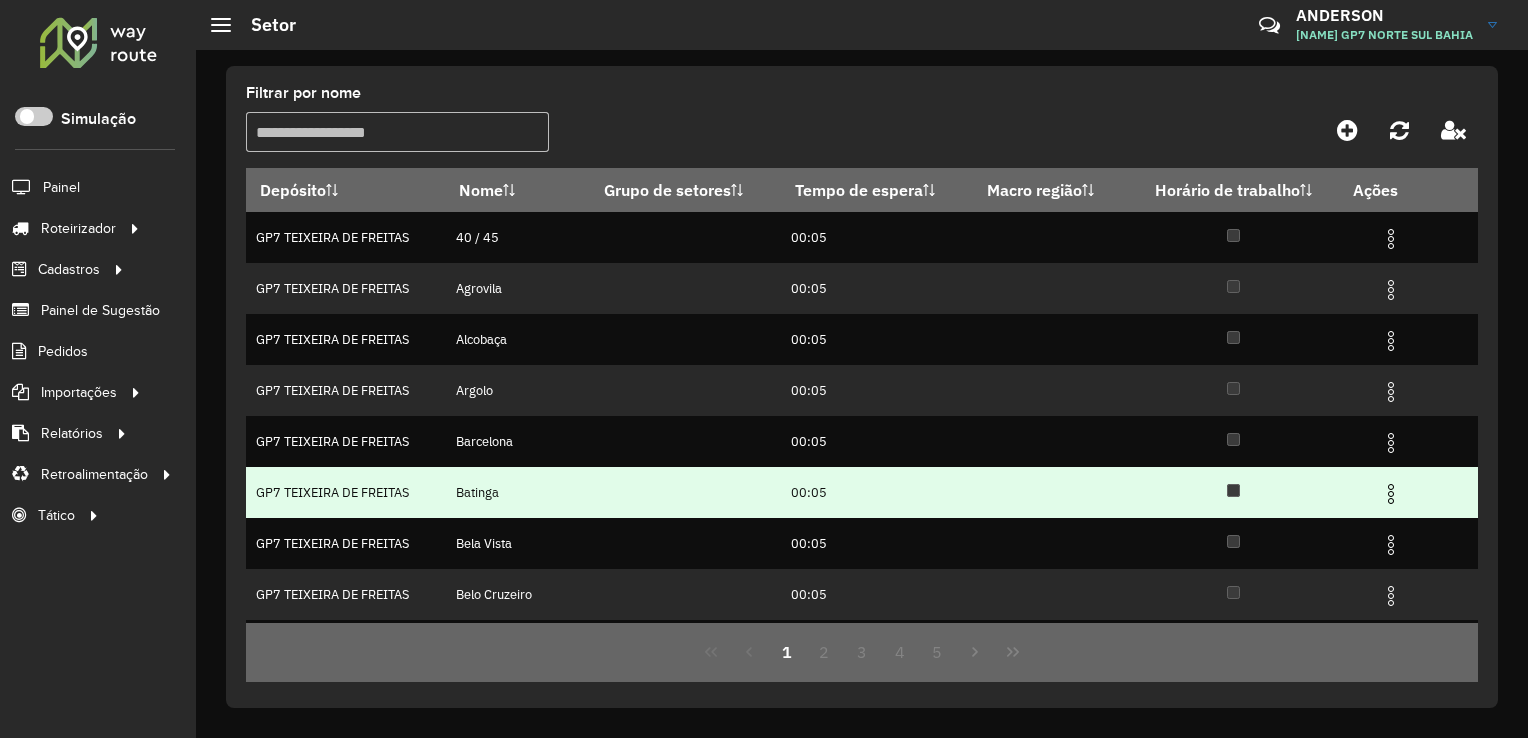 scroll, scrollTop: 197, scrollLeft: 0, axis: vertical 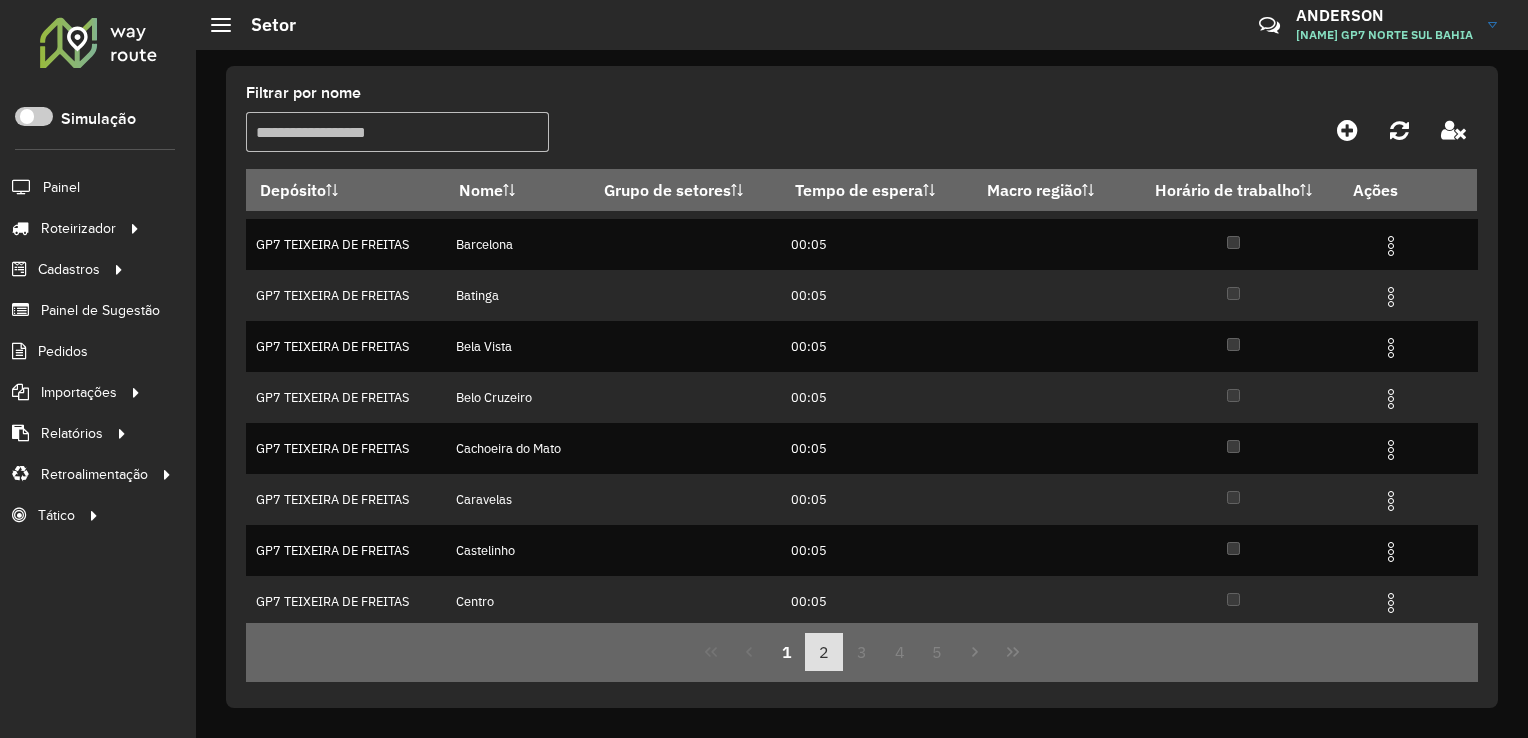click on "2" at bounding box center [824, 652] 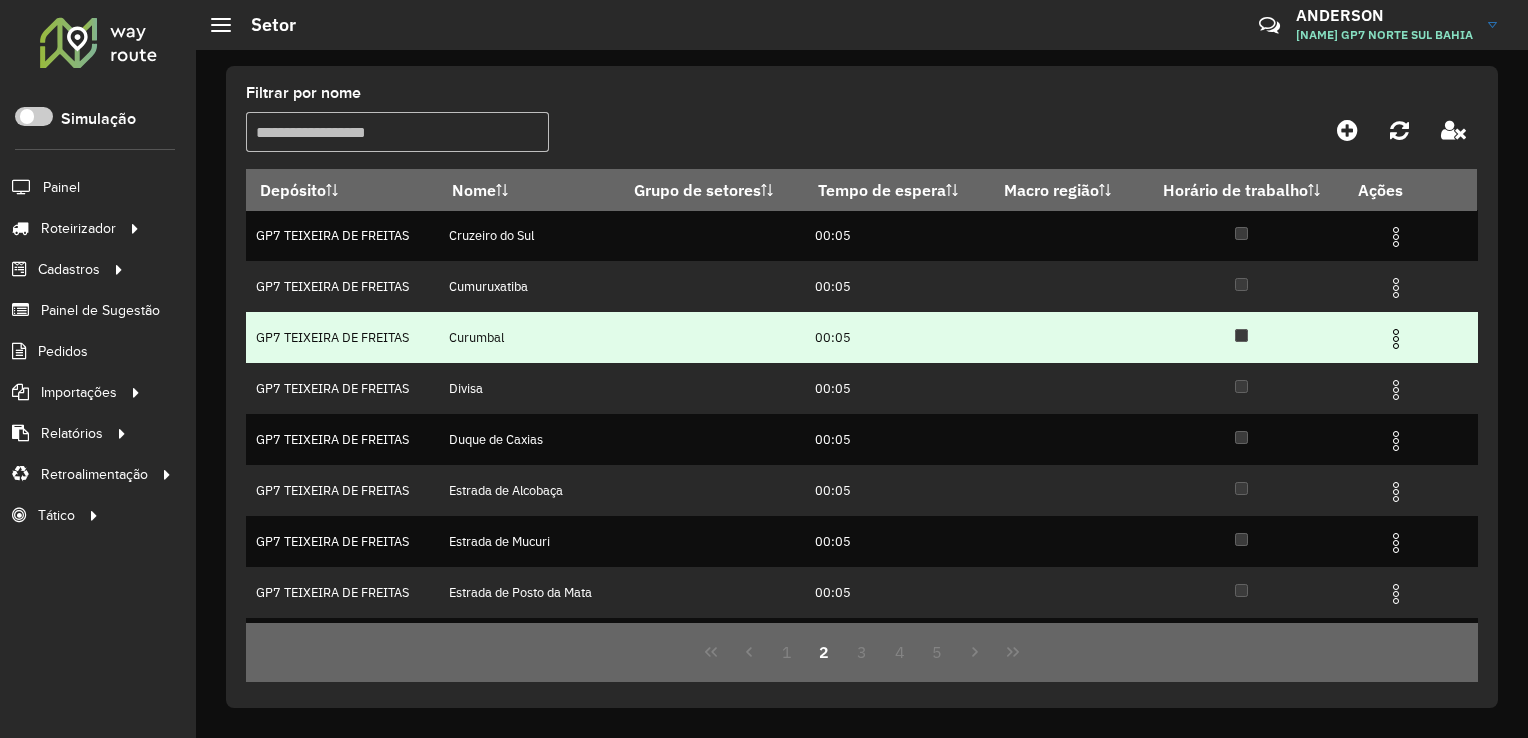 scroll, scrollTop: 197, scrollLeft: 0, axis: vertical 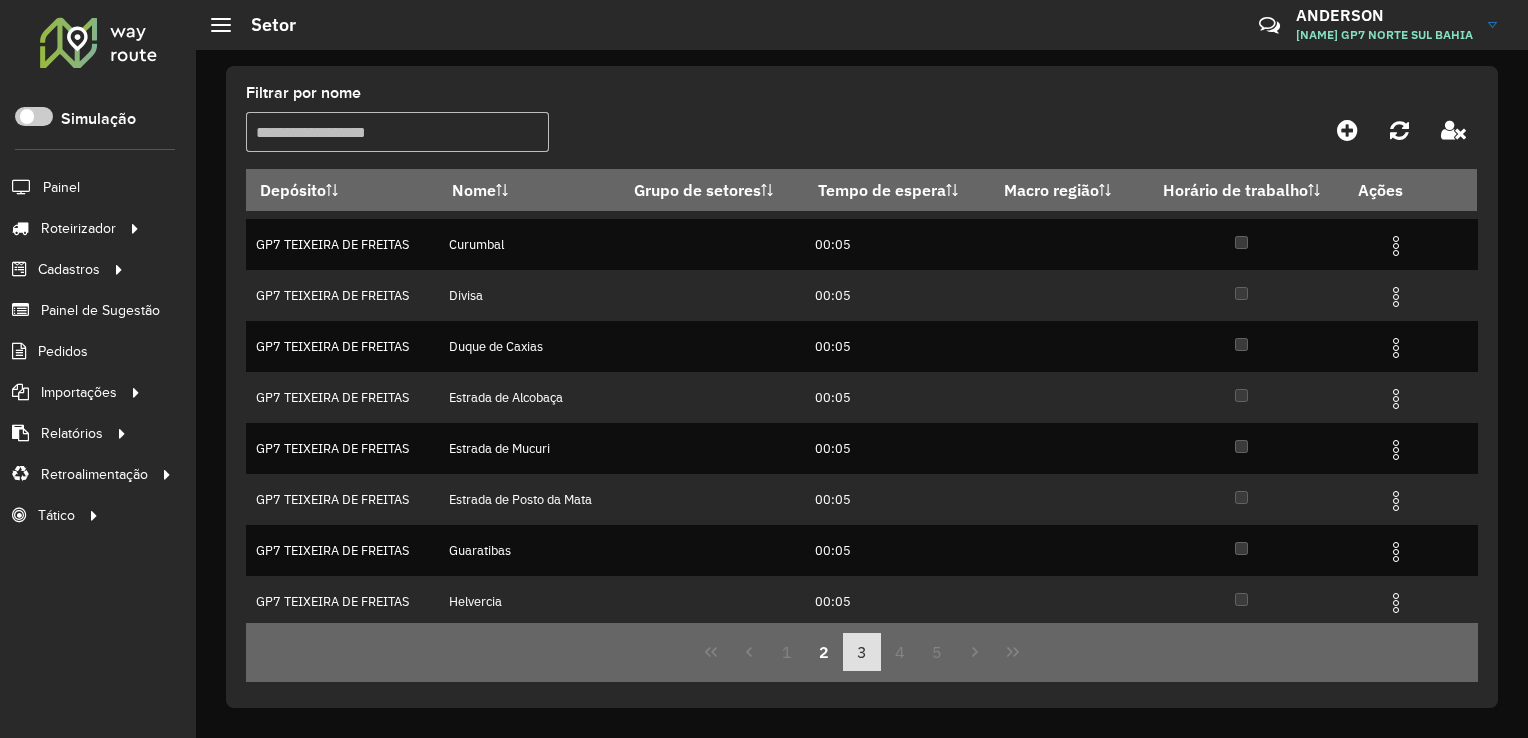 click on "3" at bounding box center [862, 652] 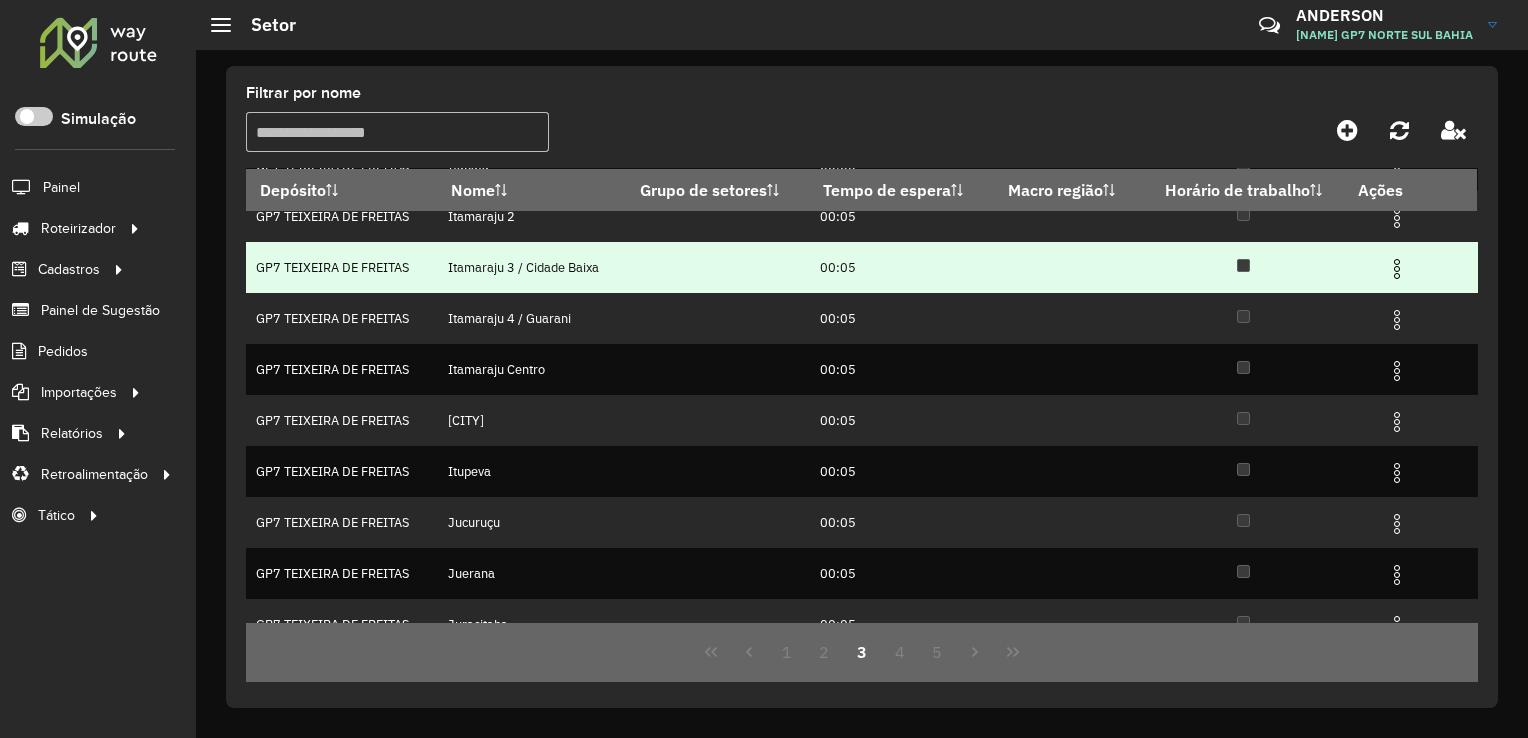 scroll, scrollTop: 197, scrollLeft: 0, axis: vertical 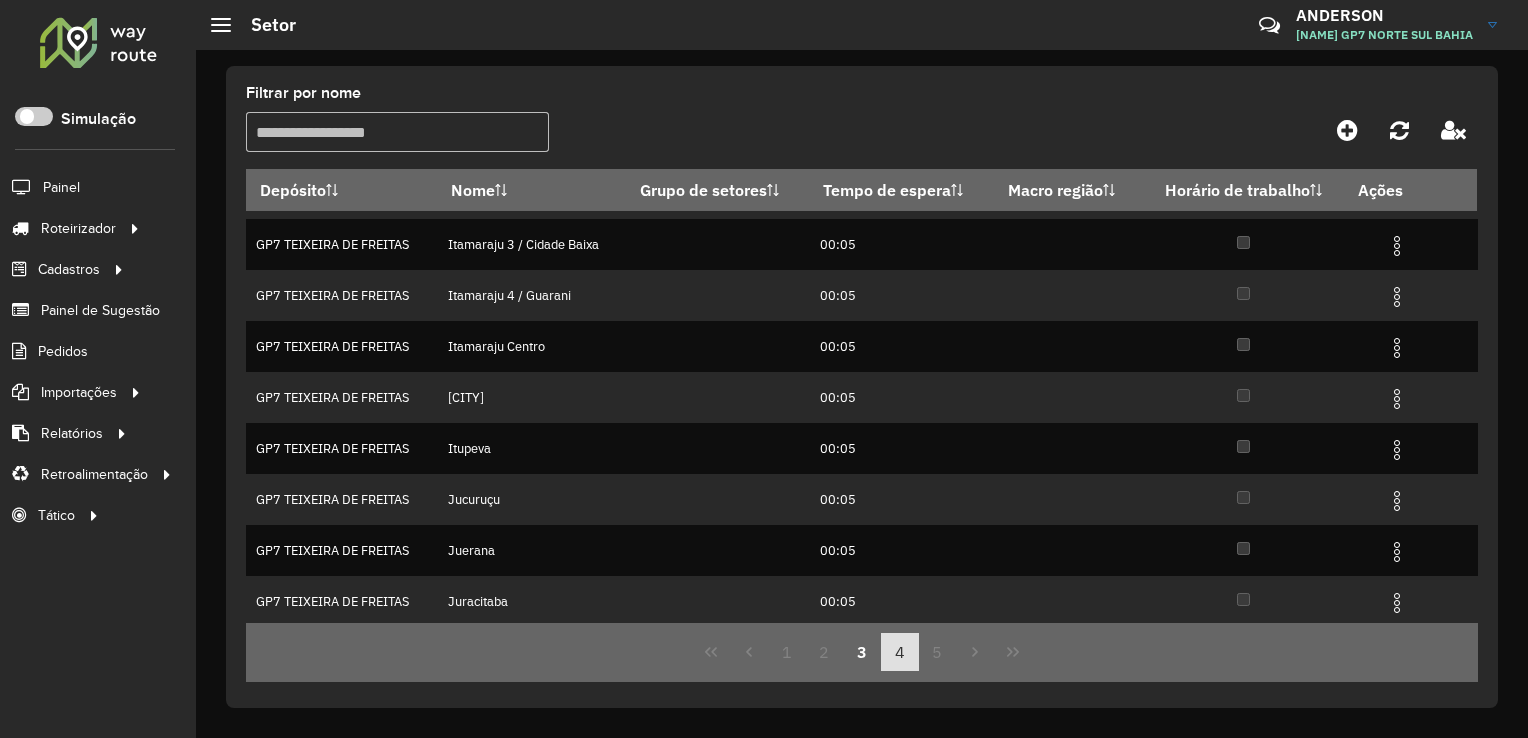 click on "4" at bounding box center [900, 652] 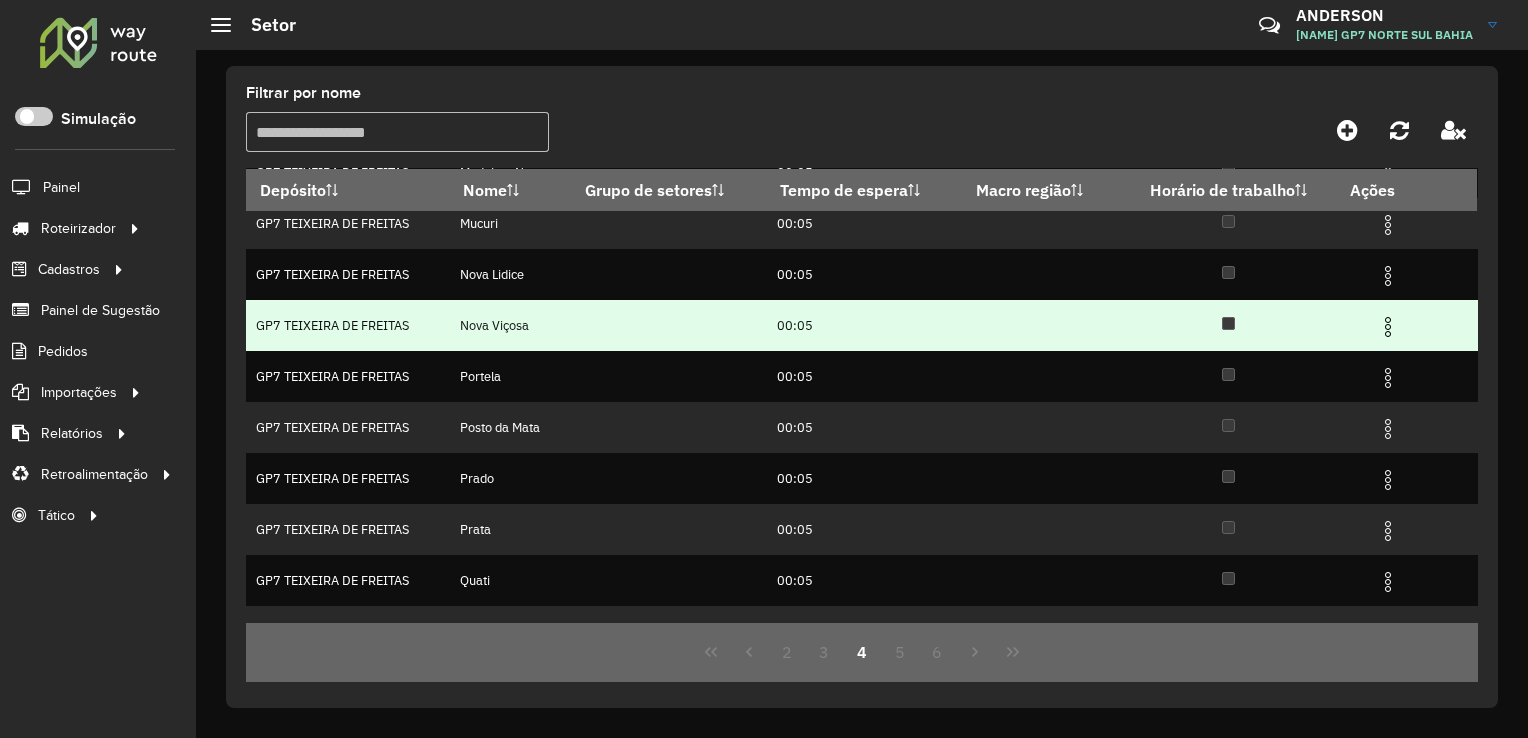 scroll, scrollTop: 197, scrollLeft: 0, axis: vertical 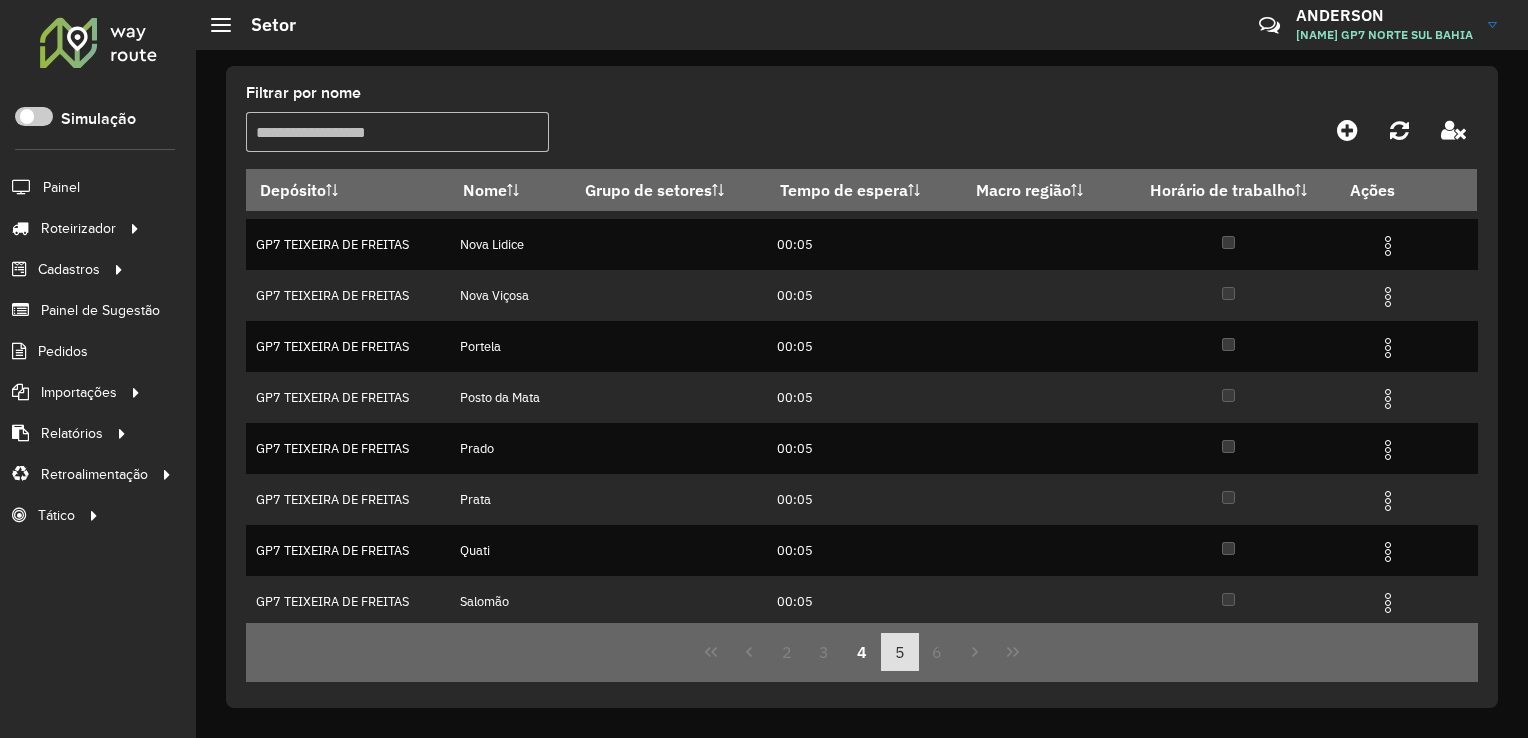 click on "5" at bounding box center (900, 652) 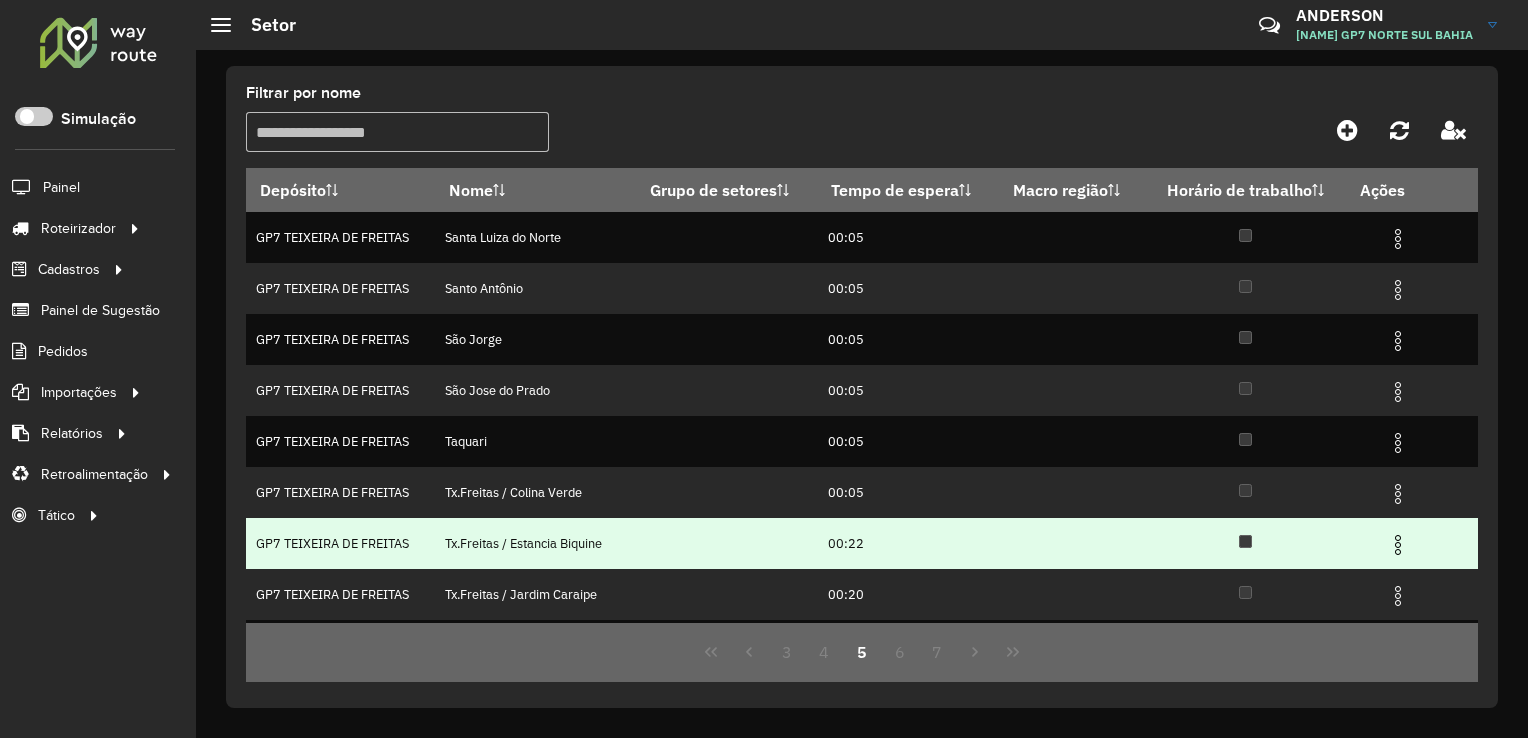click at bounding box center [1398, 545] 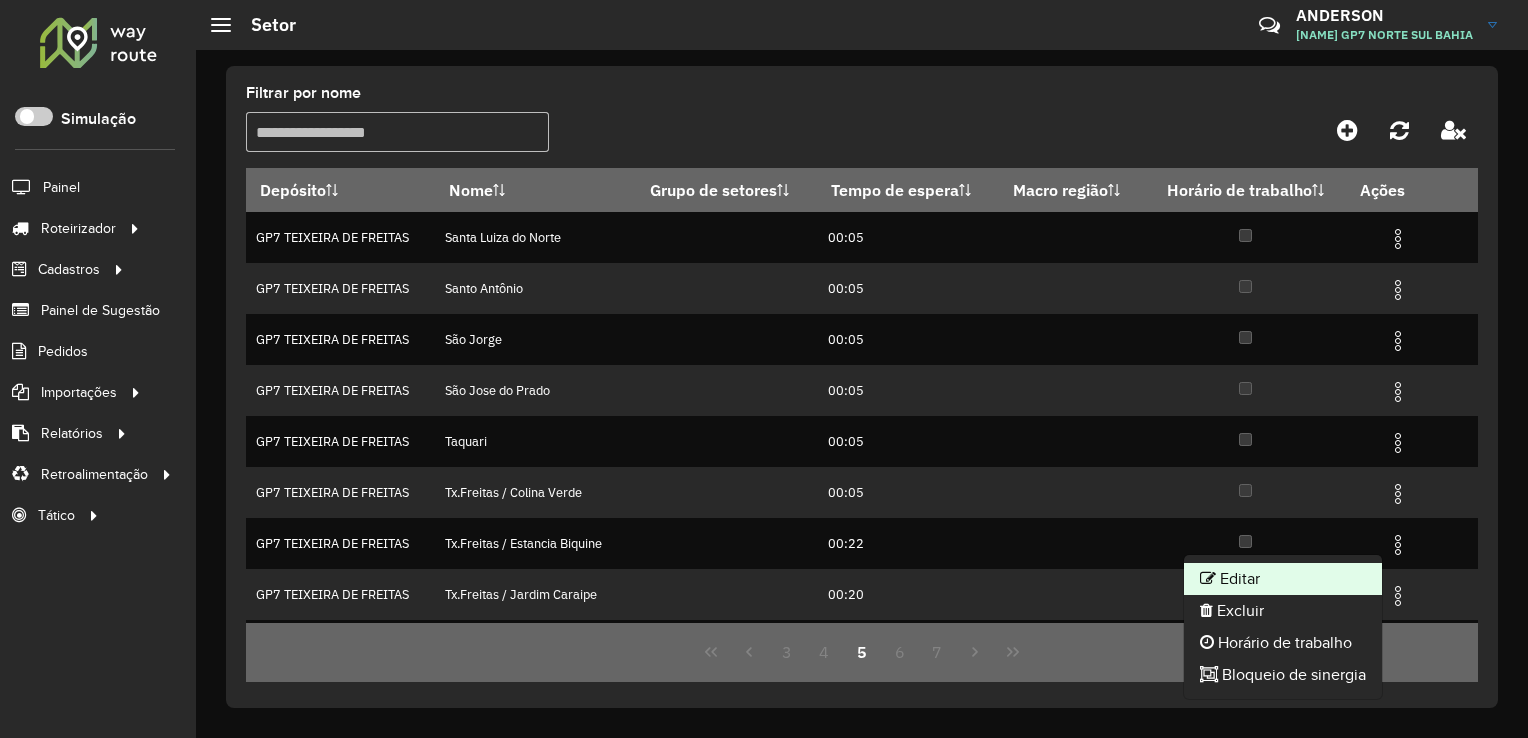 click on "Editar" 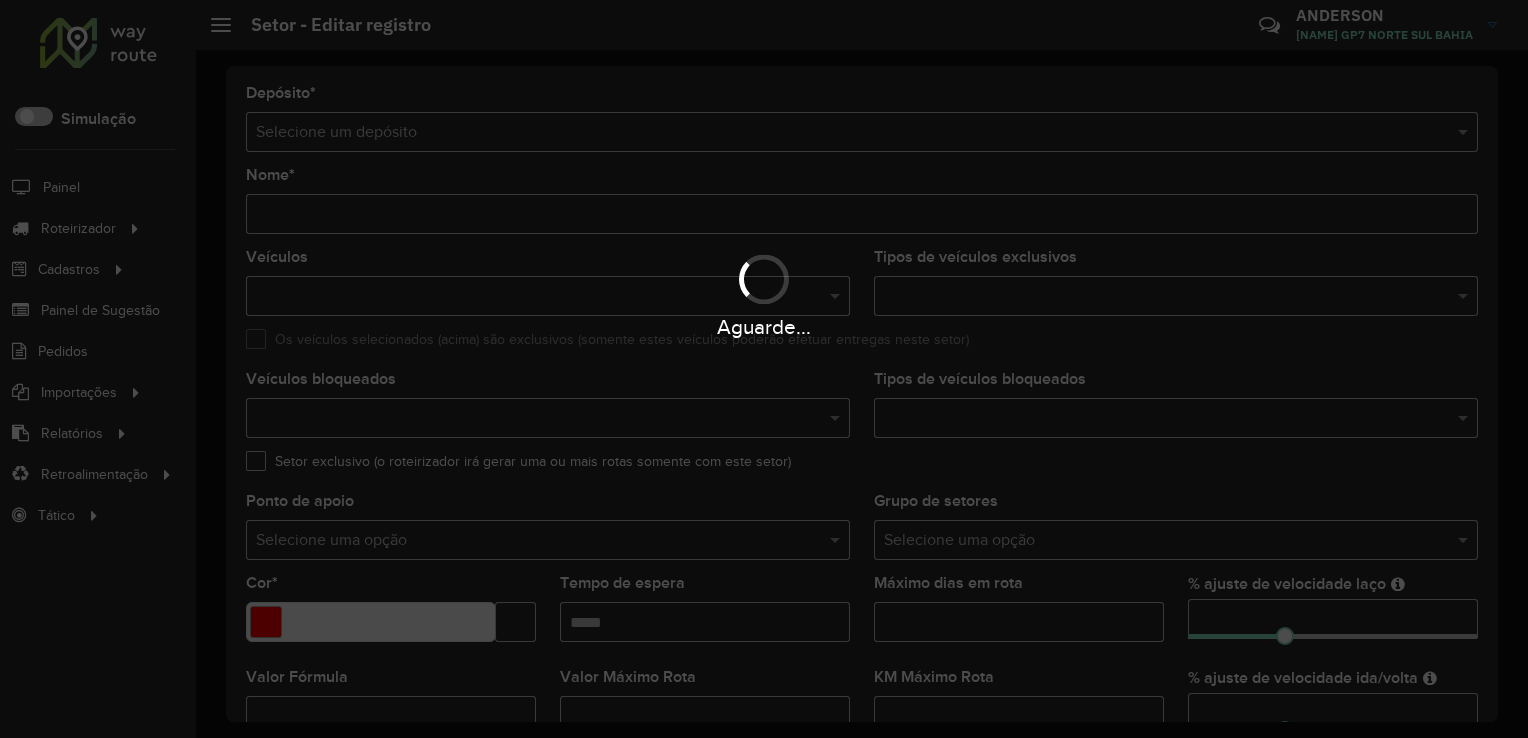 type on "**********" 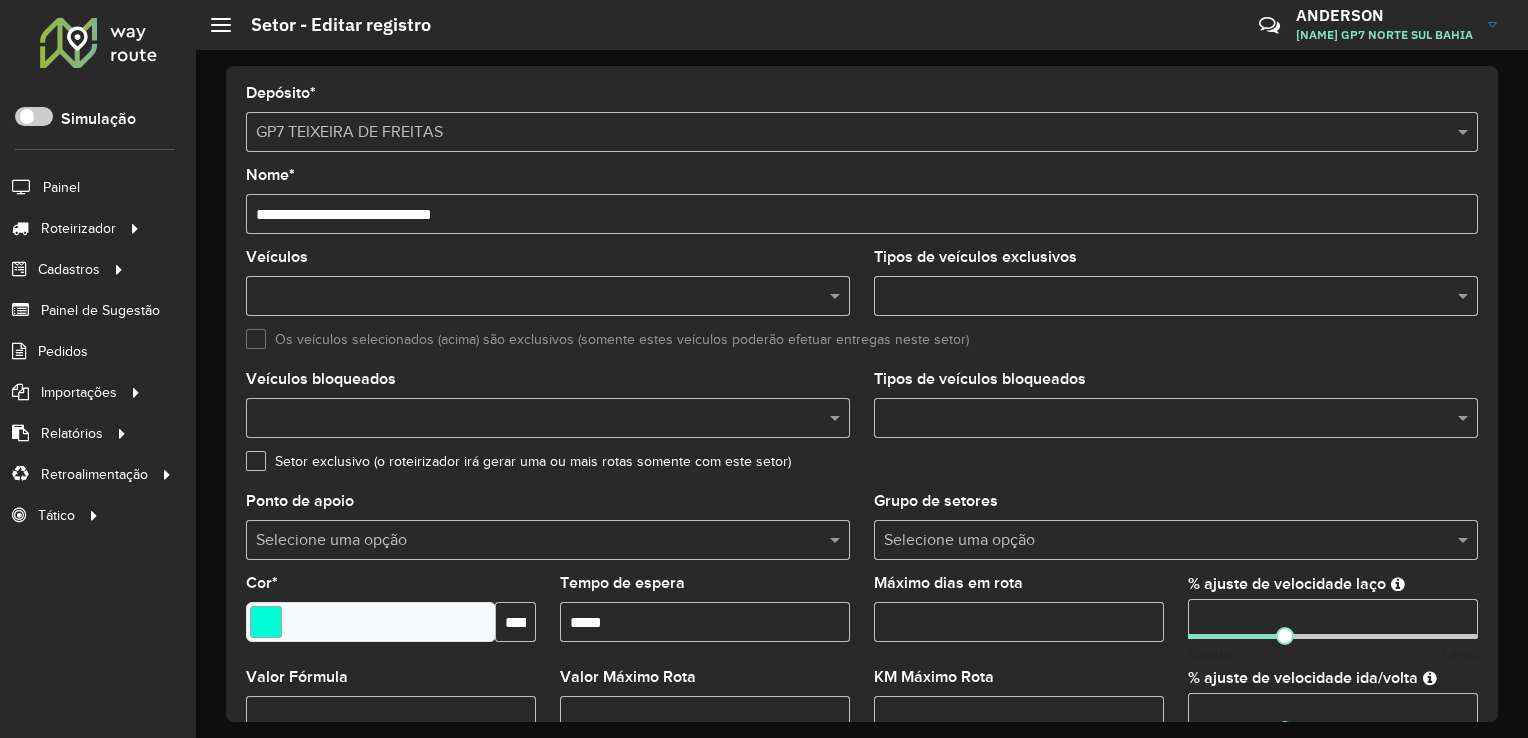 click on "Tempo de espera" at bounding box center [705, 622] 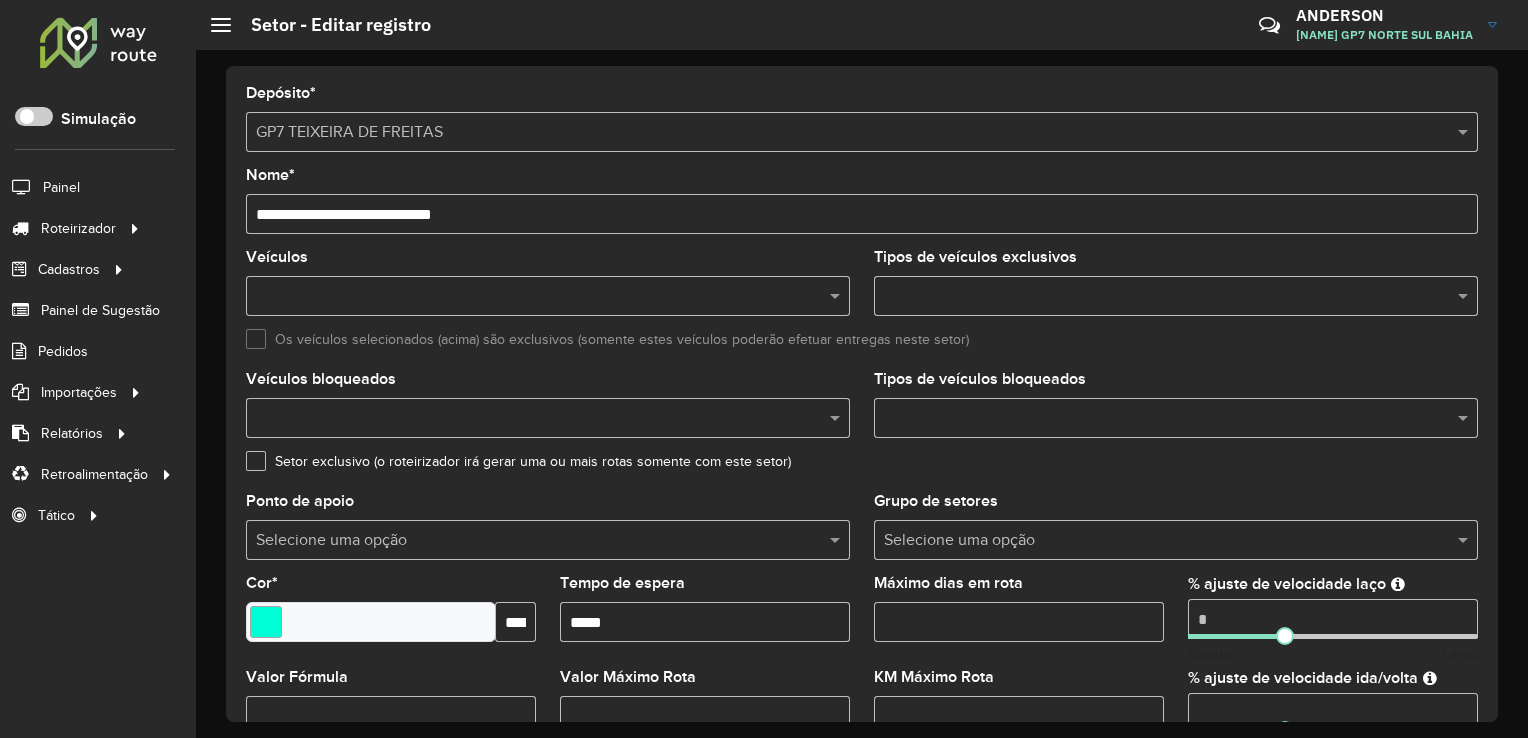 scroll, scrollTop: 629, scrollLeft: 0, axis: vertical 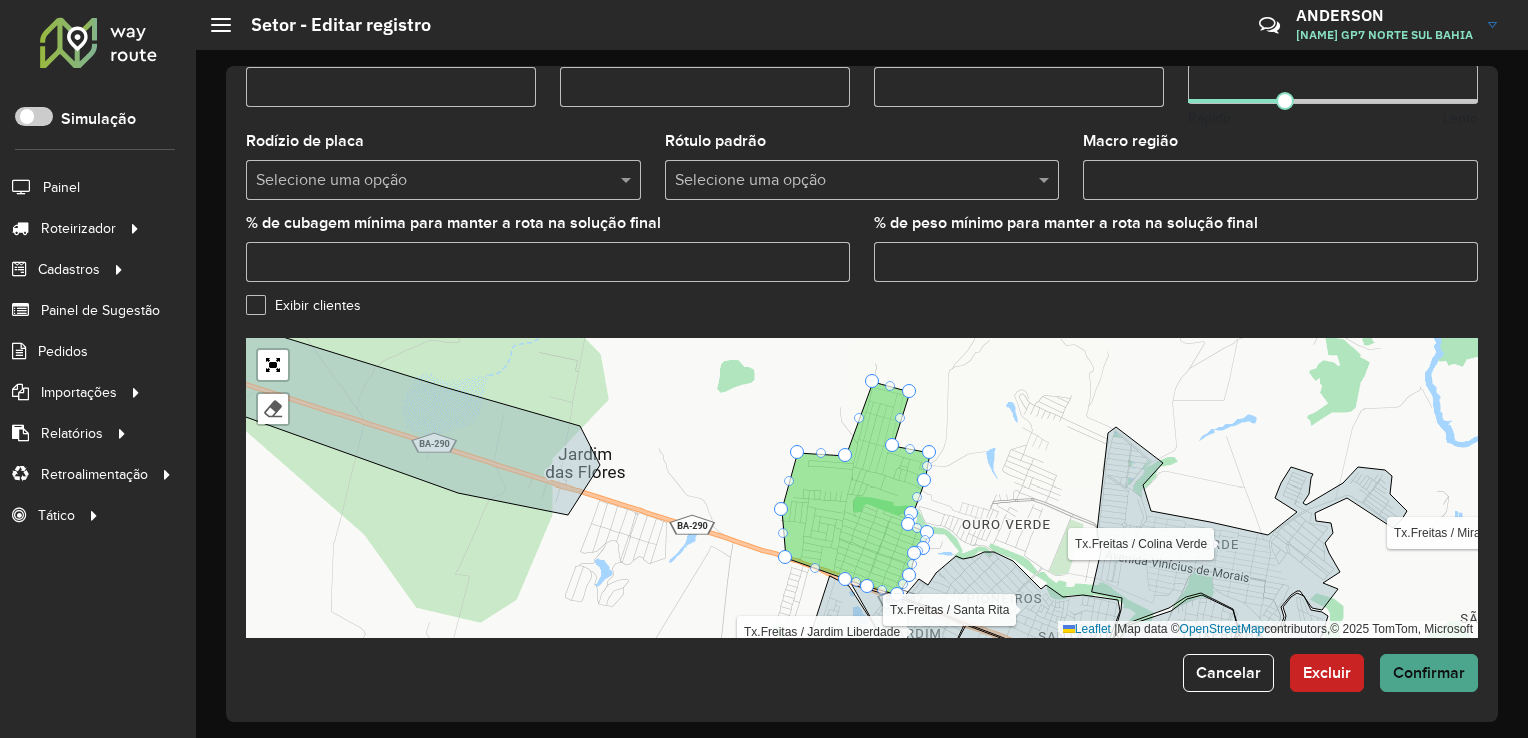 type on "*****" 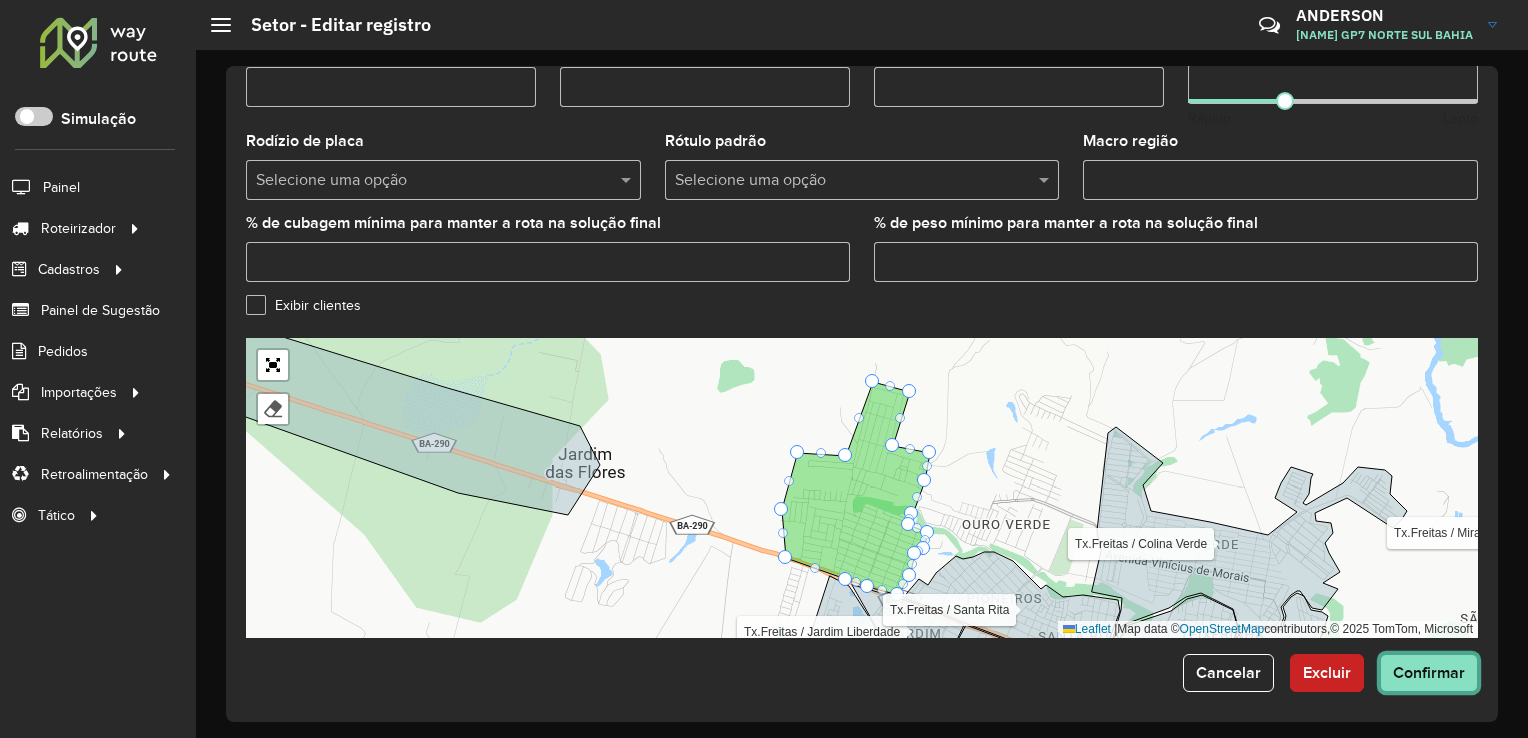 click on "Confirmar" 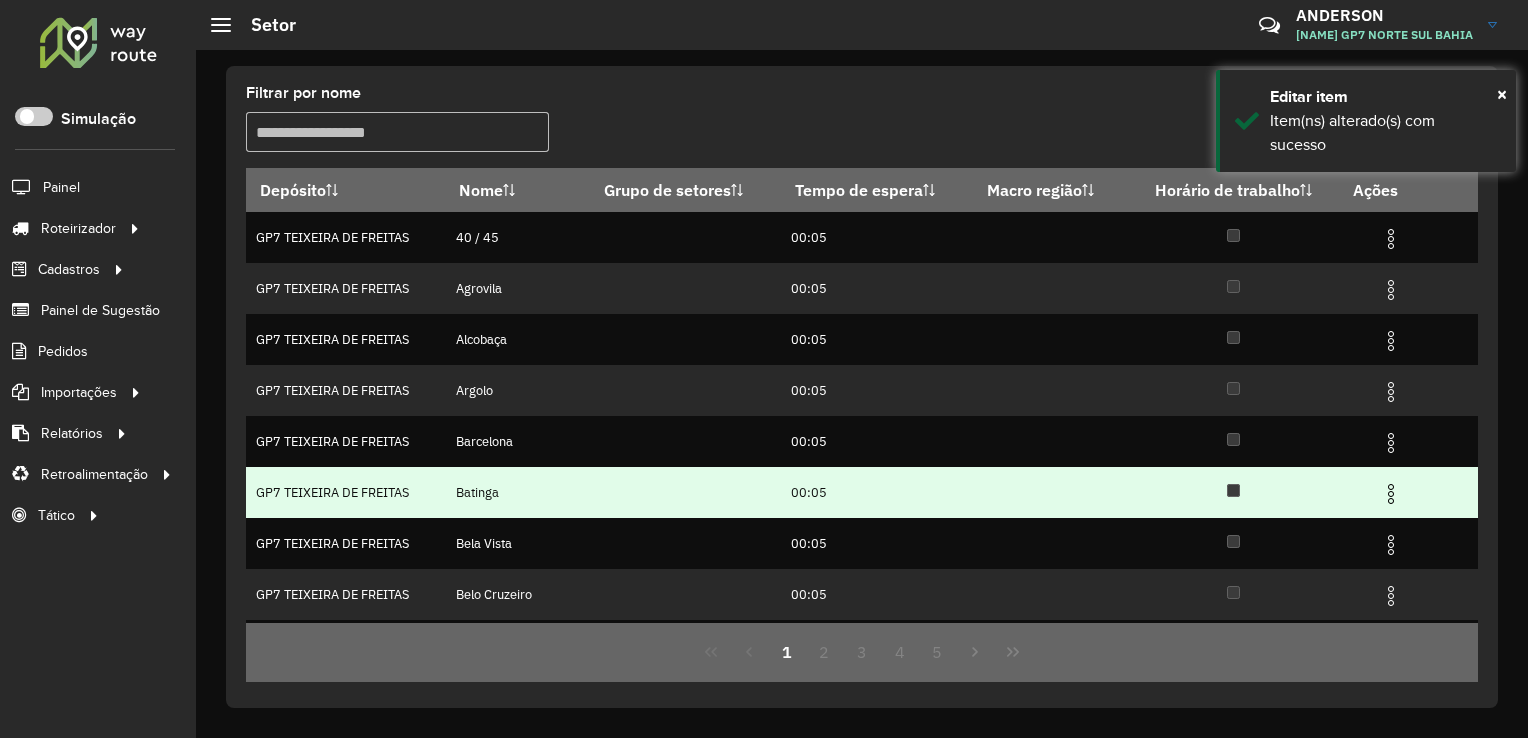 scroll, scrollTop: 197, scrollLeft: 0, axis: vertical 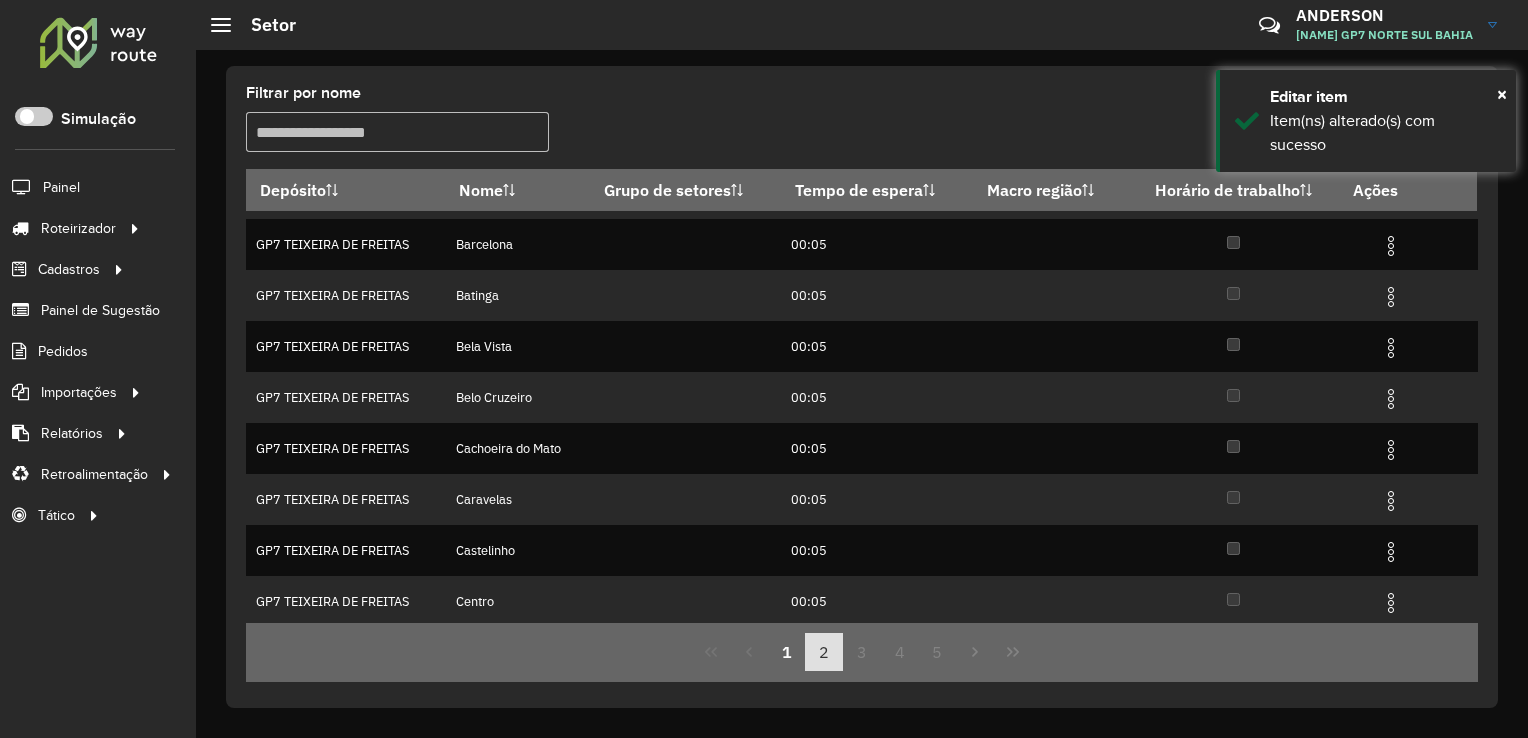 click on "2" at bounding box center (824, 652) 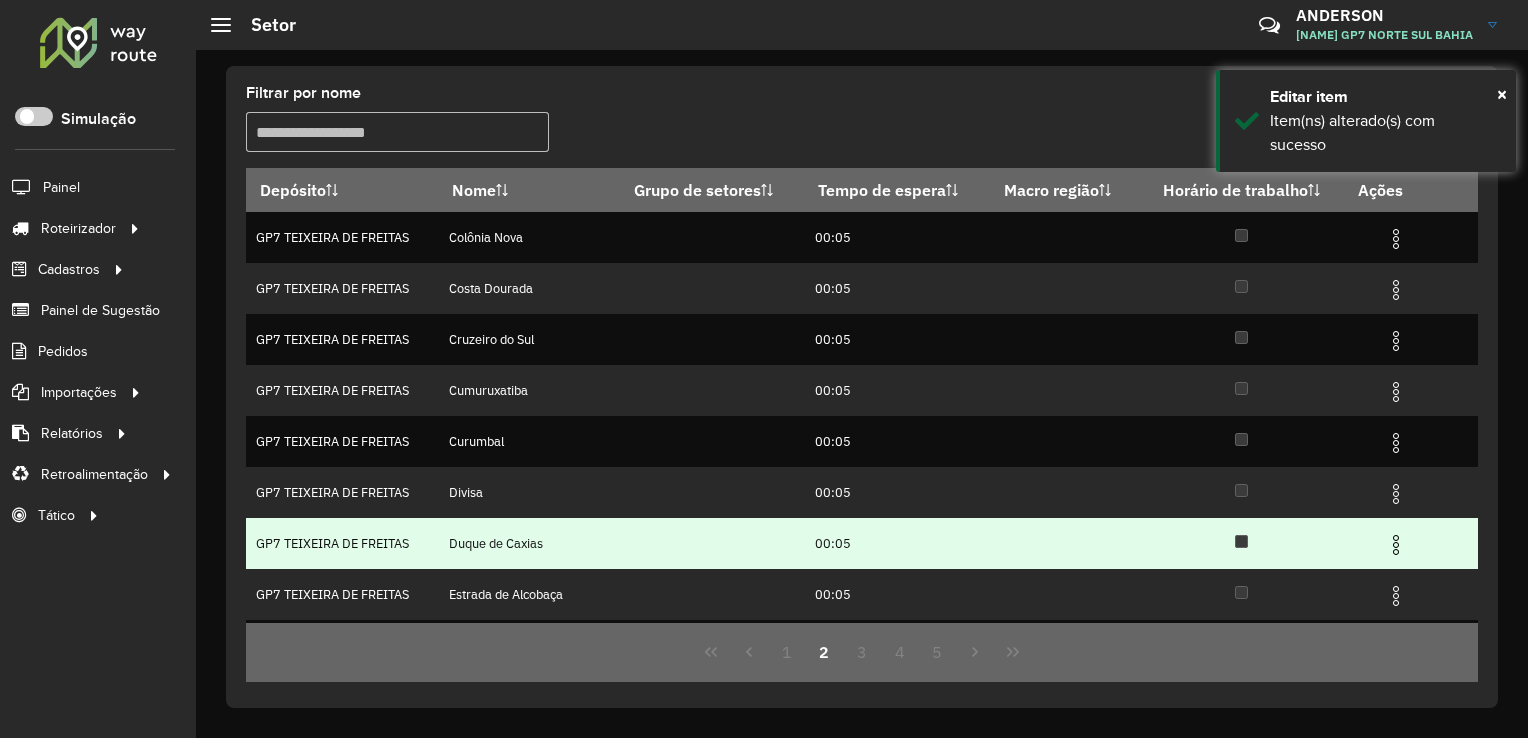scroll, scrollTop: 197, scrollLeft: 0, axis: vertical 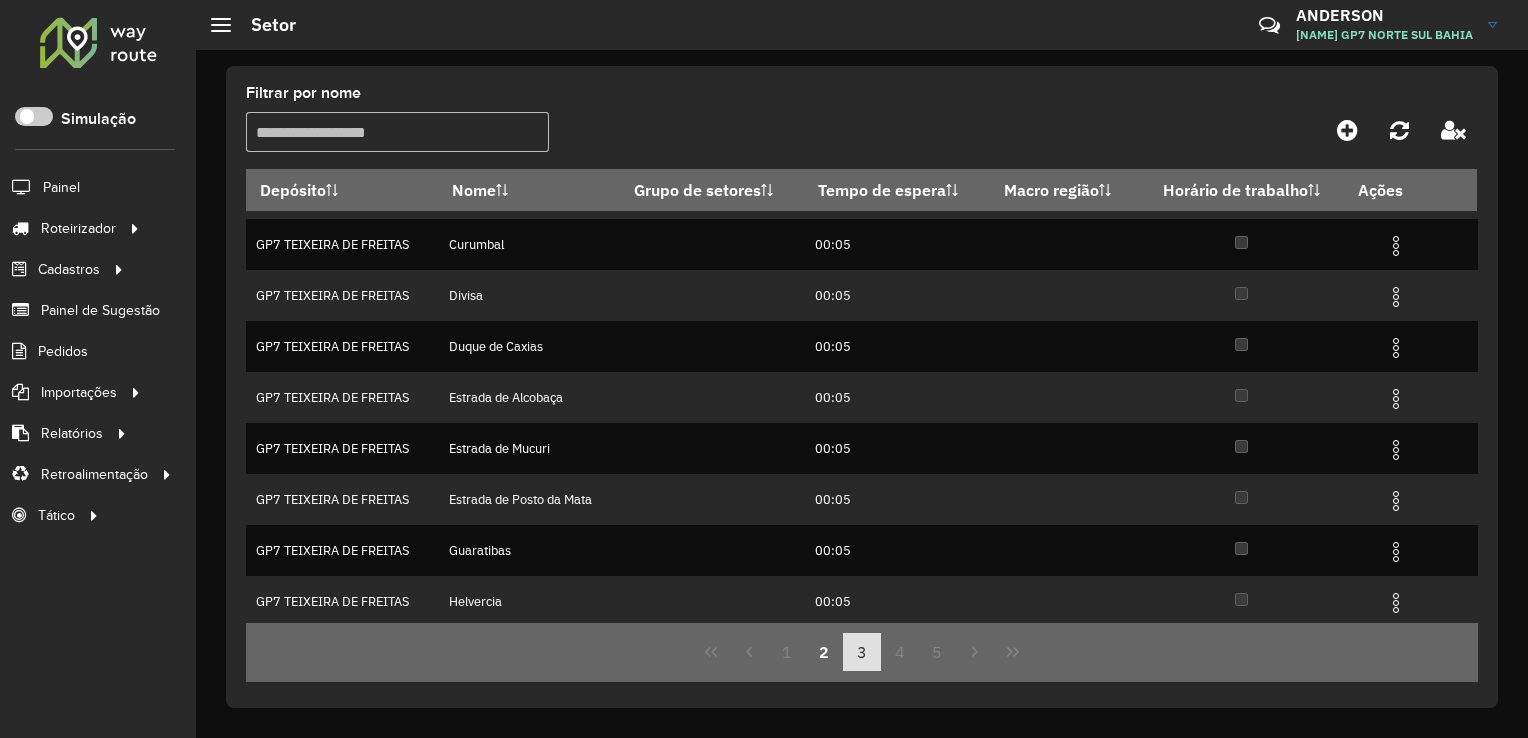 click on "3" at bounding box center (862, 652) 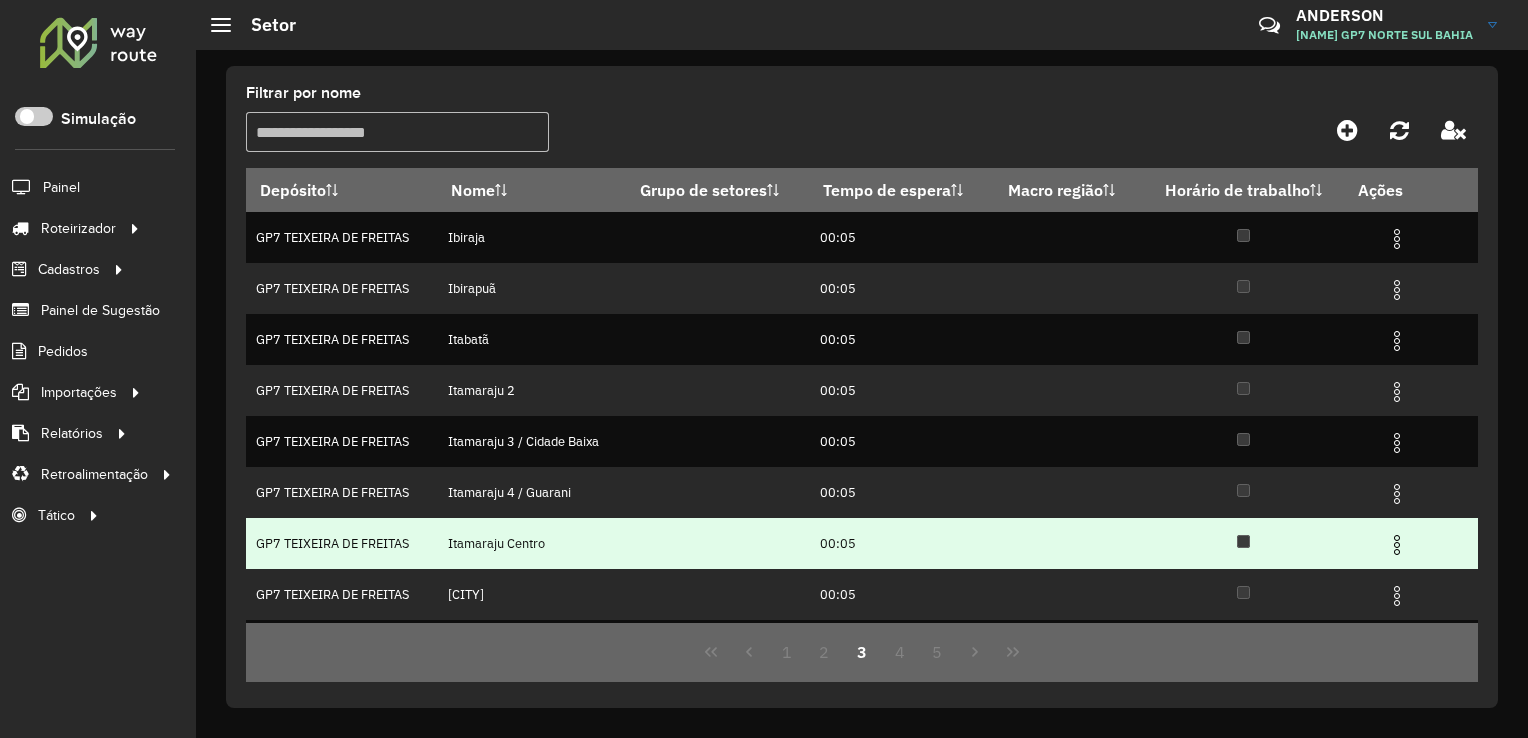 scroll, scrollTop: 197, scrollLeft: 0, axis: vertical 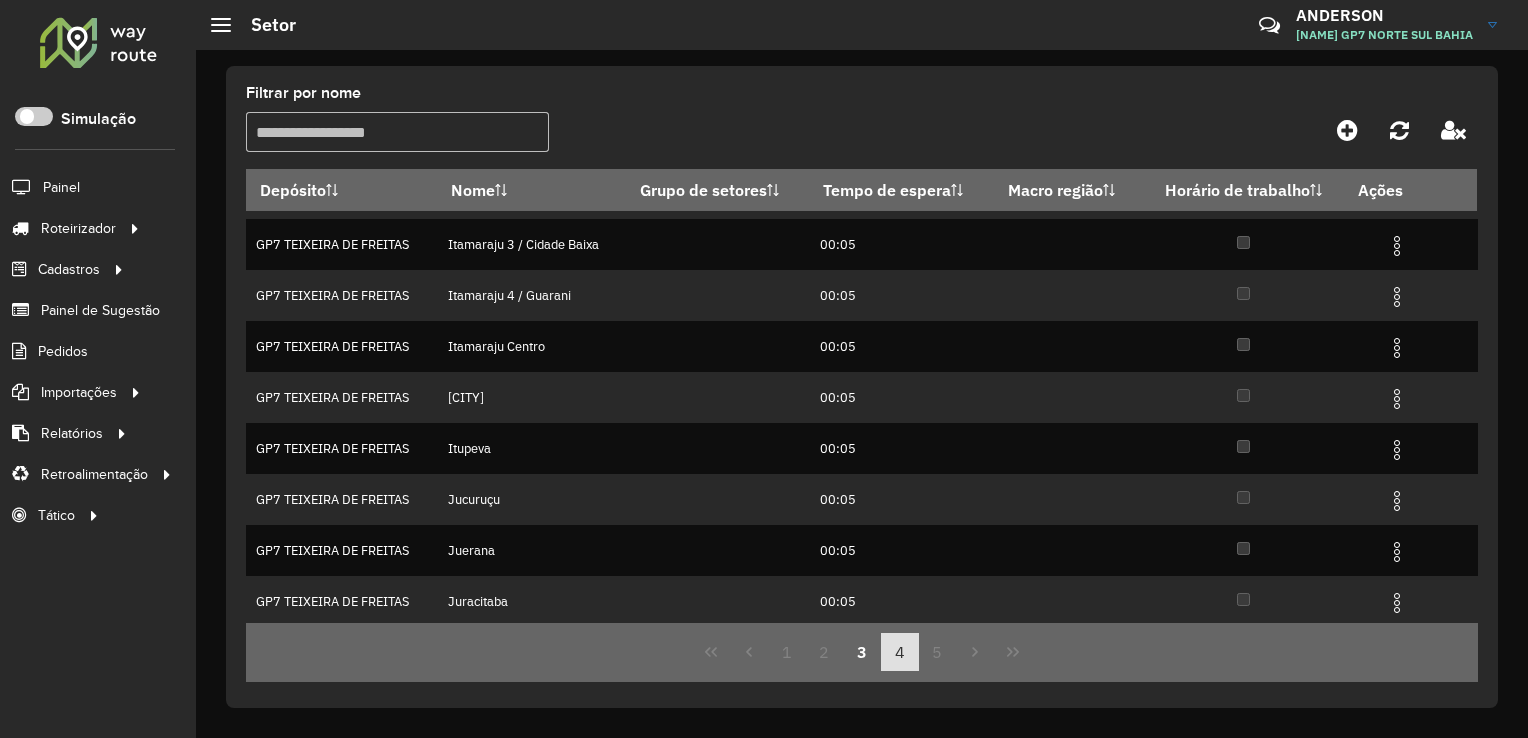 click on "4" at bounding box center (900, 652) 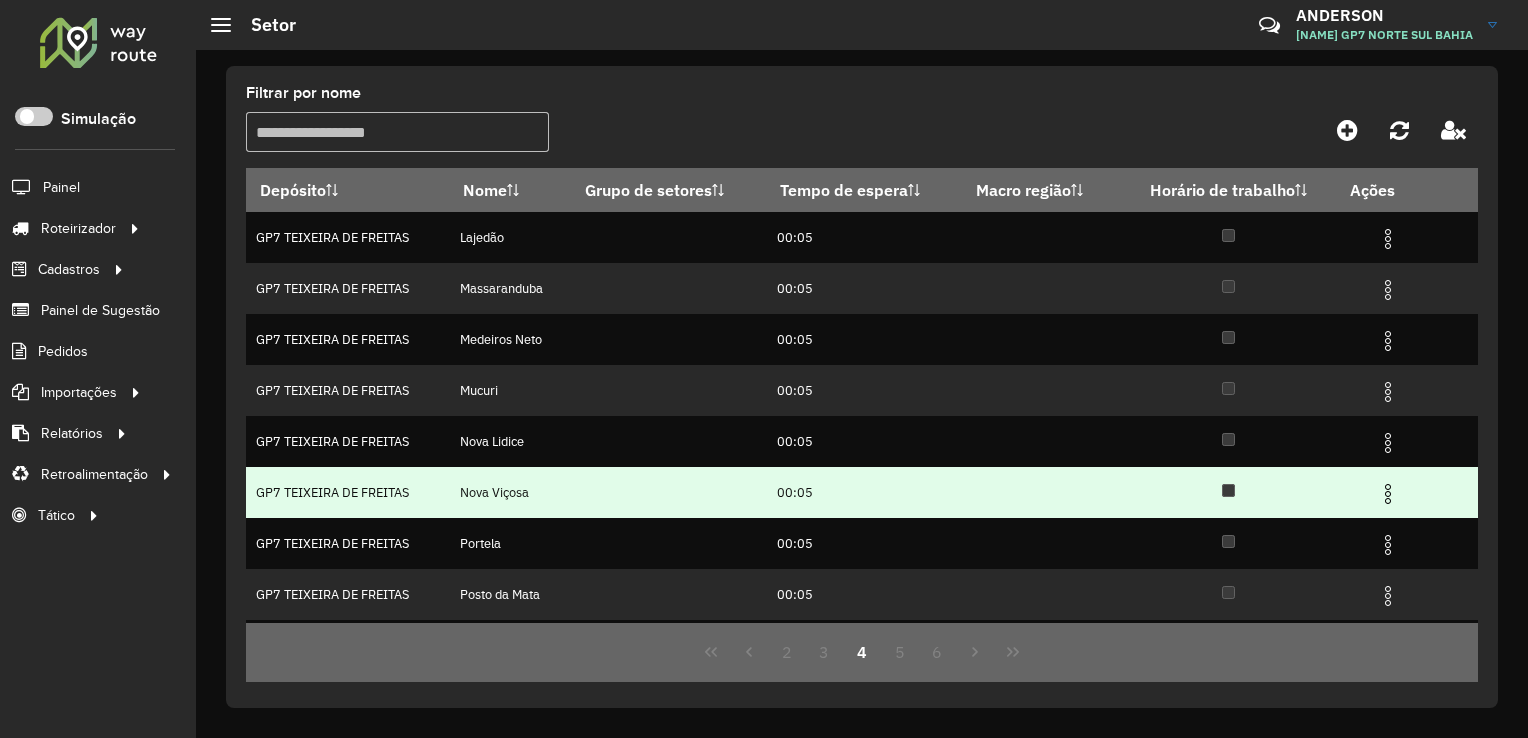 scroll, scrollTop: 197, scrollLeft: 0, axis: vertical 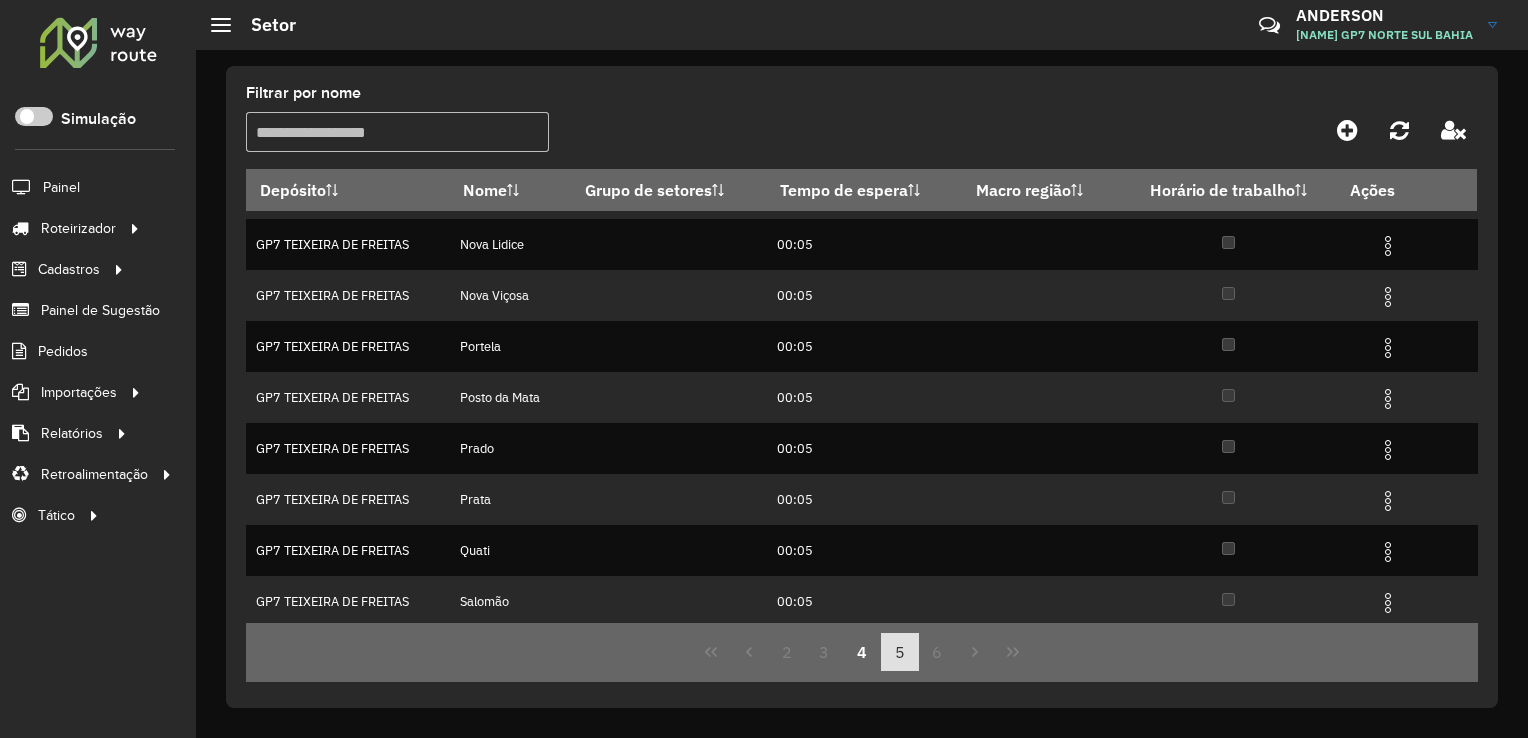 click on "5" at bounding box center (900, 652) 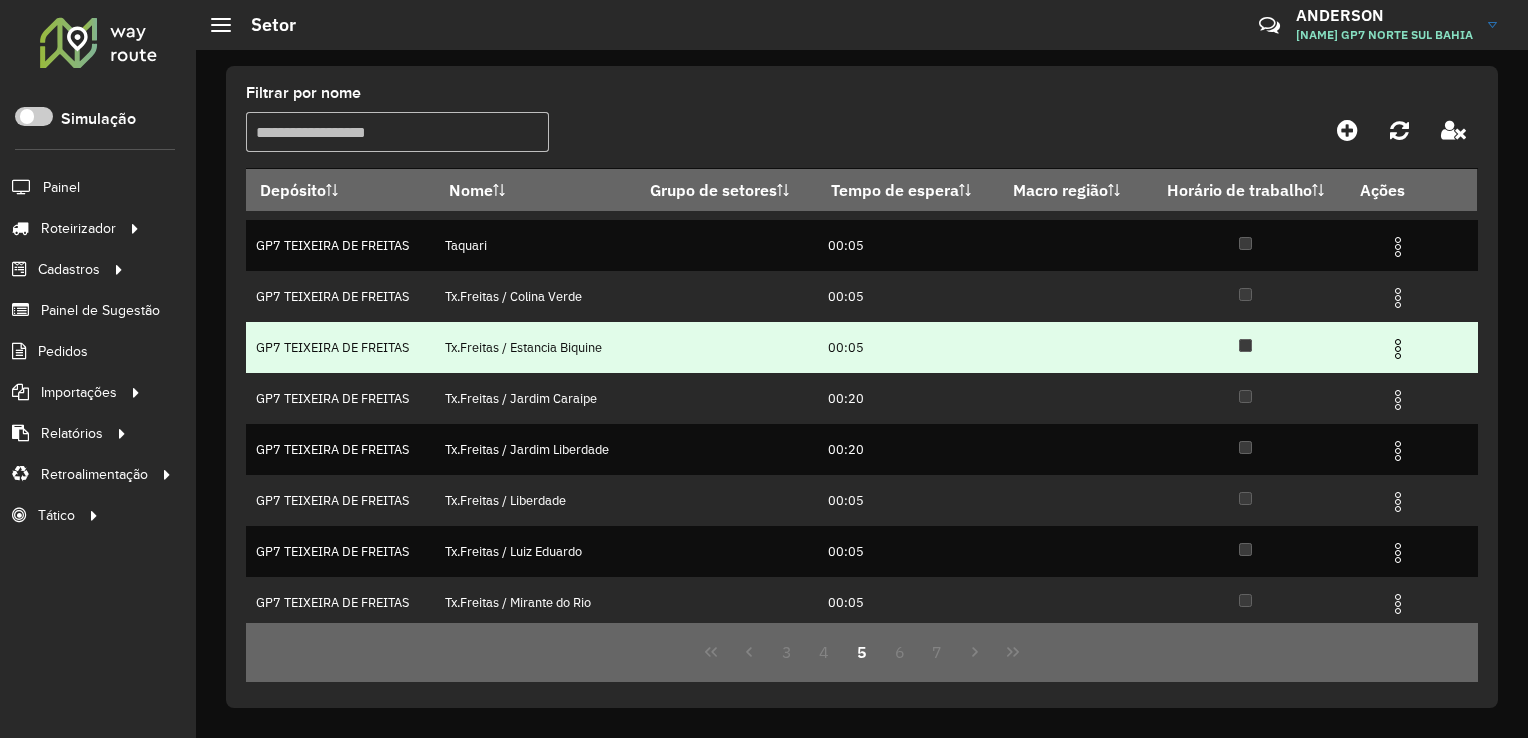 scroll, scrollTop: 197, scrollLeft: 0, axis: vertical 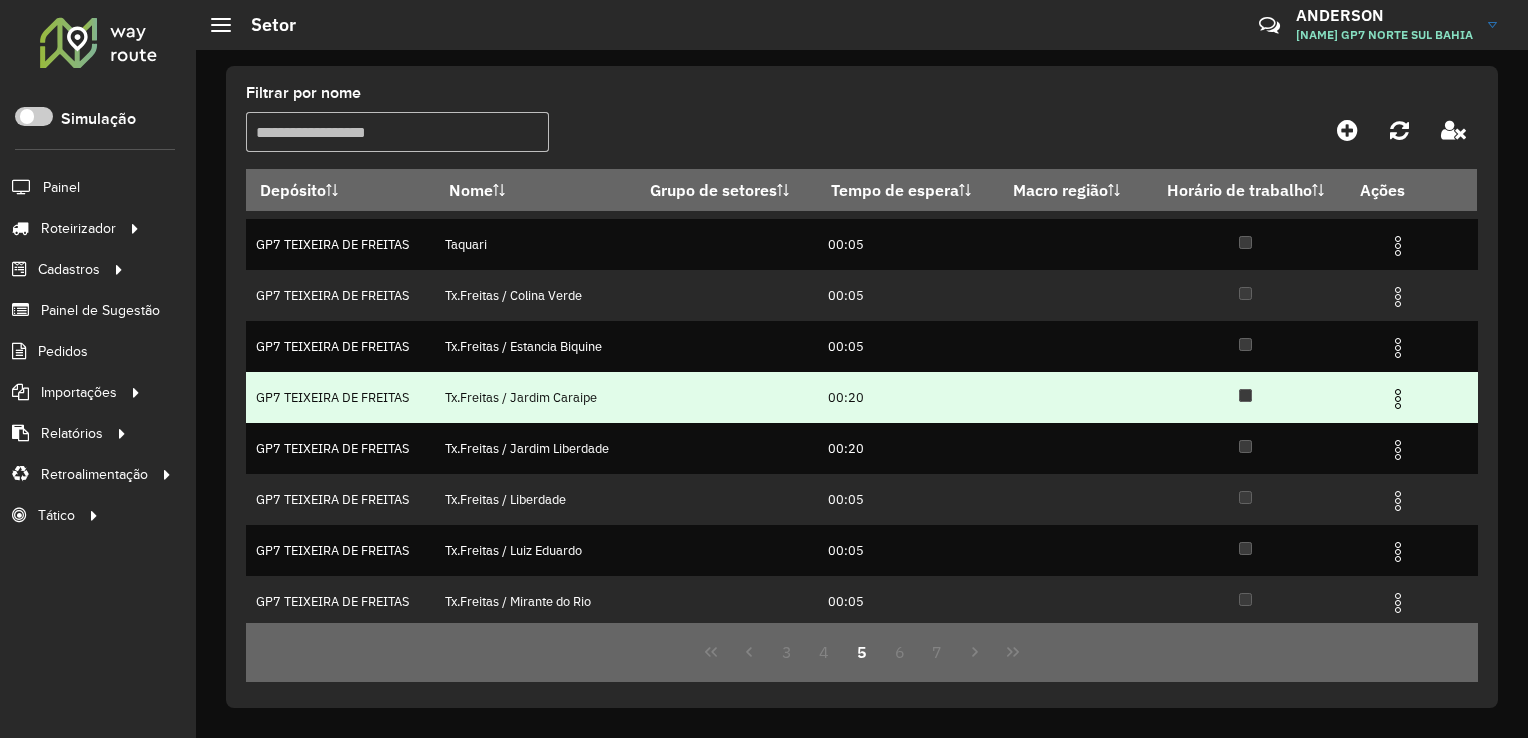 click at bounding box center (1398, 399) 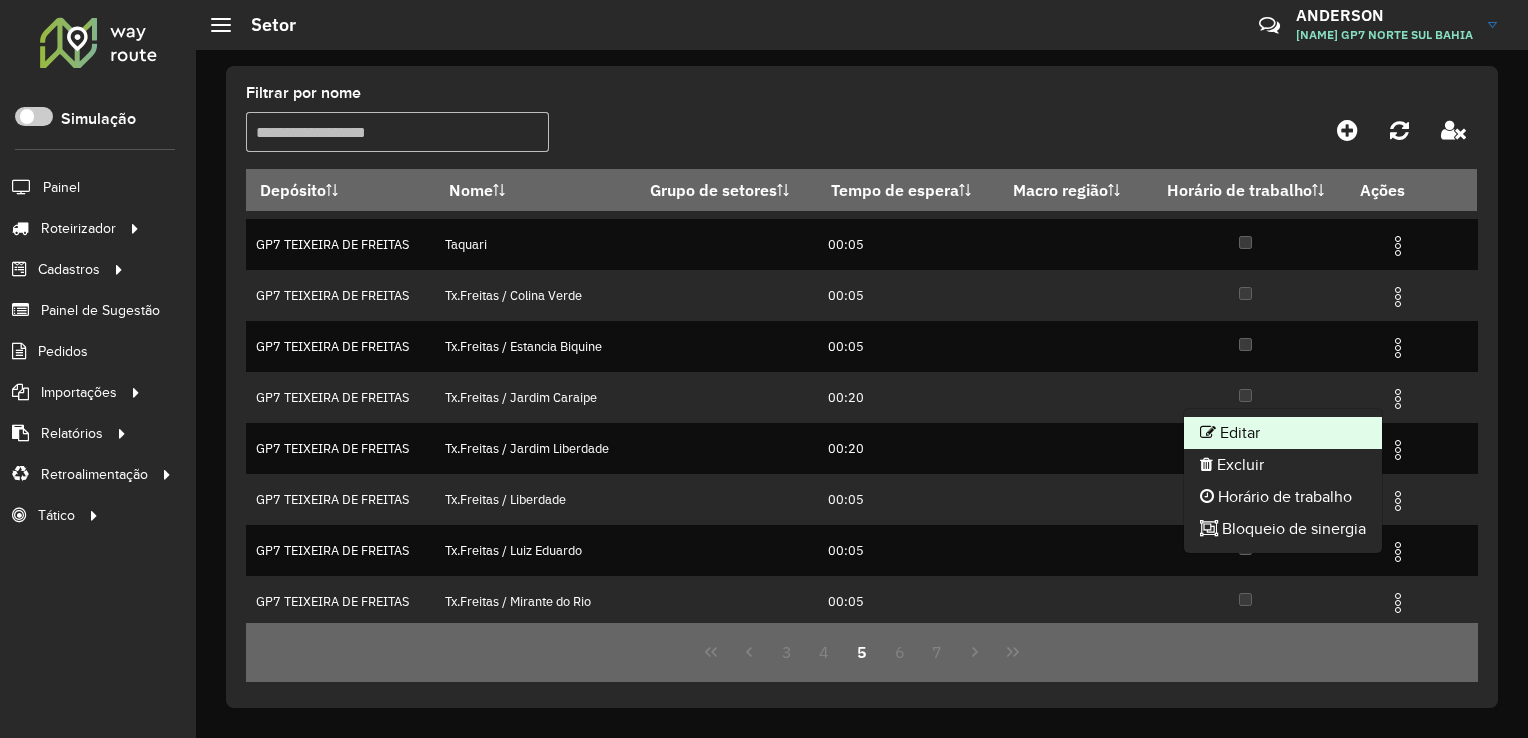 click on "Editar" 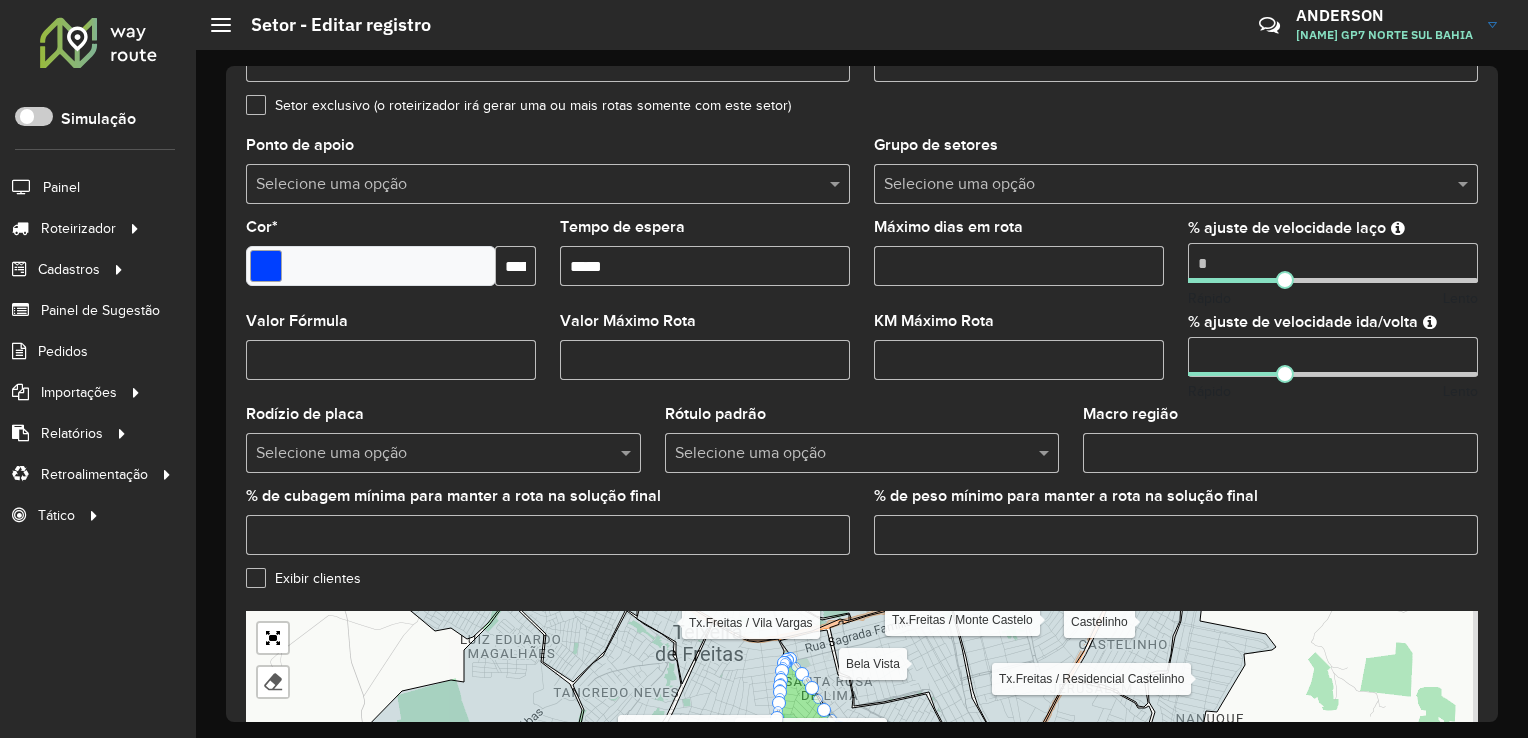 scroll, scrollTop: 352, scrollLeft: 0, axis: vertical 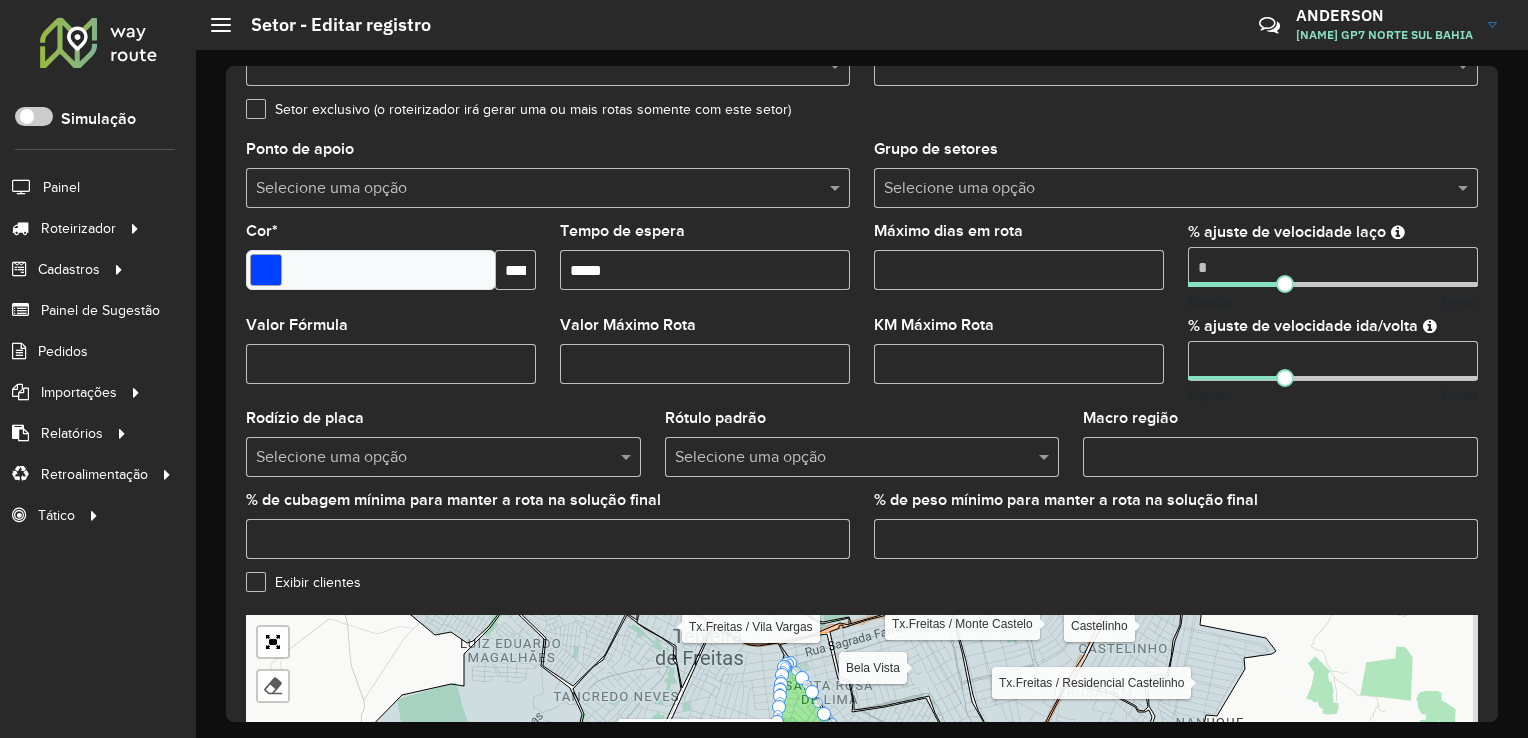 click on "Tempo de espera" at bounding box center [705, 270] 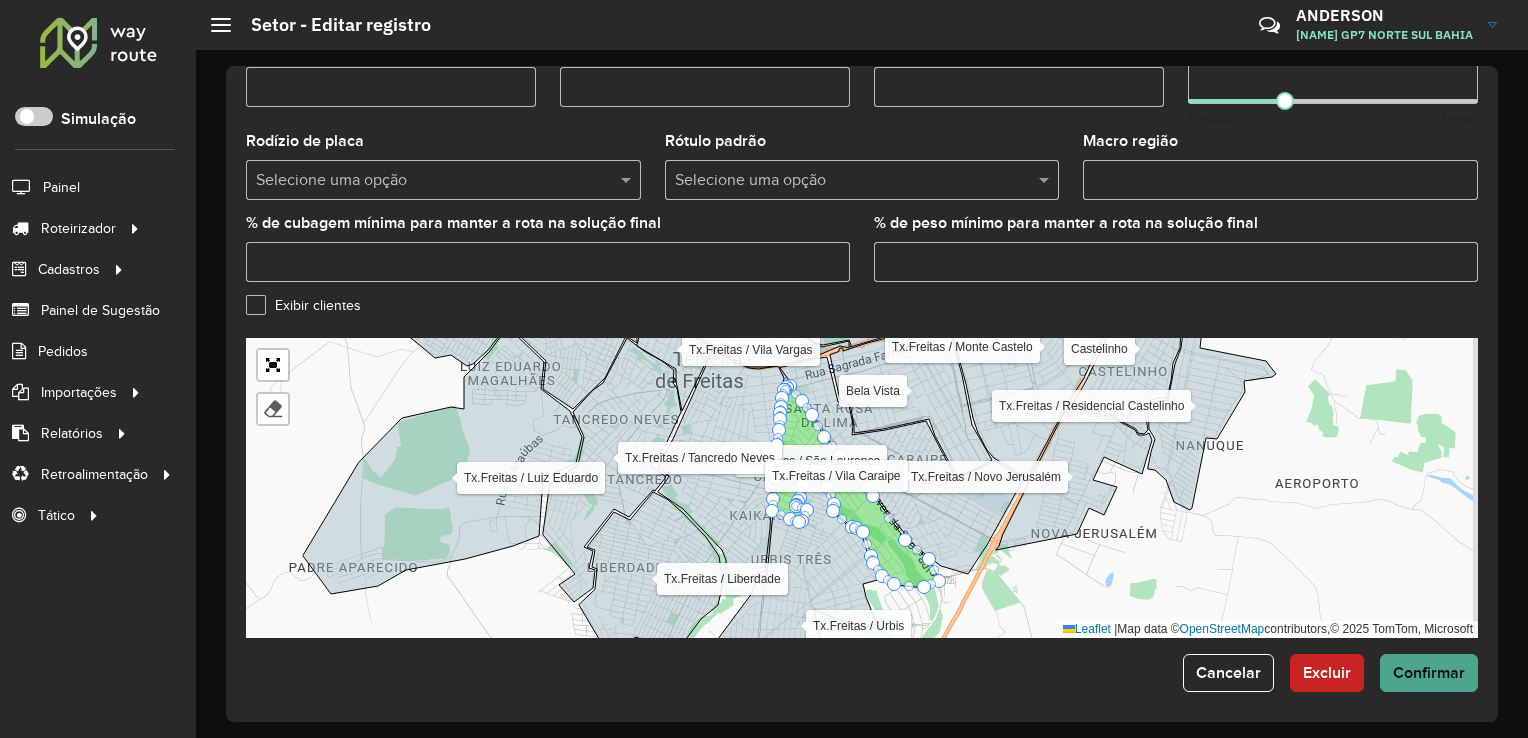 type on "*****" 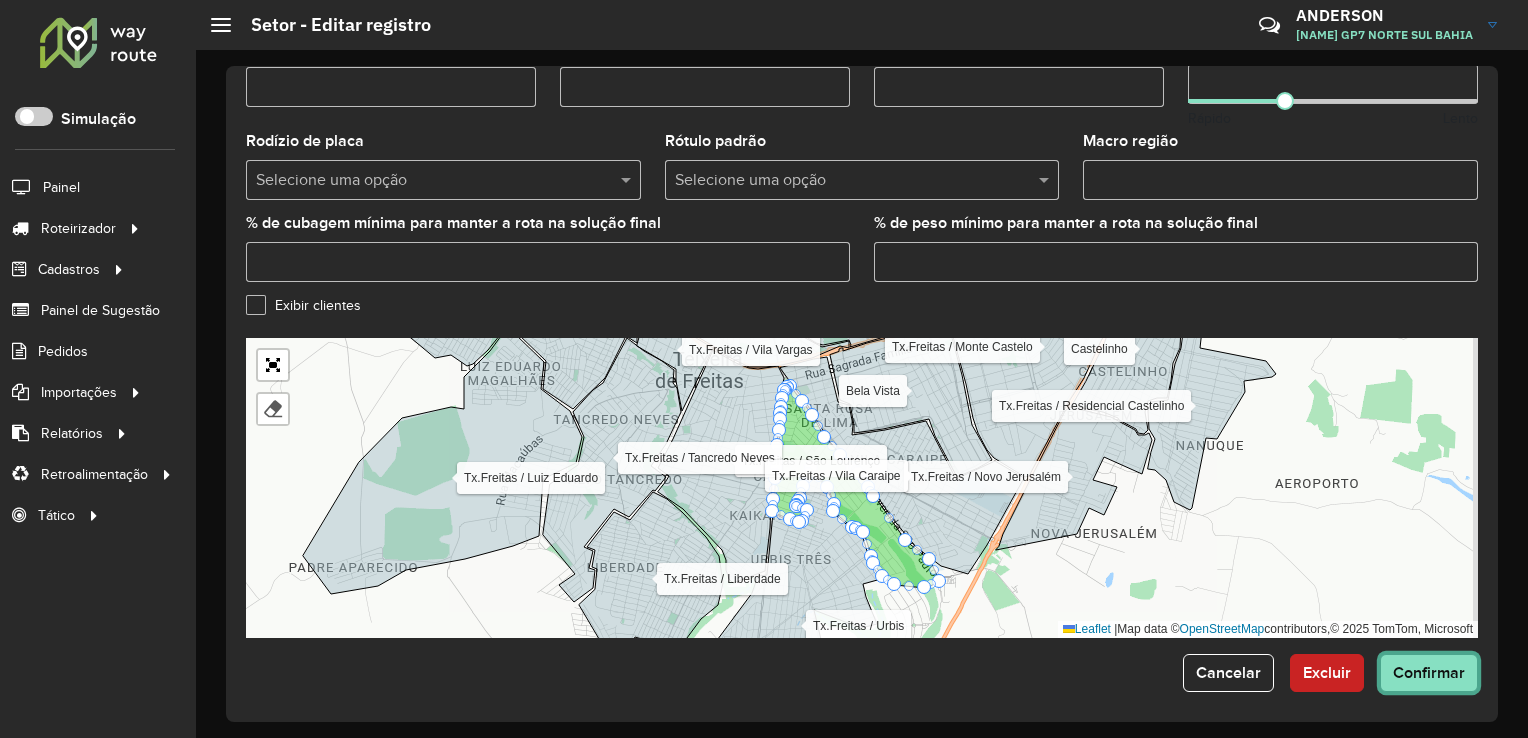 click on "Confirmar" 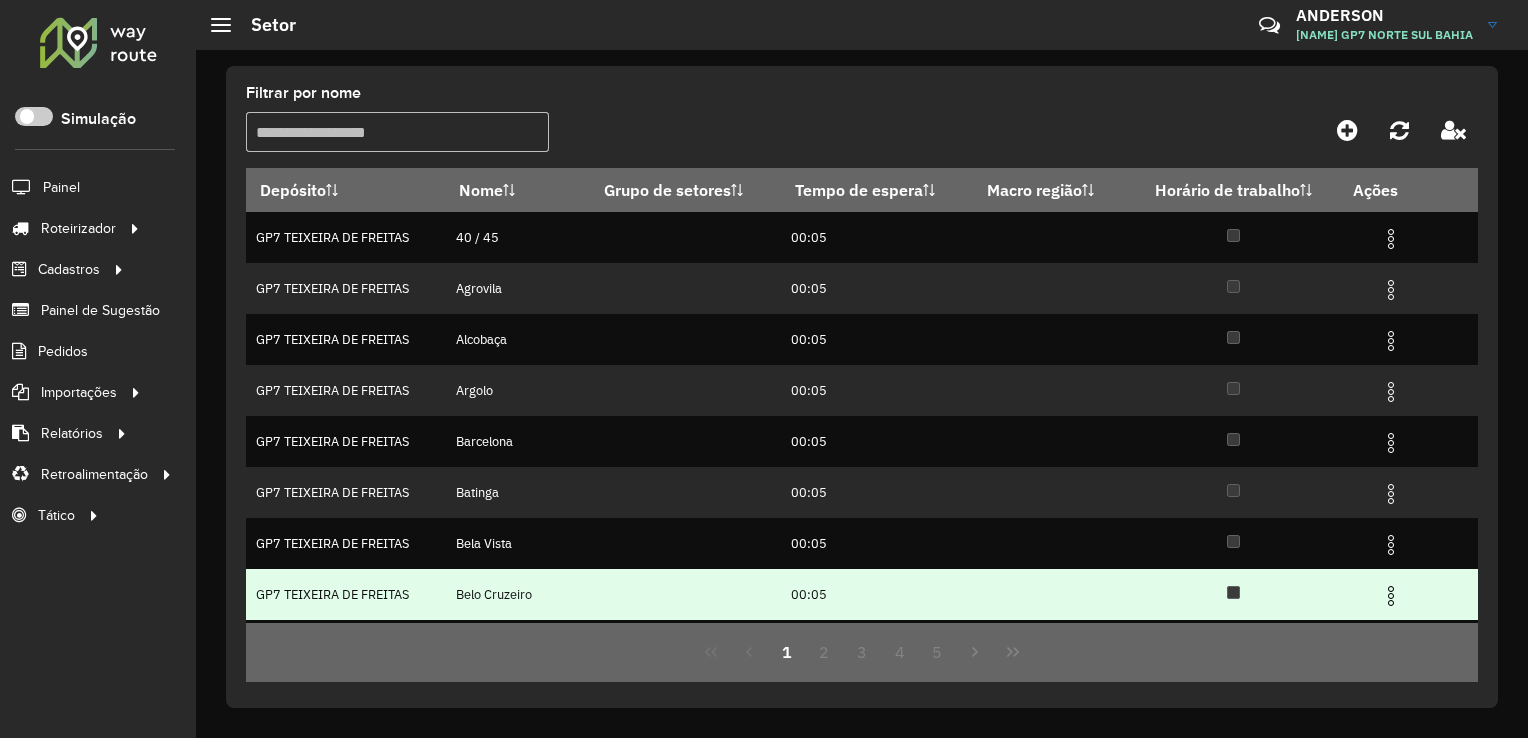 click at bounding box center [1391, 596] 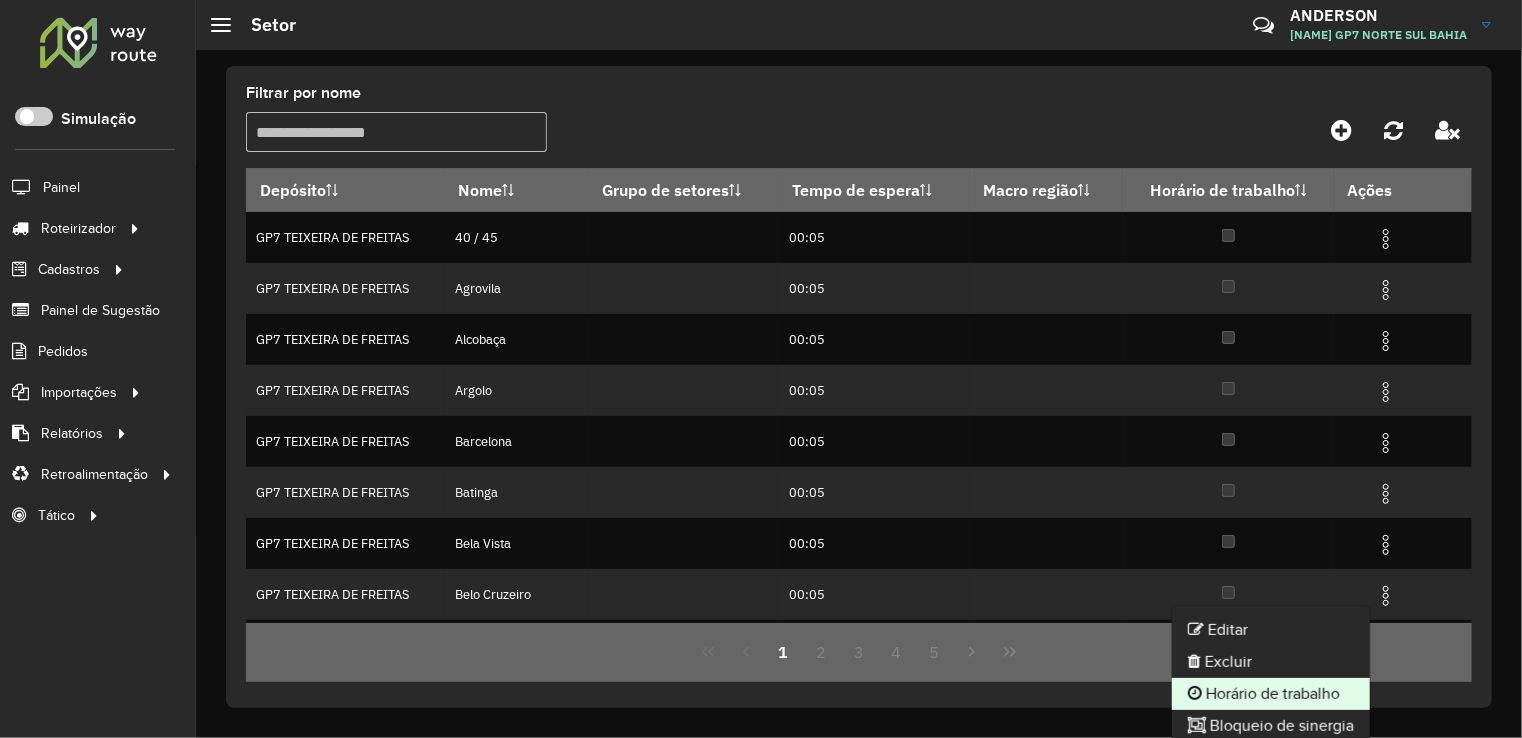 click on "Horário de trabalho" 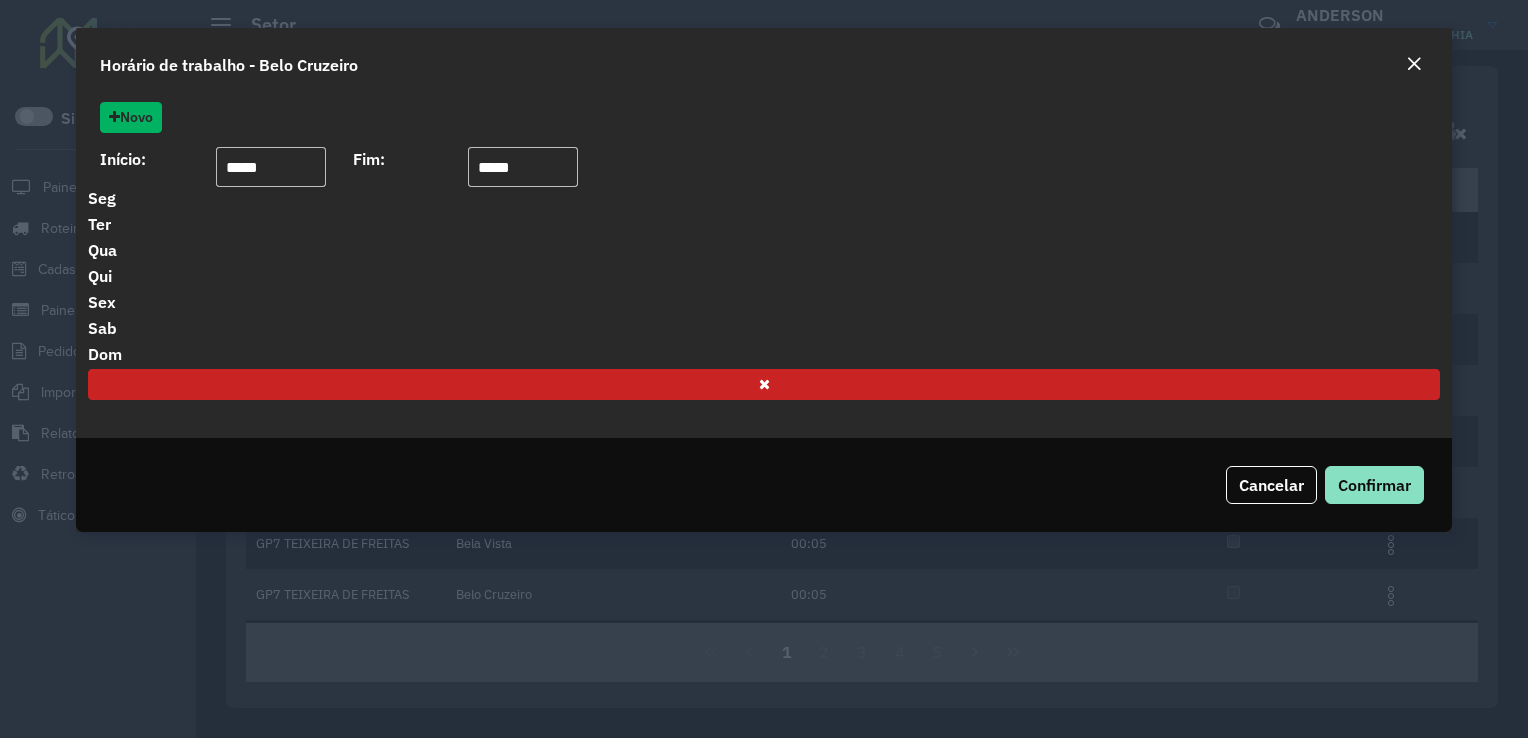 click on "Ter" 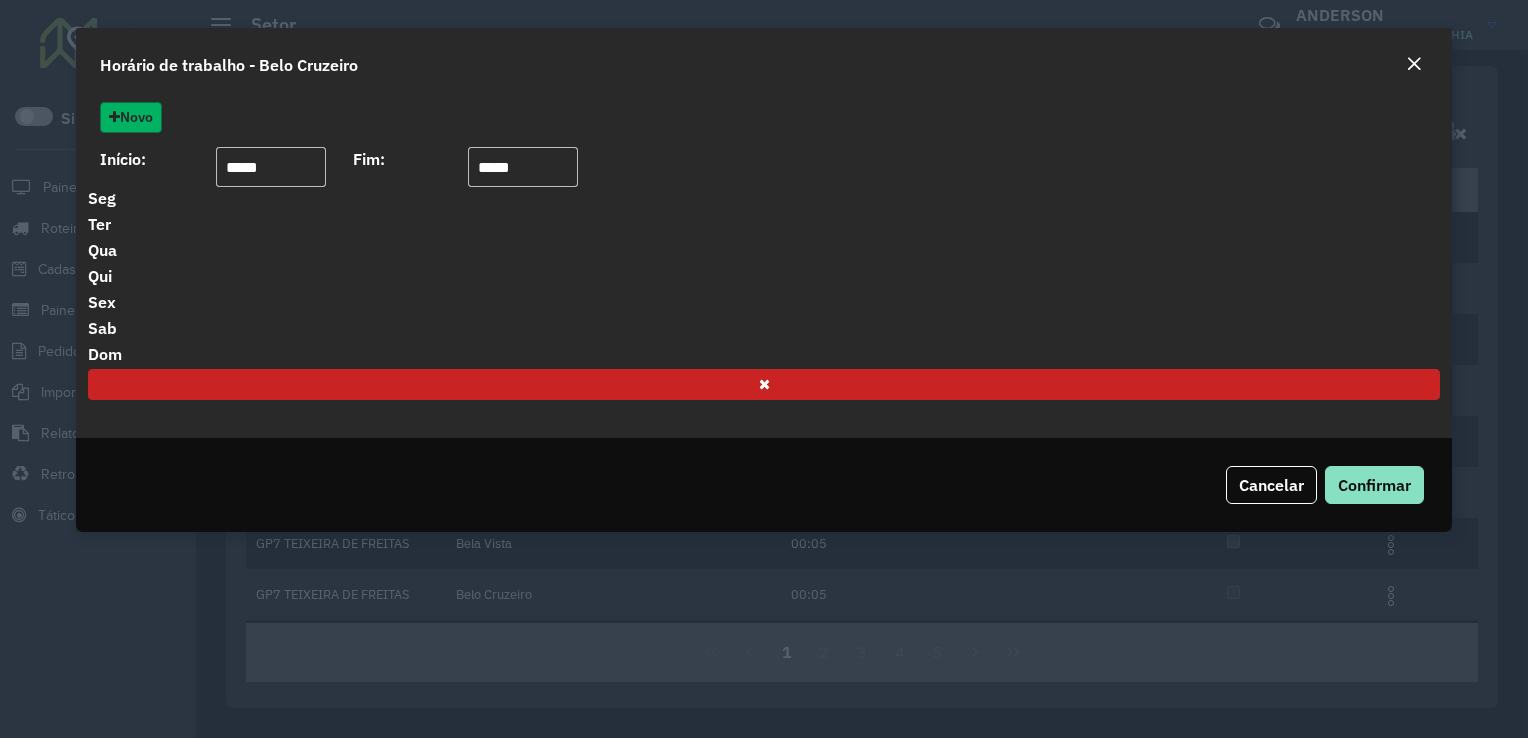 click on "Novo" 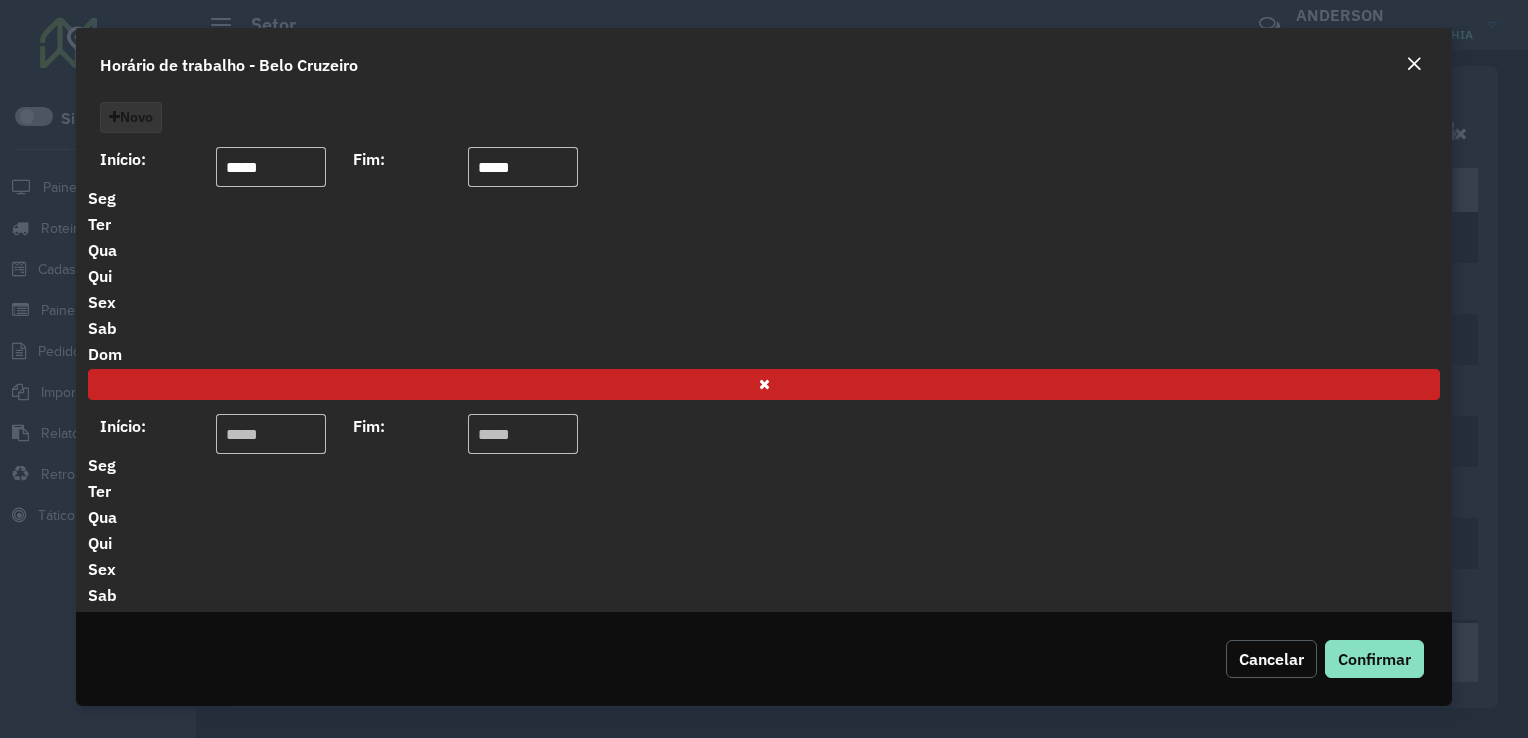 click on "Cancelar" 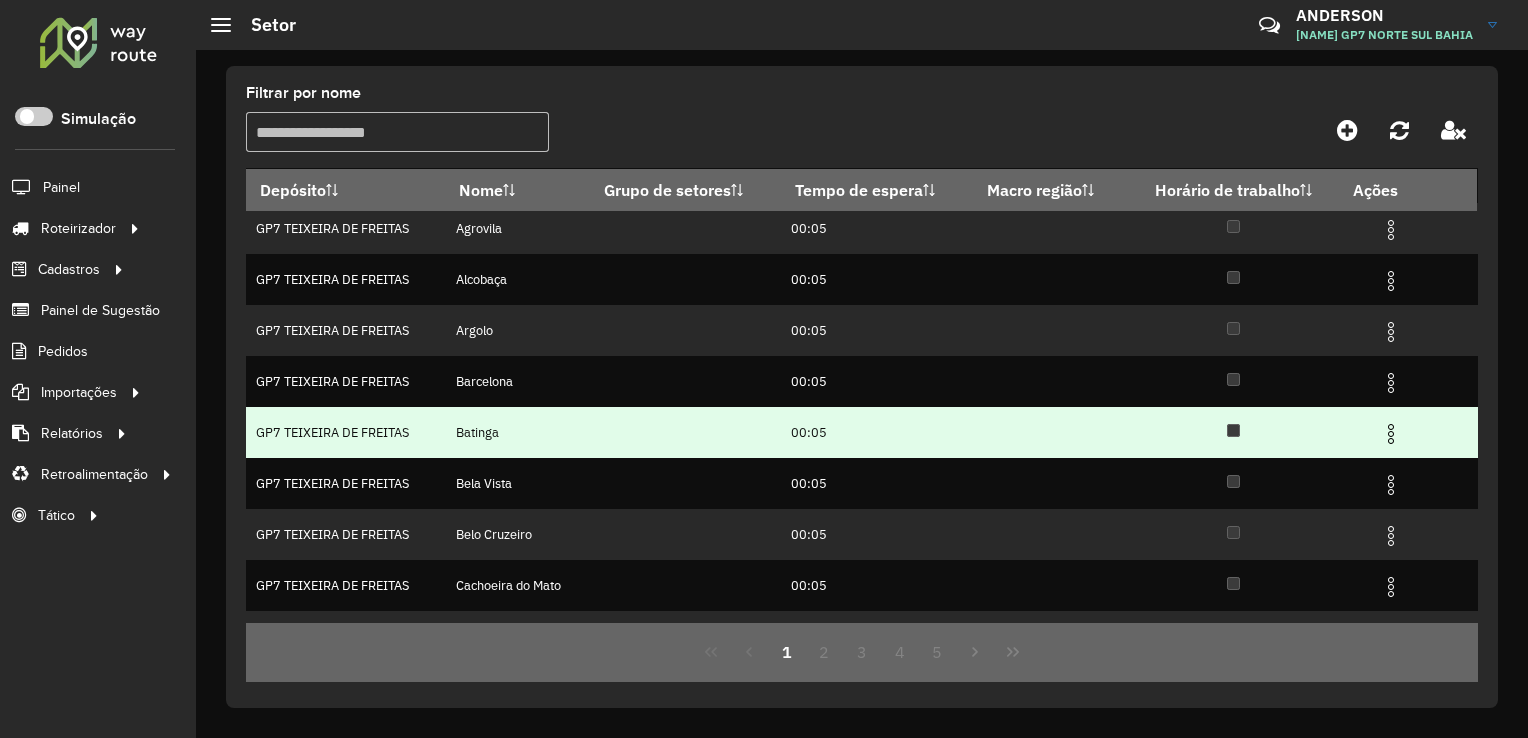 scroll, scrollTop: 80, scrollLeft: 0, axis: vertical 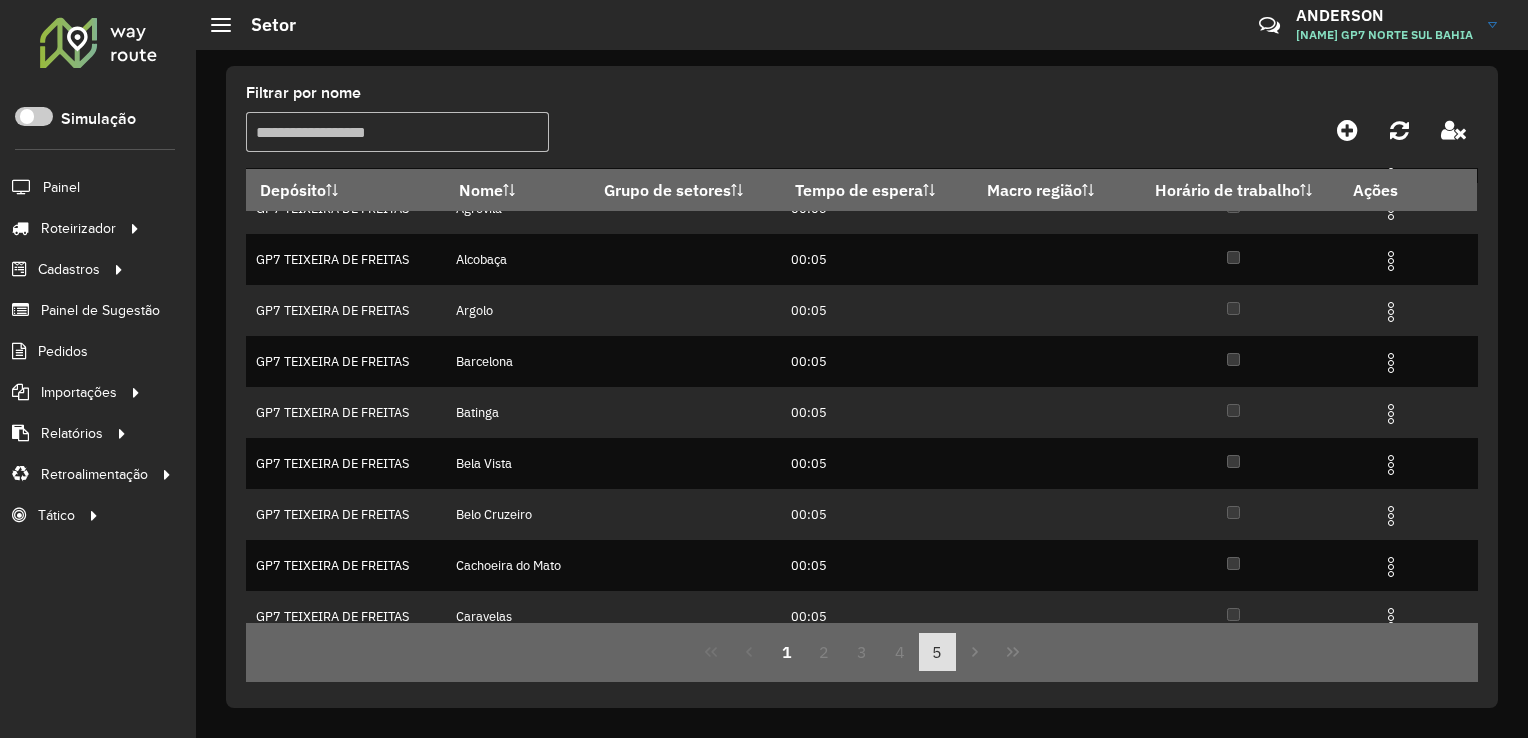 click on "5" at bounding box center (938, 652) 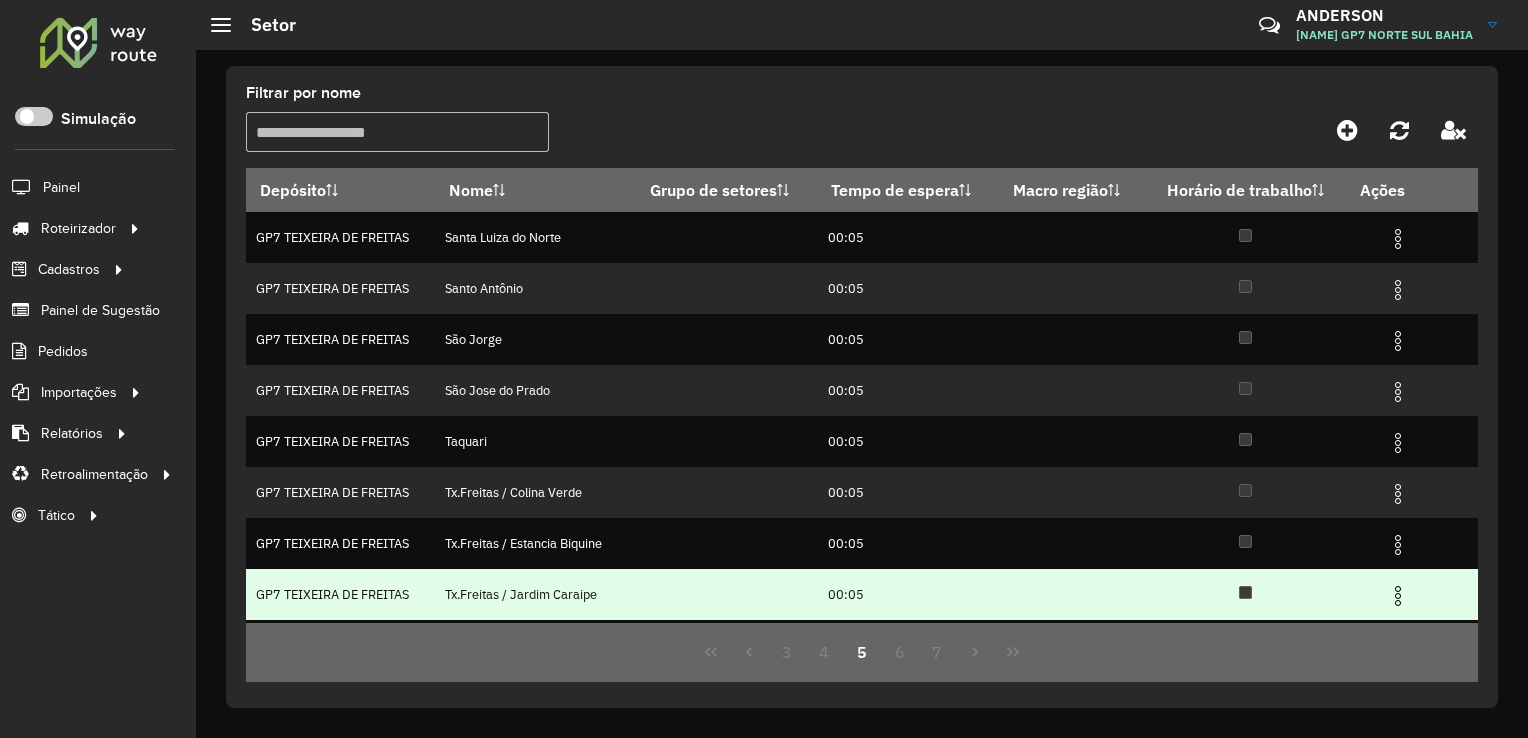 scroll, scrollTop: 197, scrollLeft: 0, axis: vertical 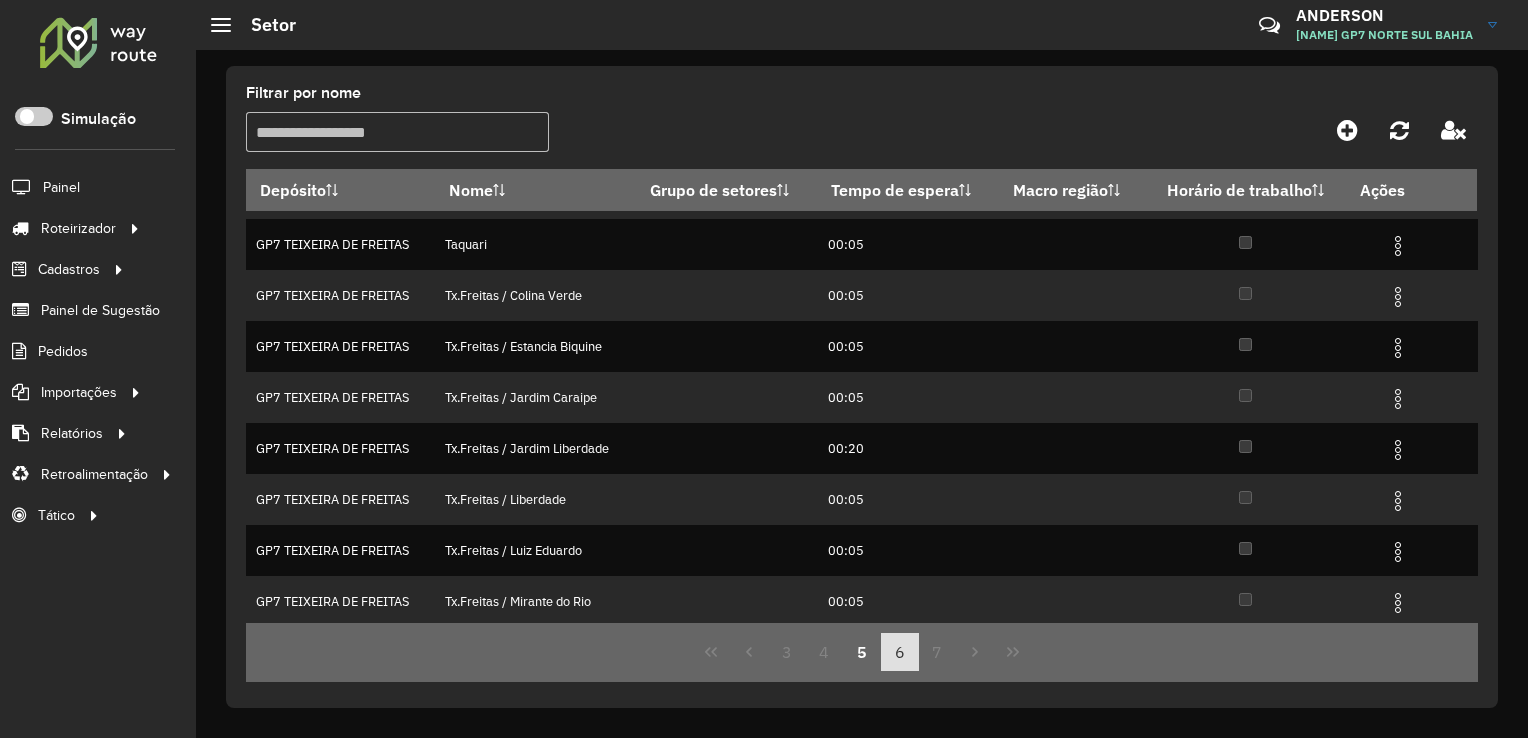 click on "6" at bounding box center [900, 652] 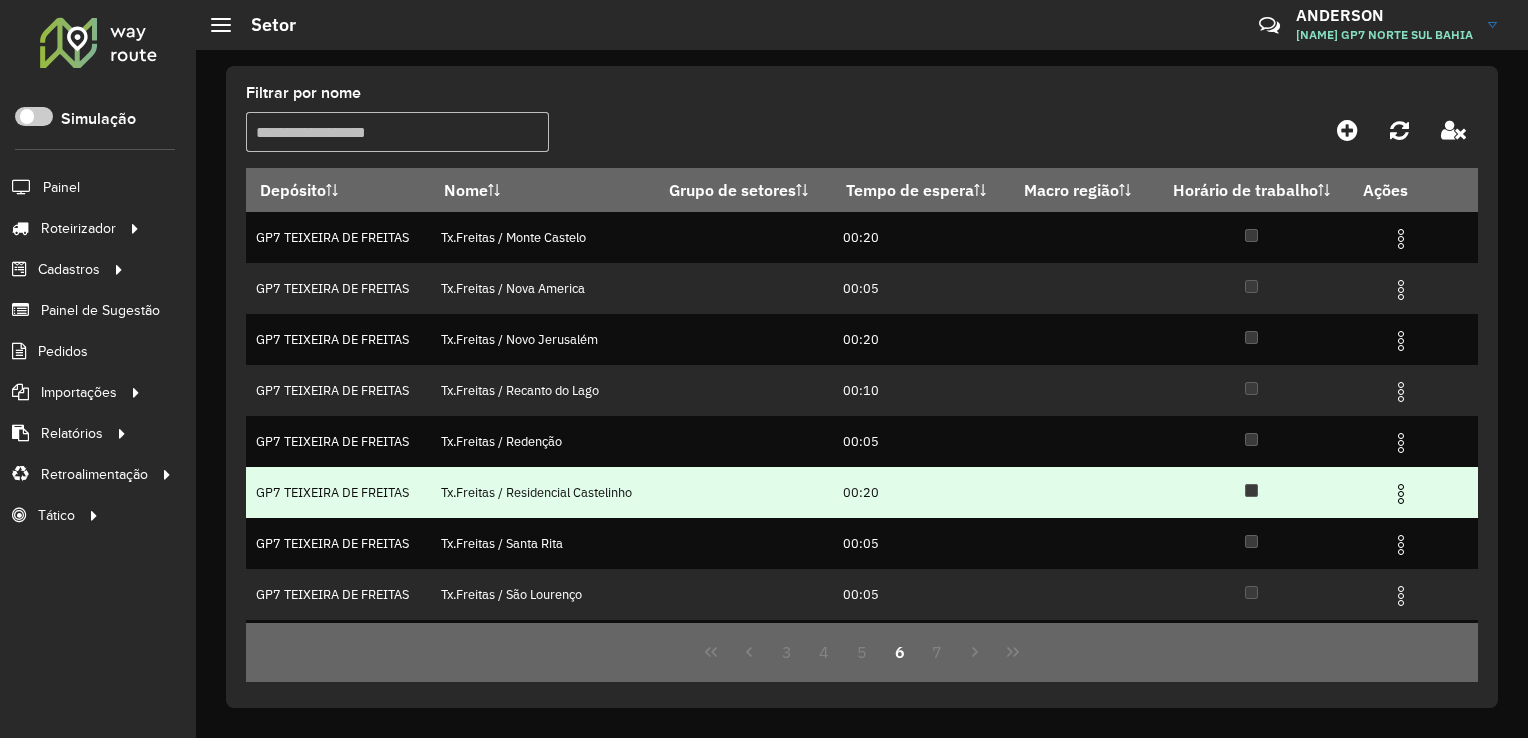 click at bounding box center (1401, 494) 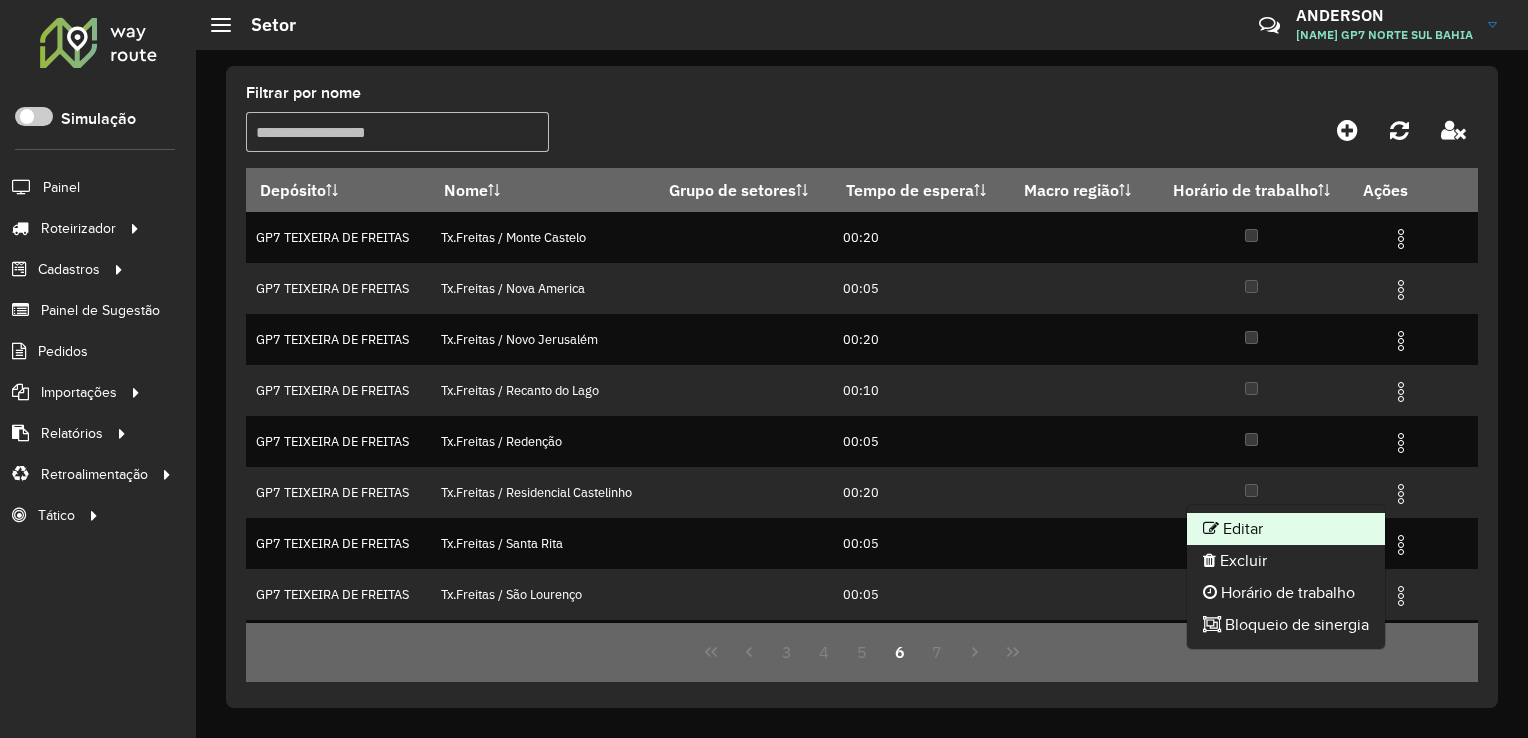 click on "Editar" 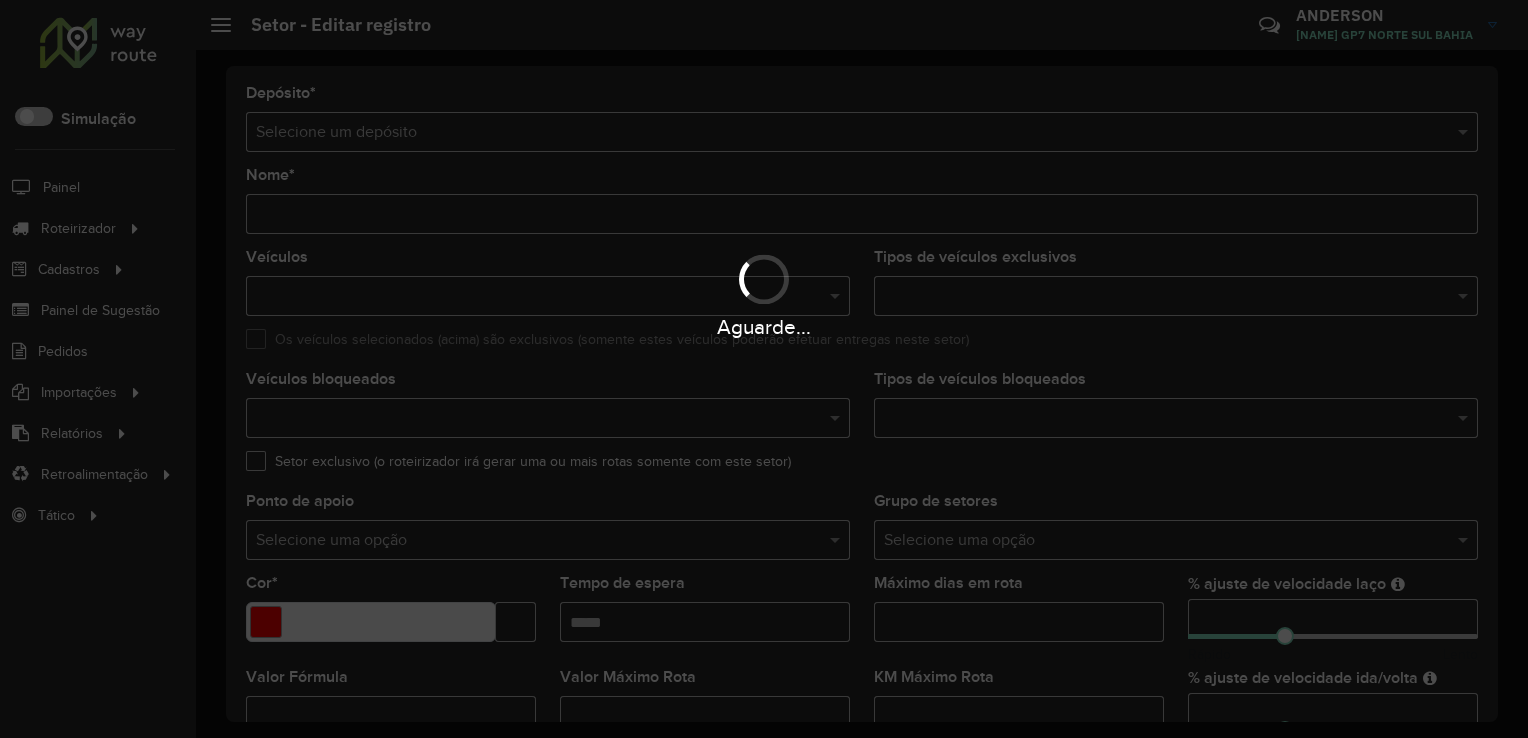 type on "**********" 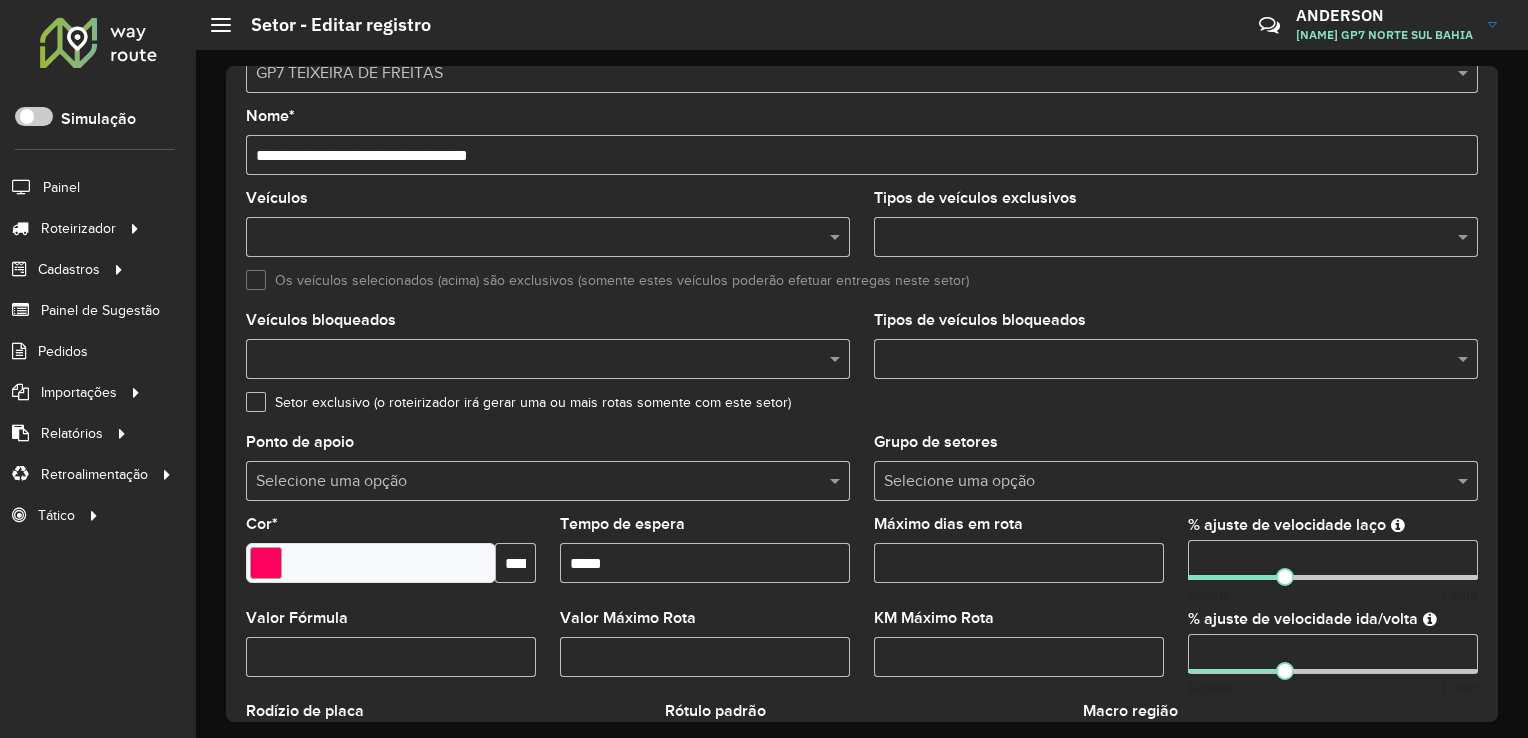 scroll, scrollTop: 60, scrollLeft: 0, axis: vertical 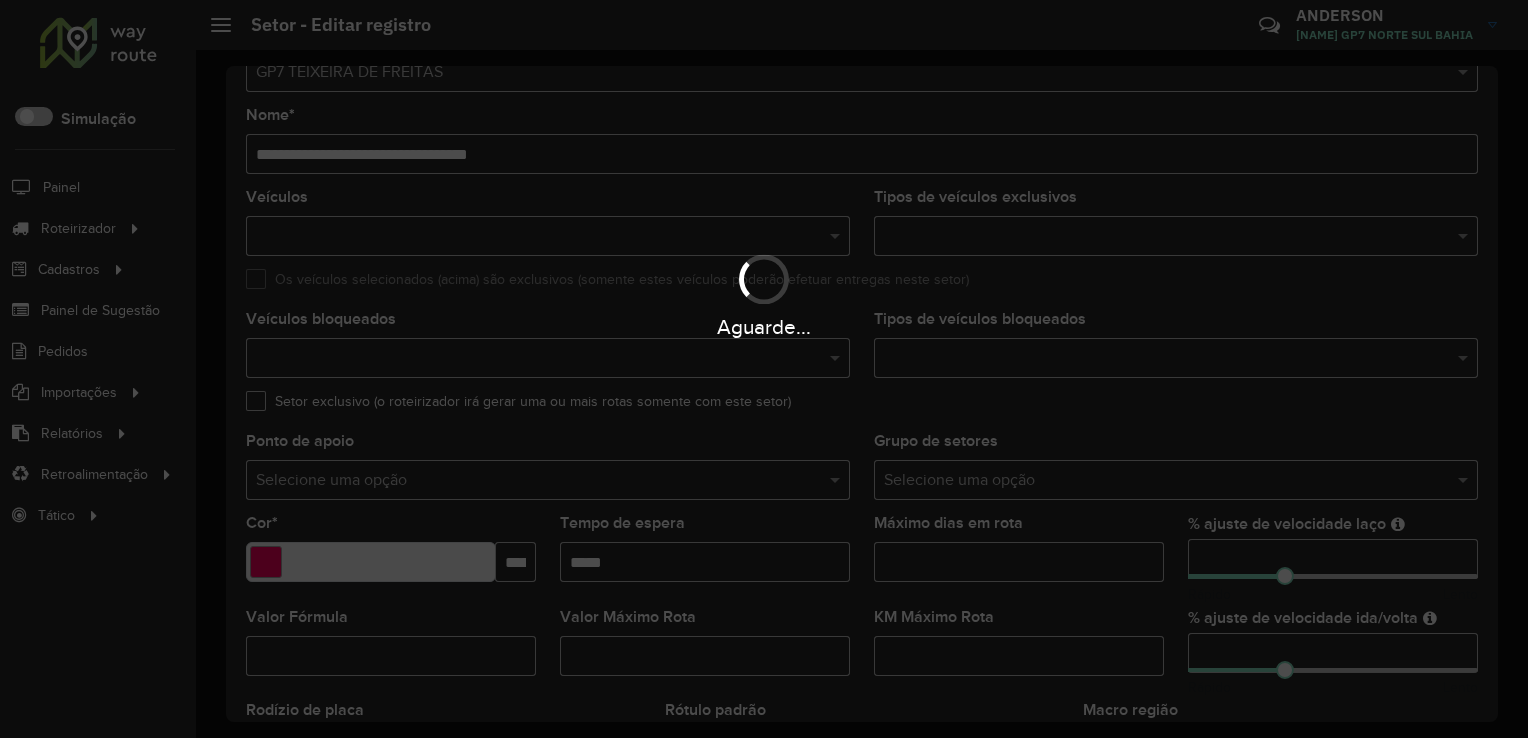 click on "Aguarde..." at bounding box center (764, 369) 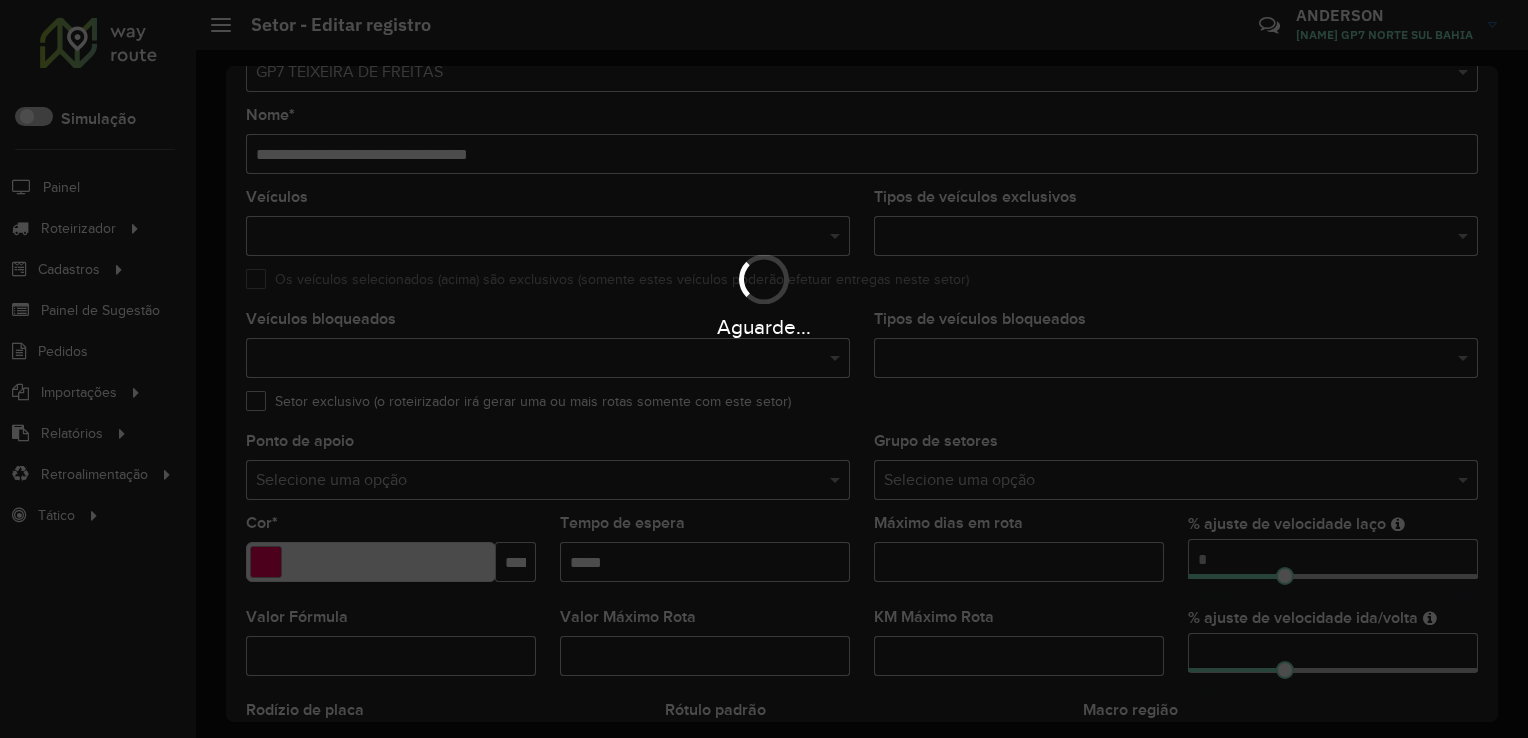 click on "Aguarde..." at bounding box center (764, 369) 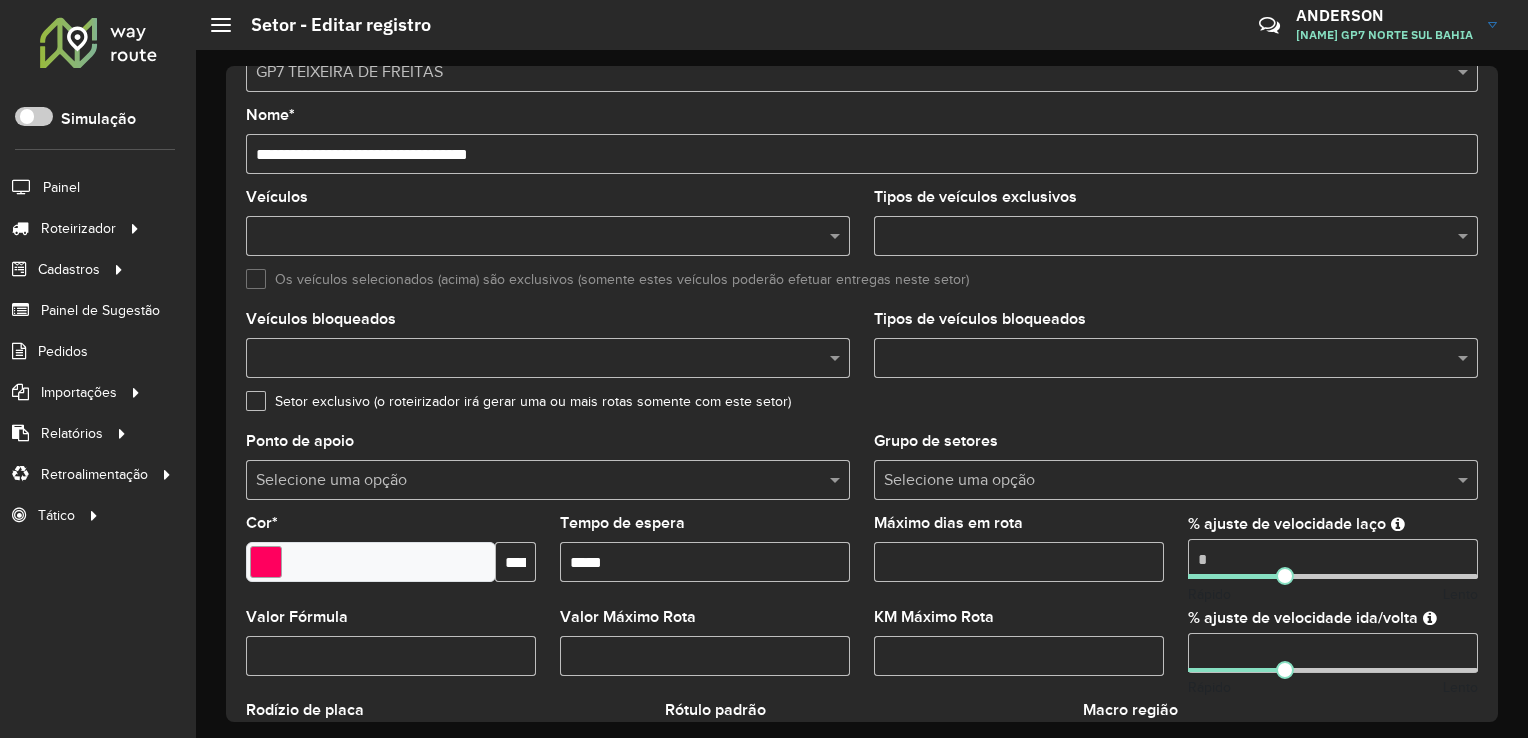 click on "Tempo de espera" at bounding box center [705, 562] 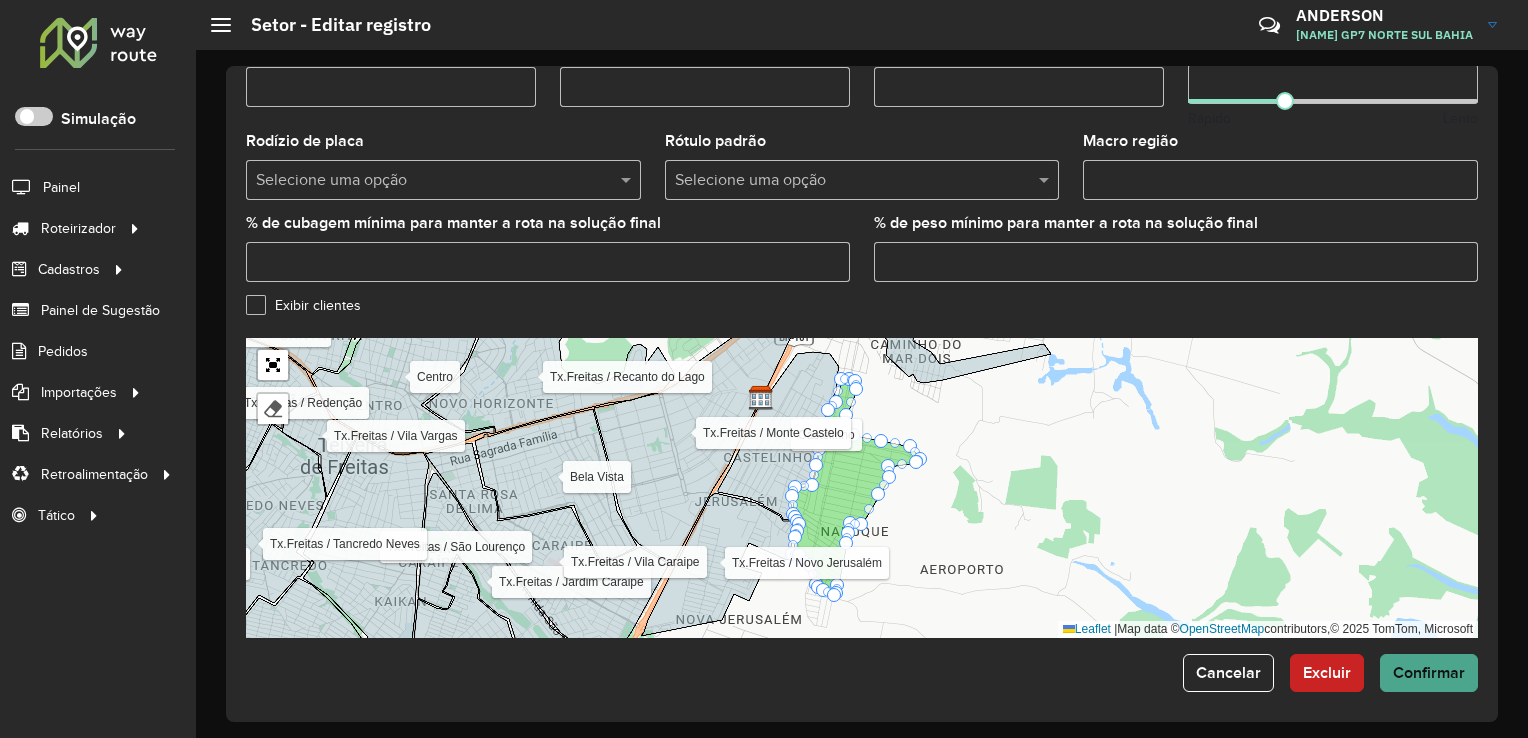 type on "*****" 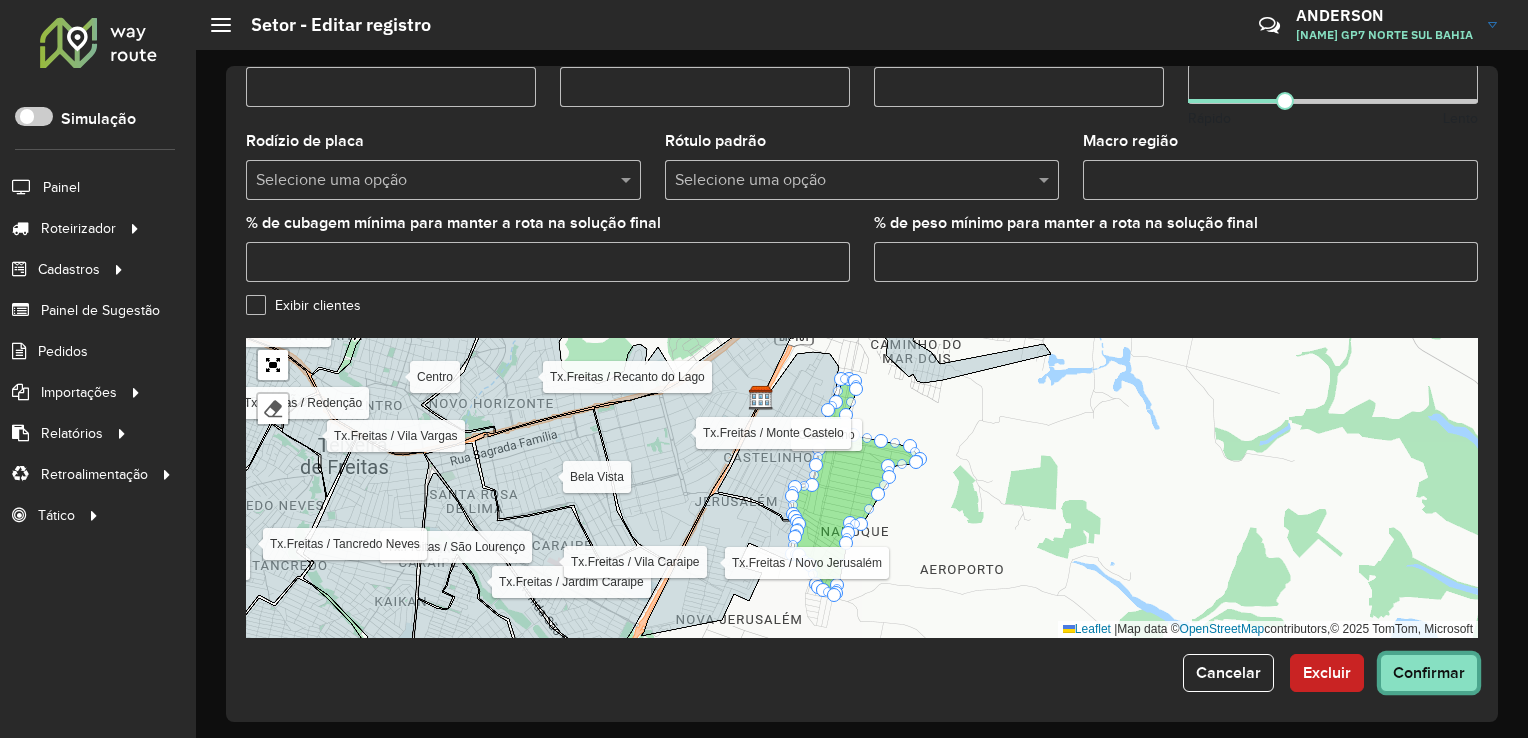 click on "Confirmar" 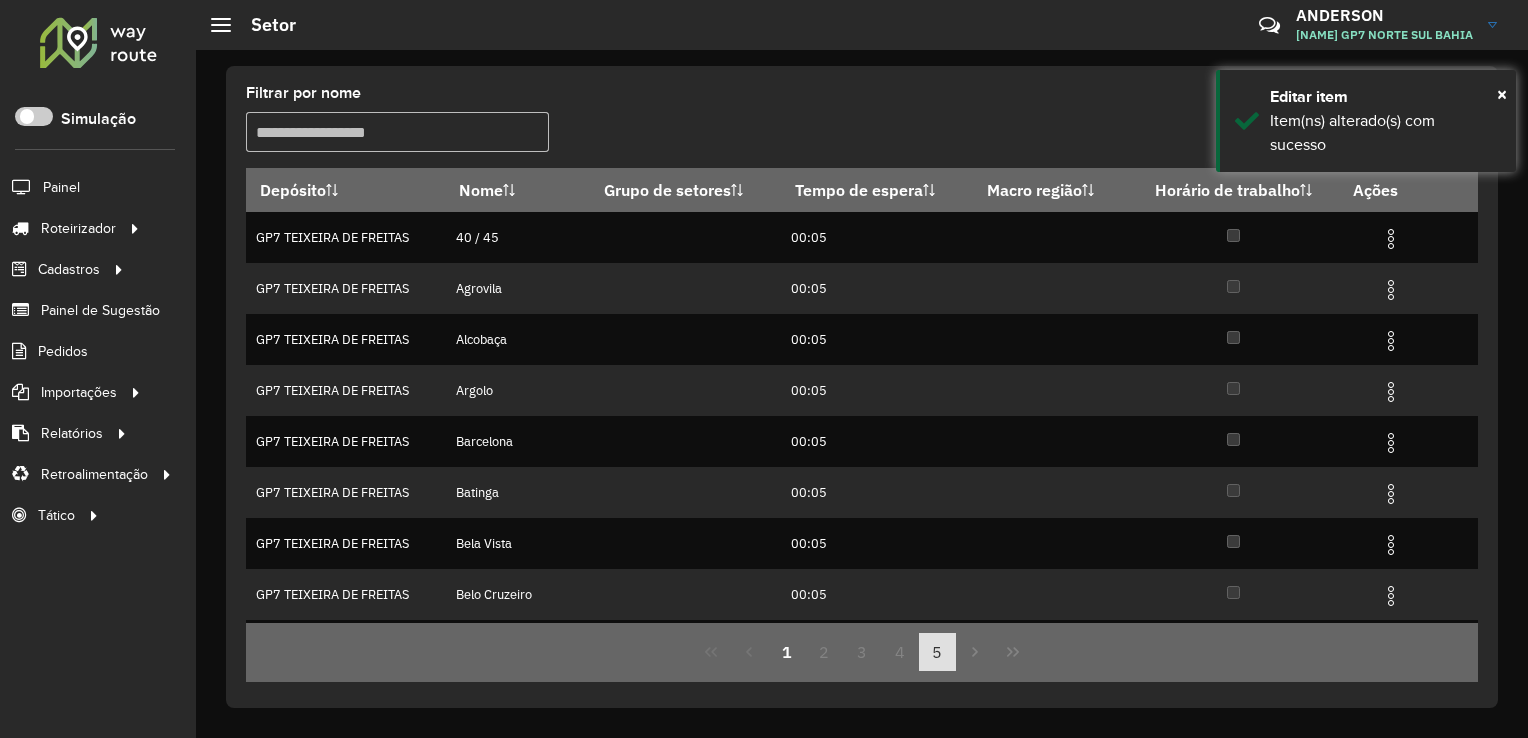 click on "5" at bounding box center [938, 652] 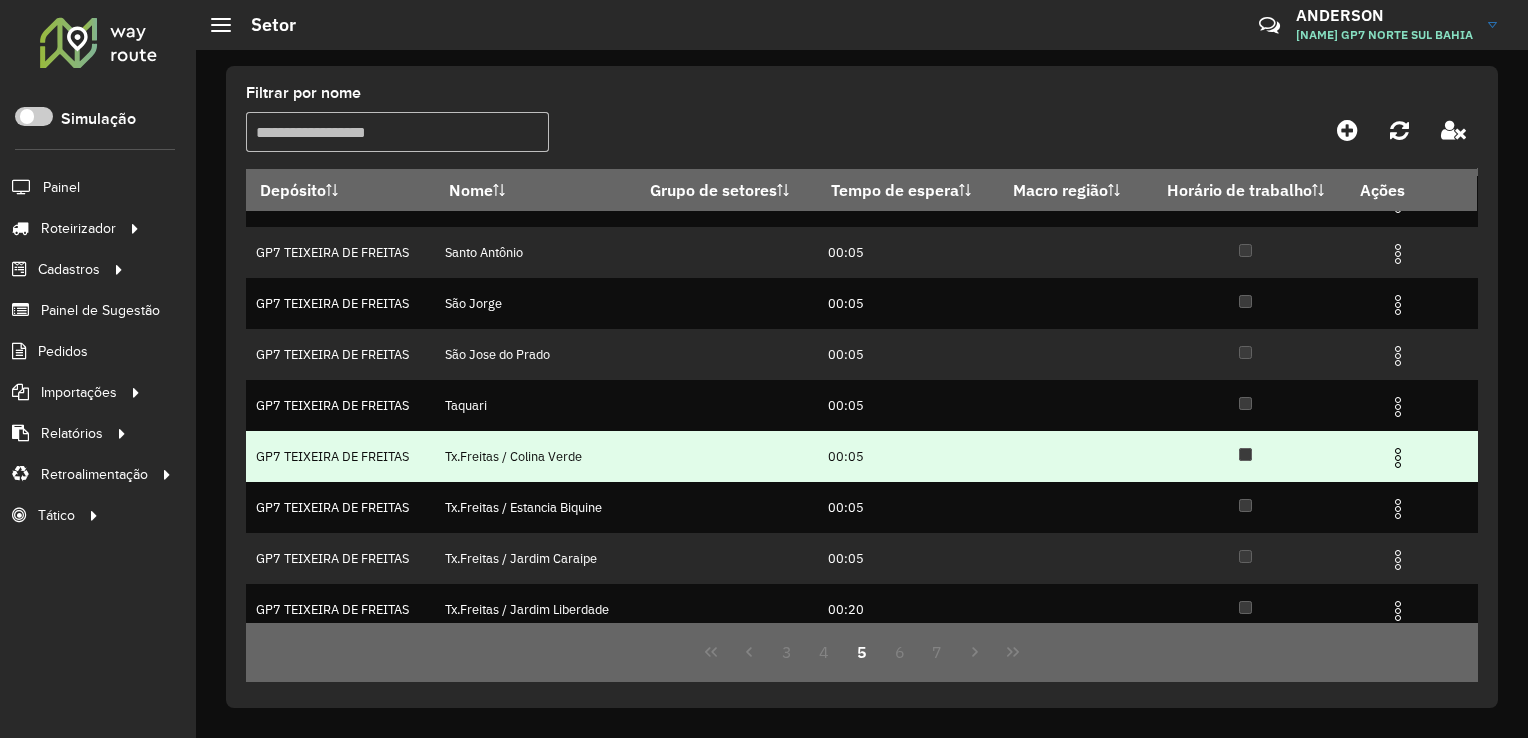 scroll, scrollTop: 73, scrollLeft: 0, axis: vertical 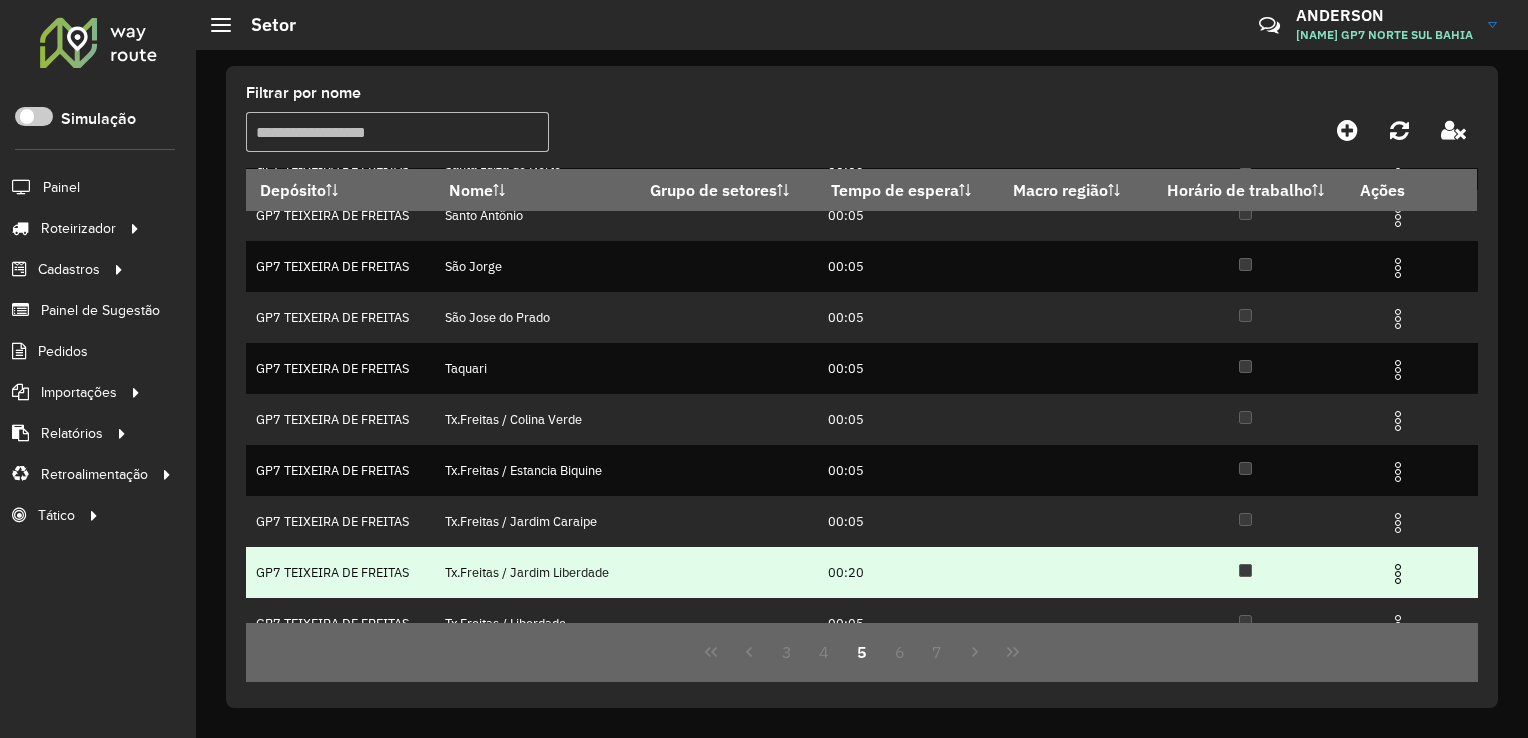 click at bounding box center [1398, 574] 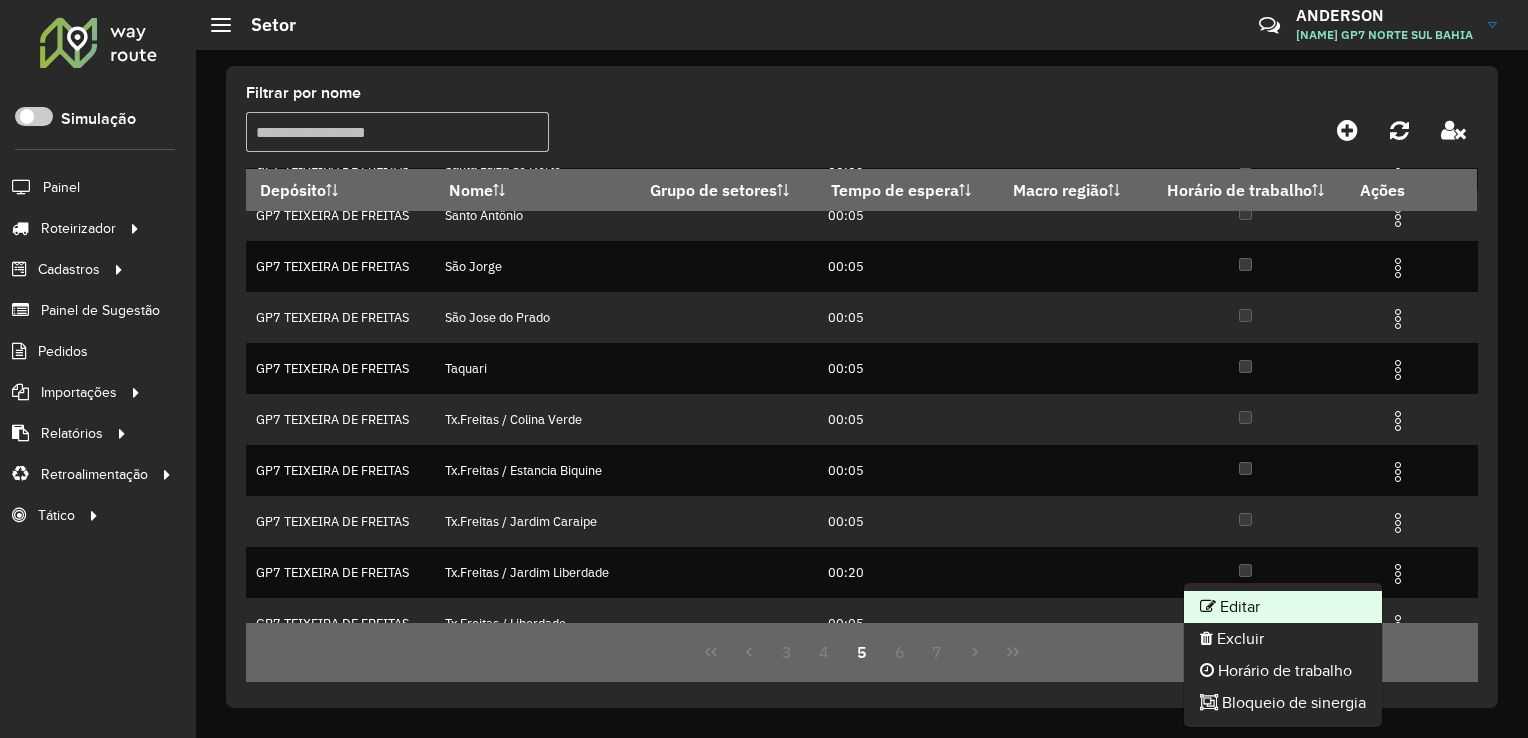 click on "Editar" 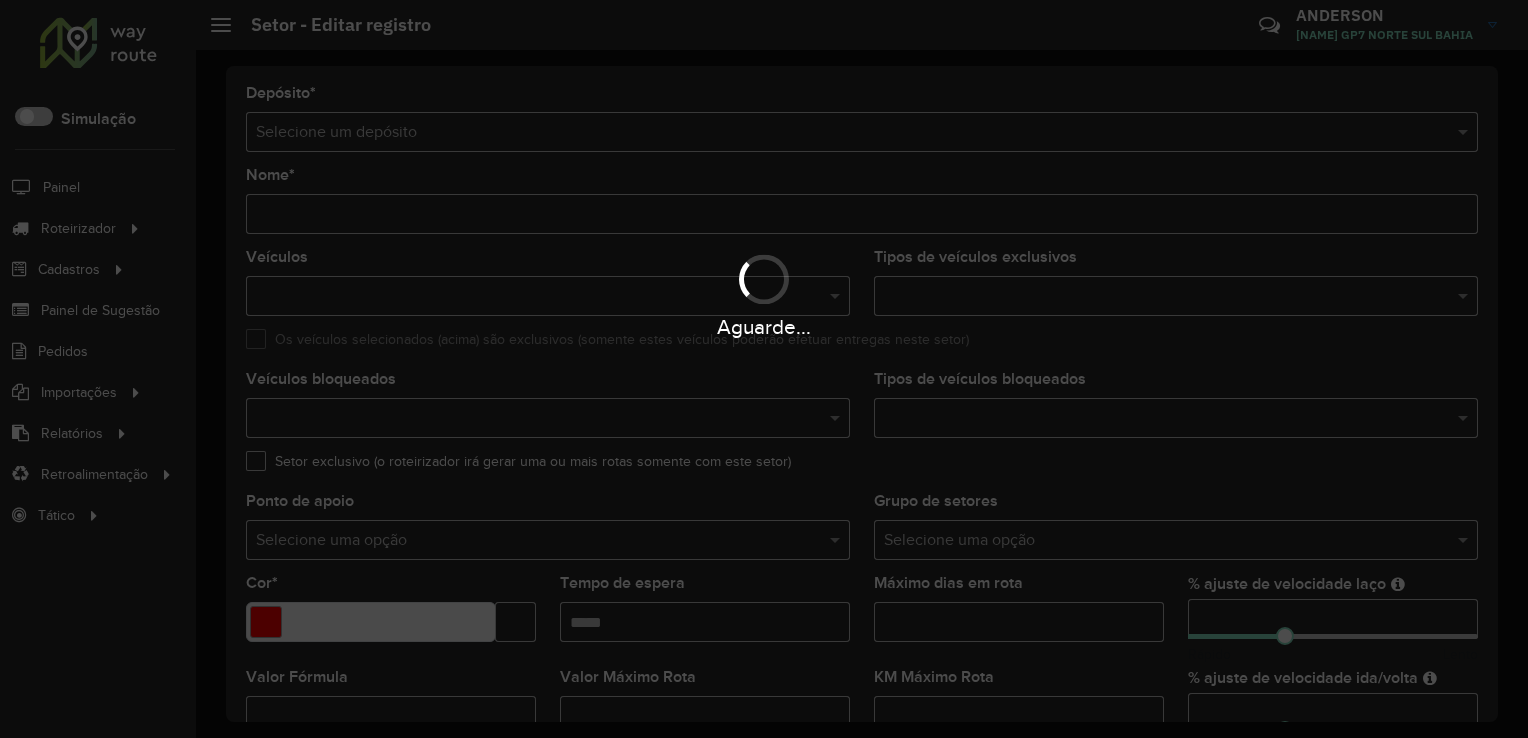 type on "**********" 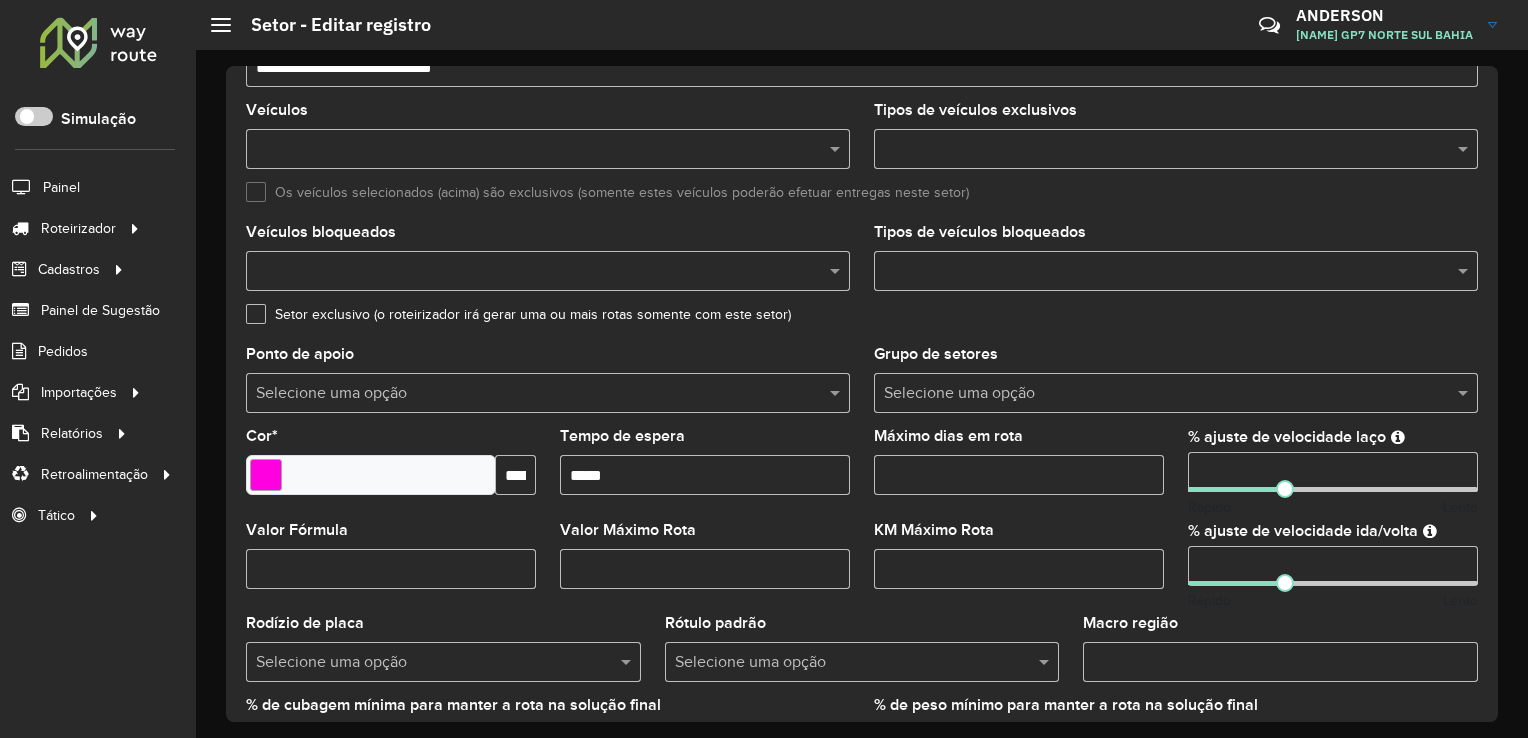 scroll, scrollTop: 151, scrollLeft: 0, axis: vertical 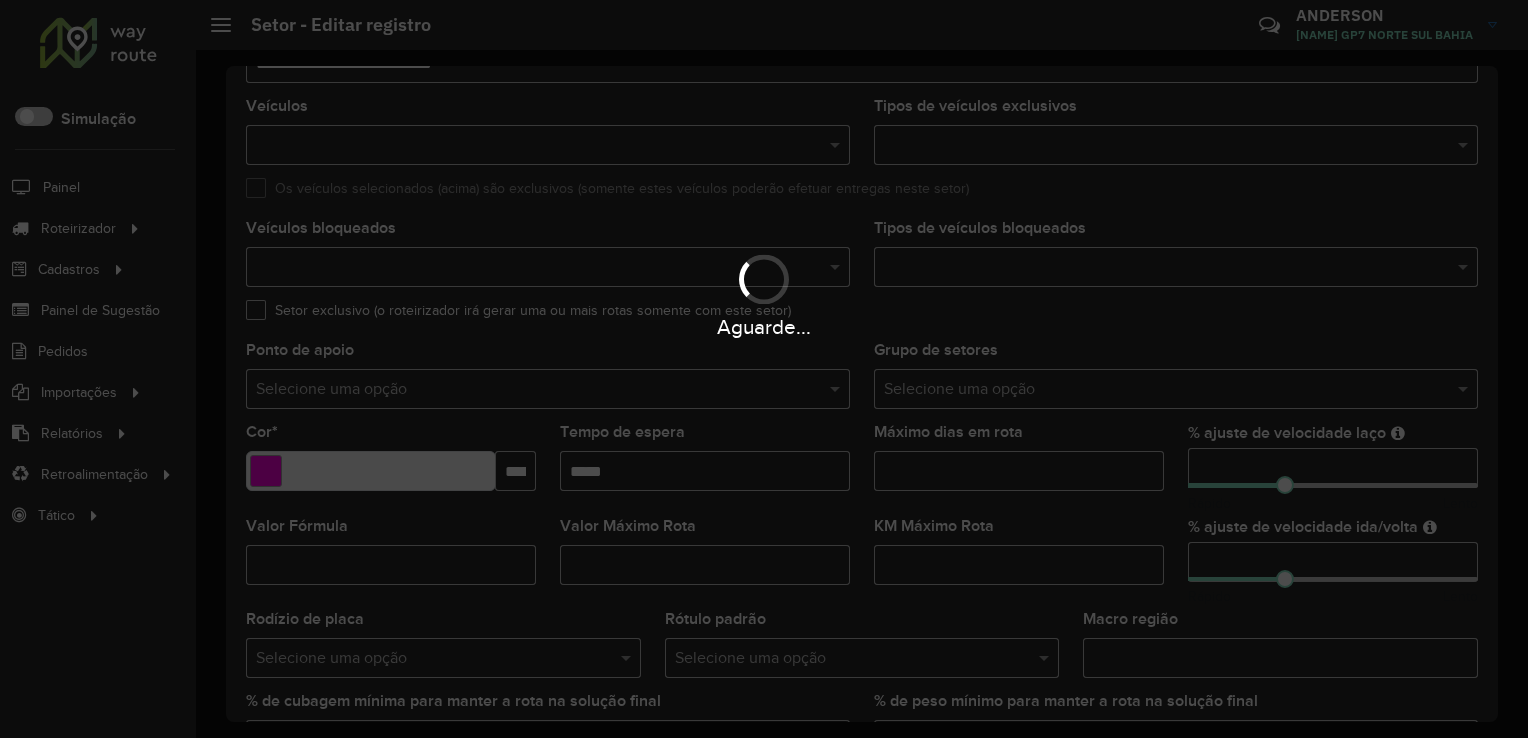 click on "Aguarde..." at bounding box center [764, 369] 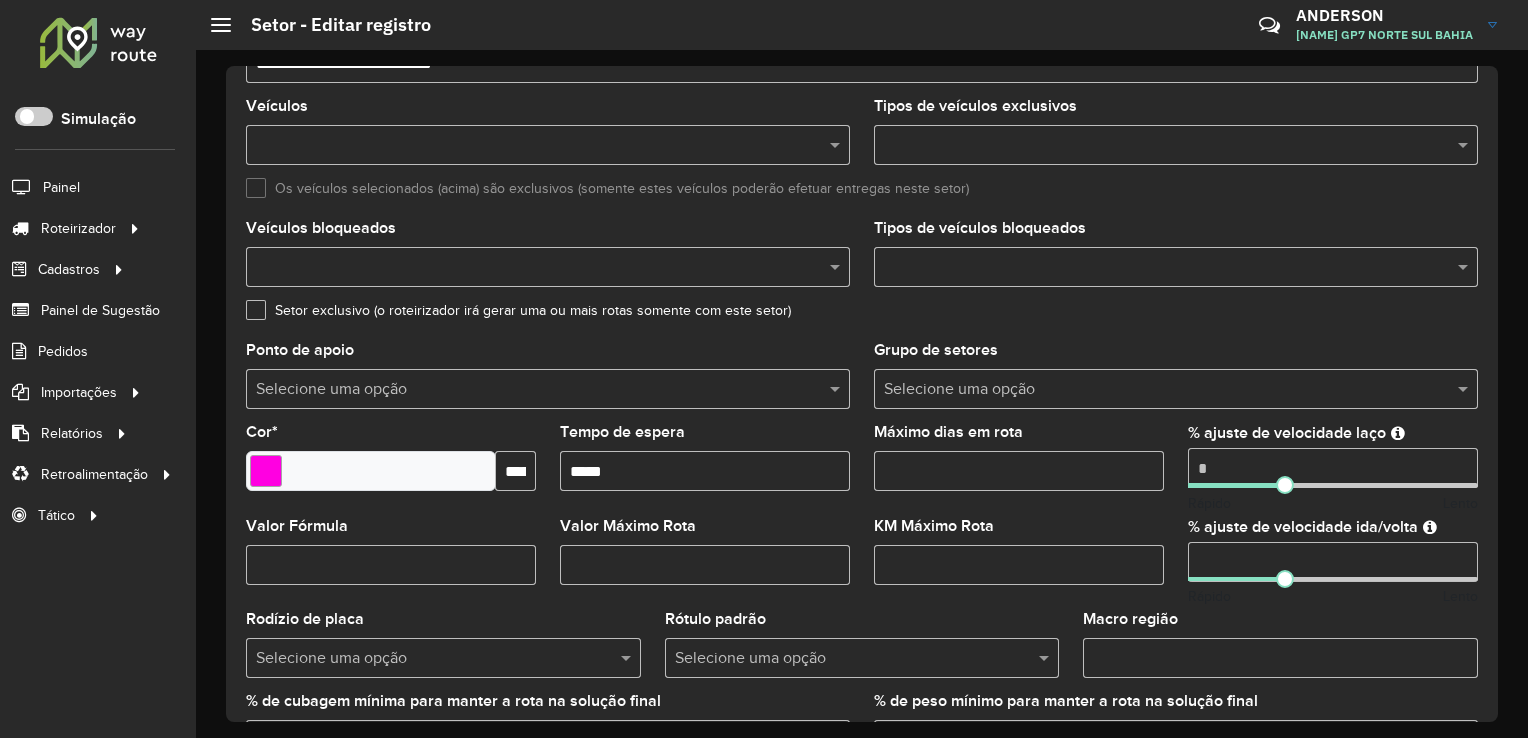 click on "Tempo de espera" at bounding box center [705, 471] 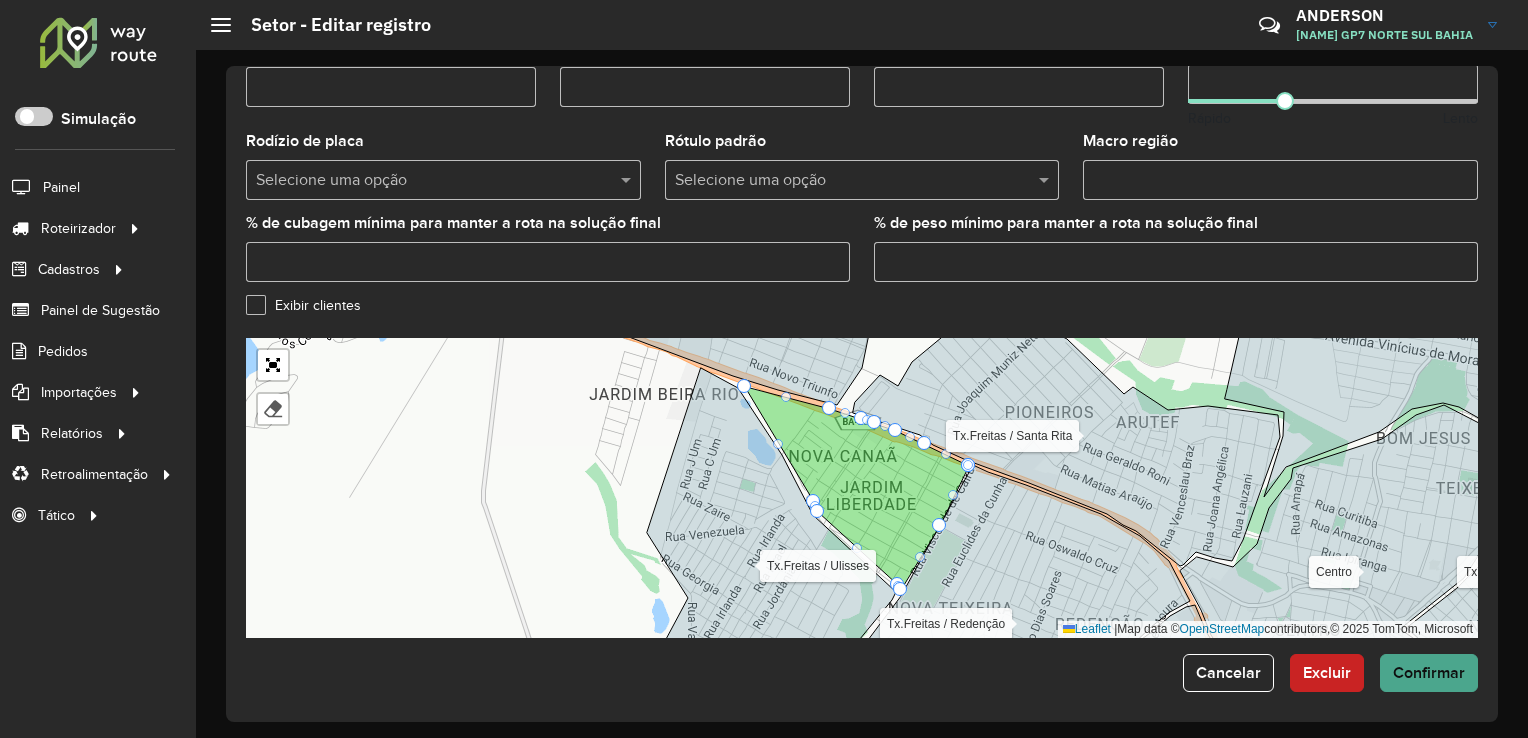 type on "*****" 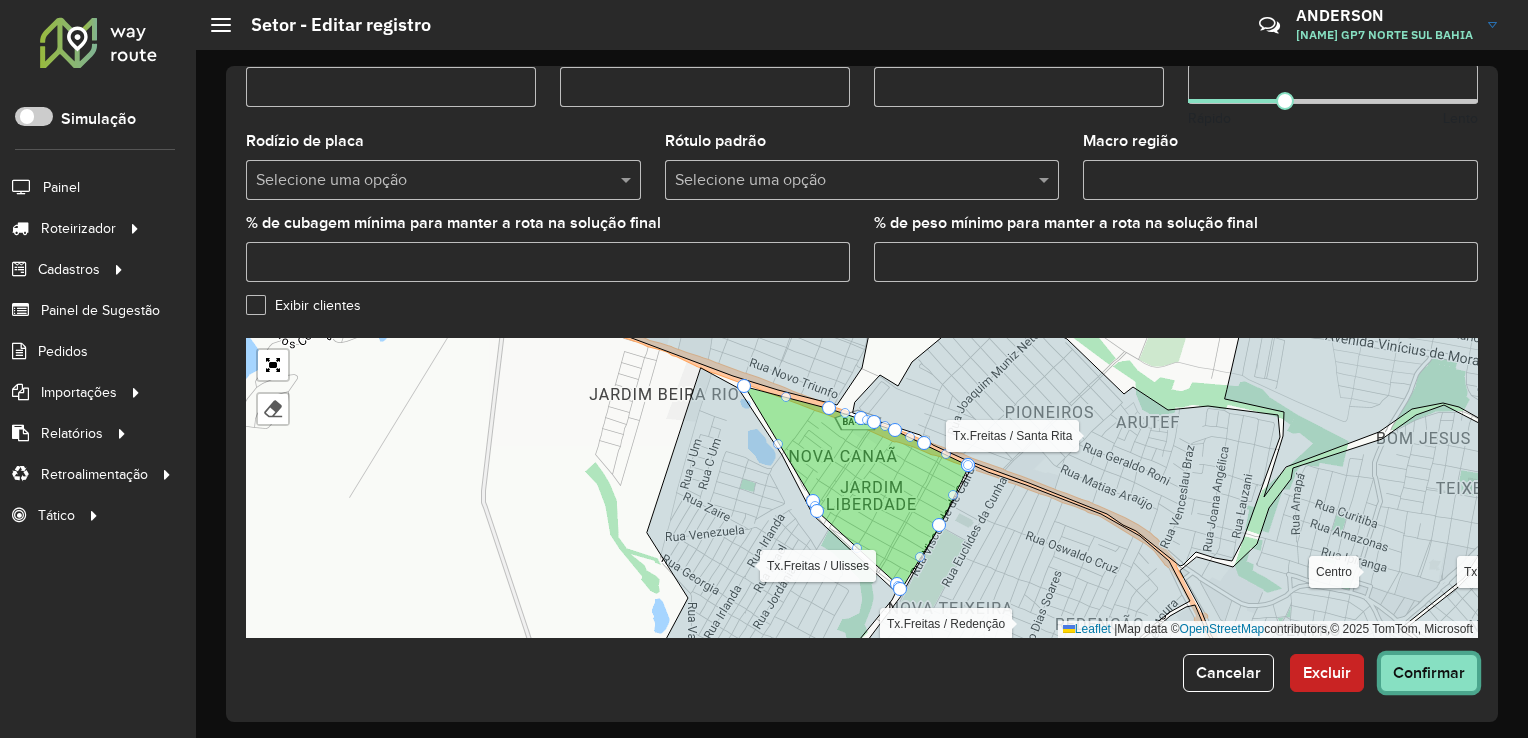click on "Confirmar" 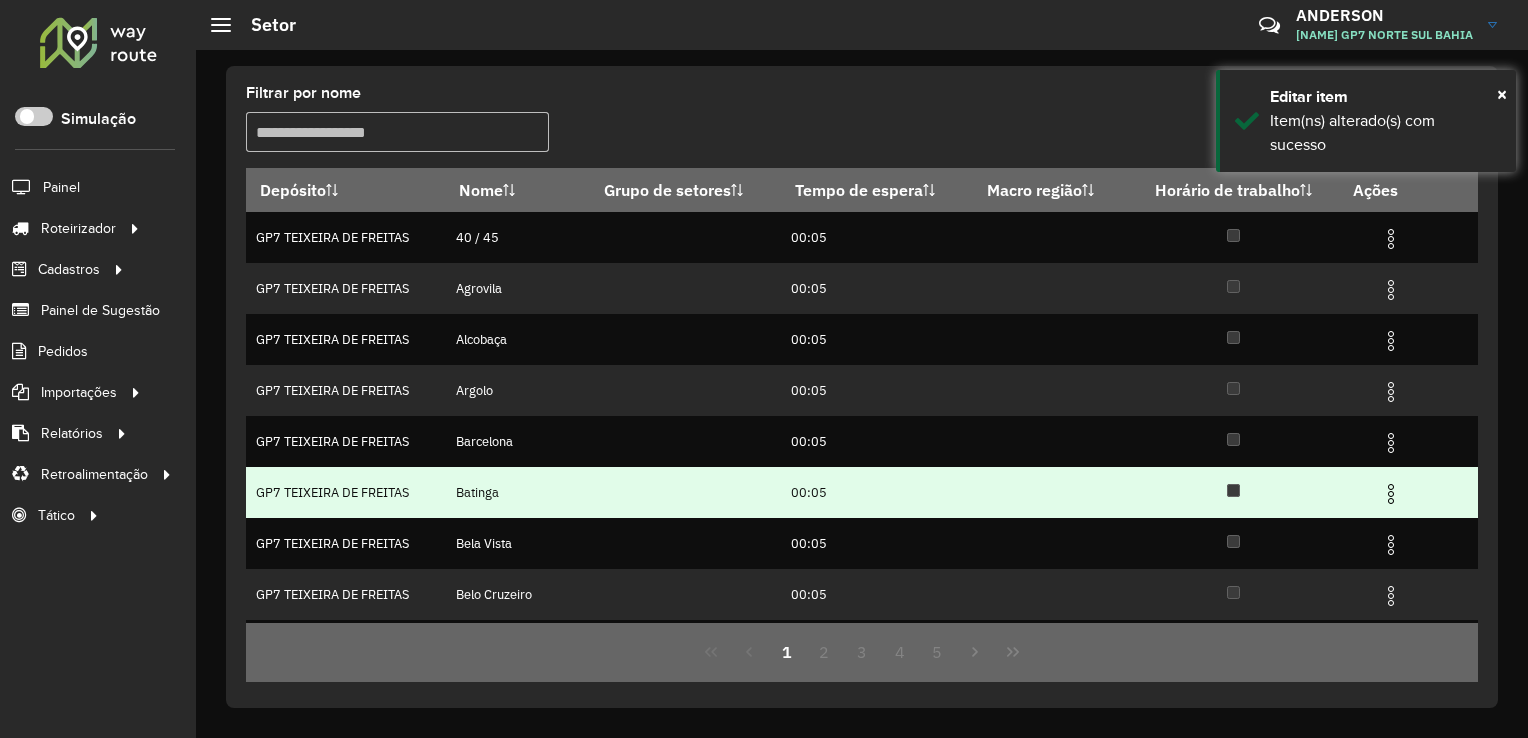 scroll, scrollTop: 197, scrollLeft: 0, axis: vertical 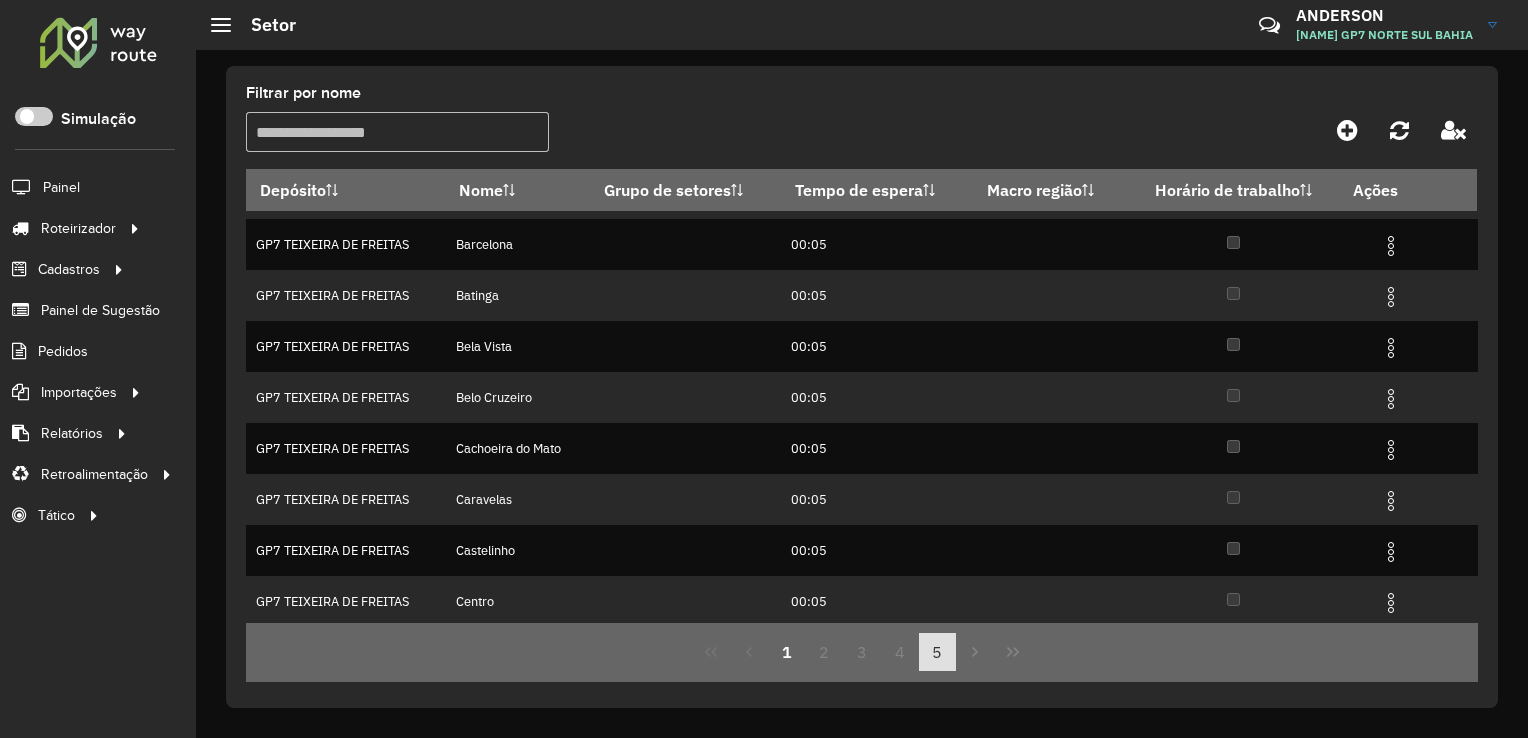 click on "5" at bounding box center [938, 652] 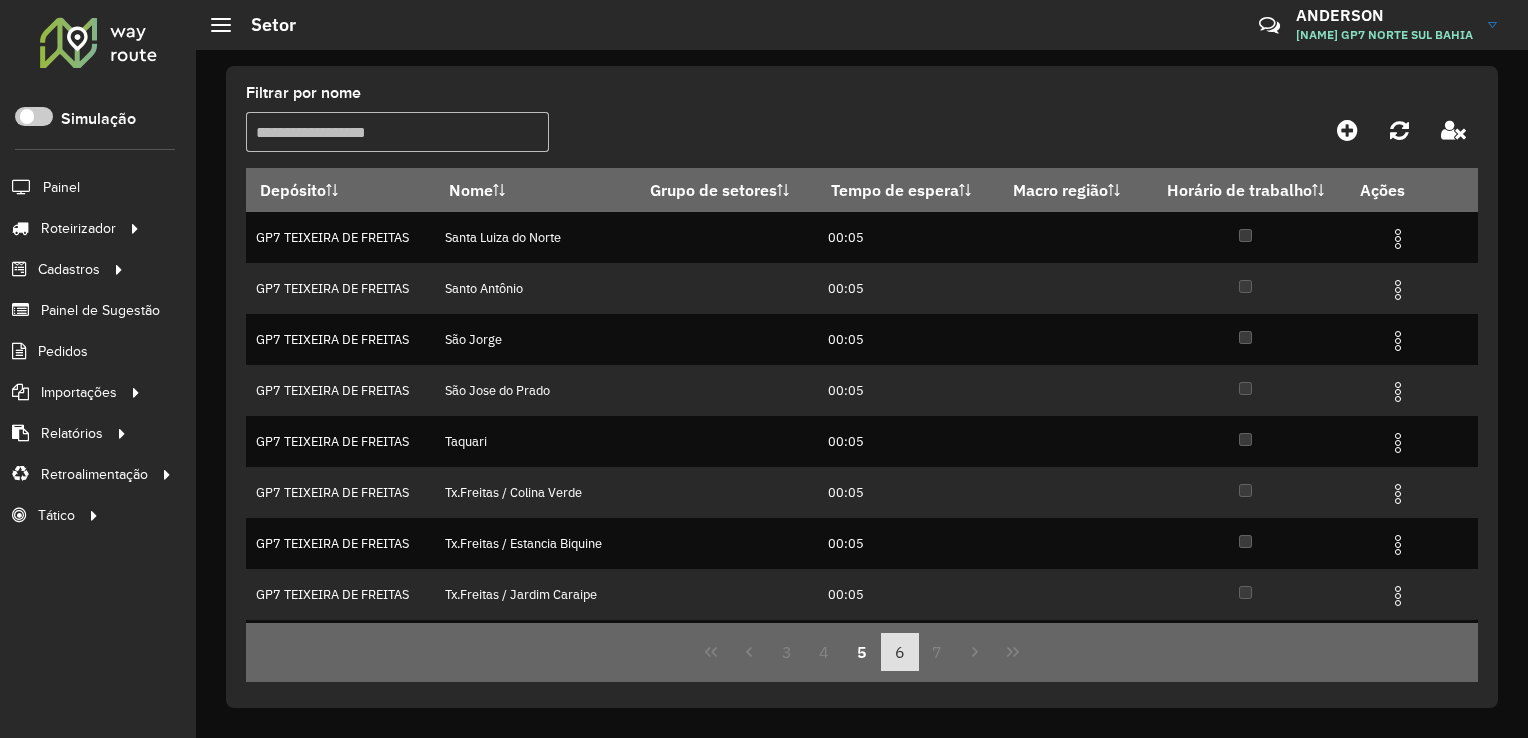 click on "6" at bounding box center (900, 652) 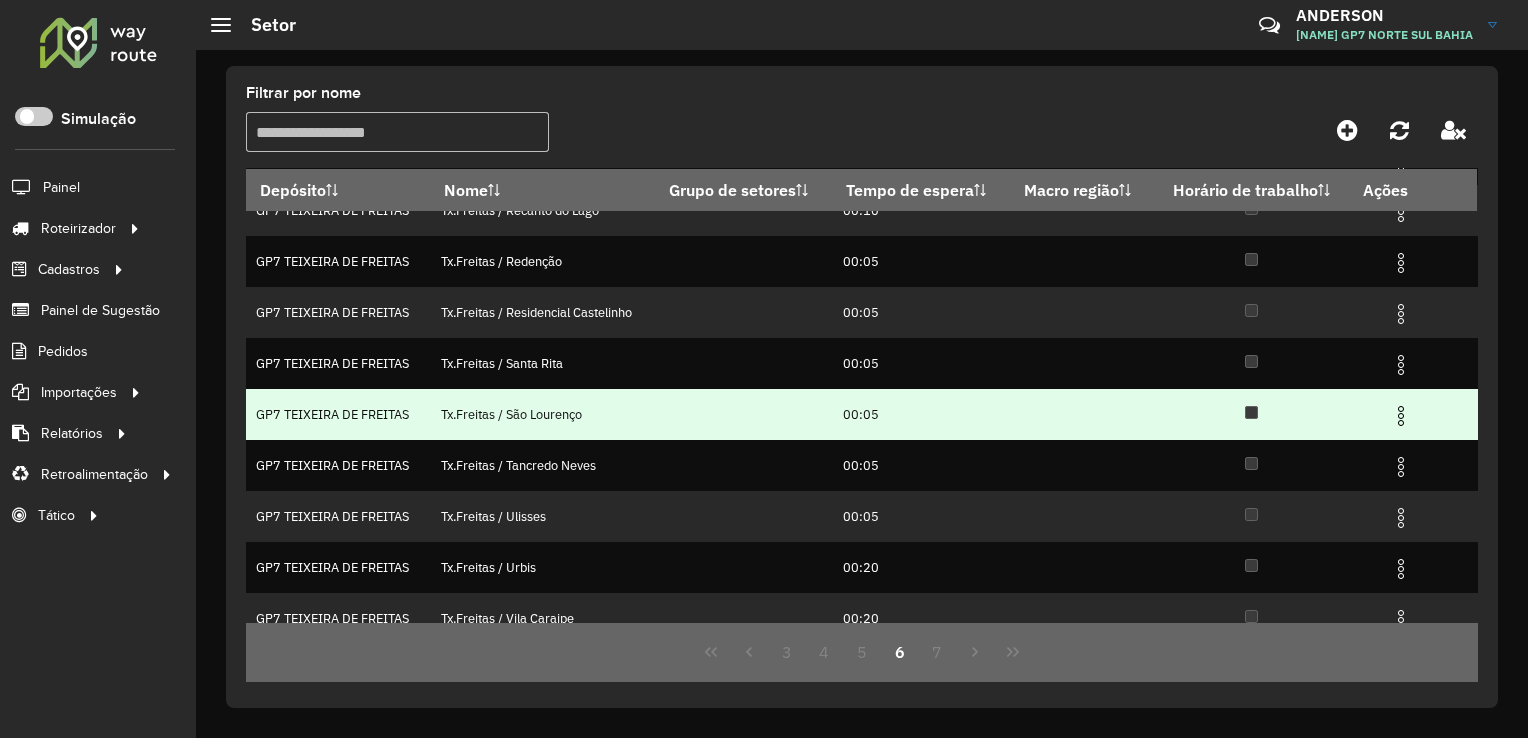 scroll, scrollTop: 197, scrollLeft: 0, axis: vertical 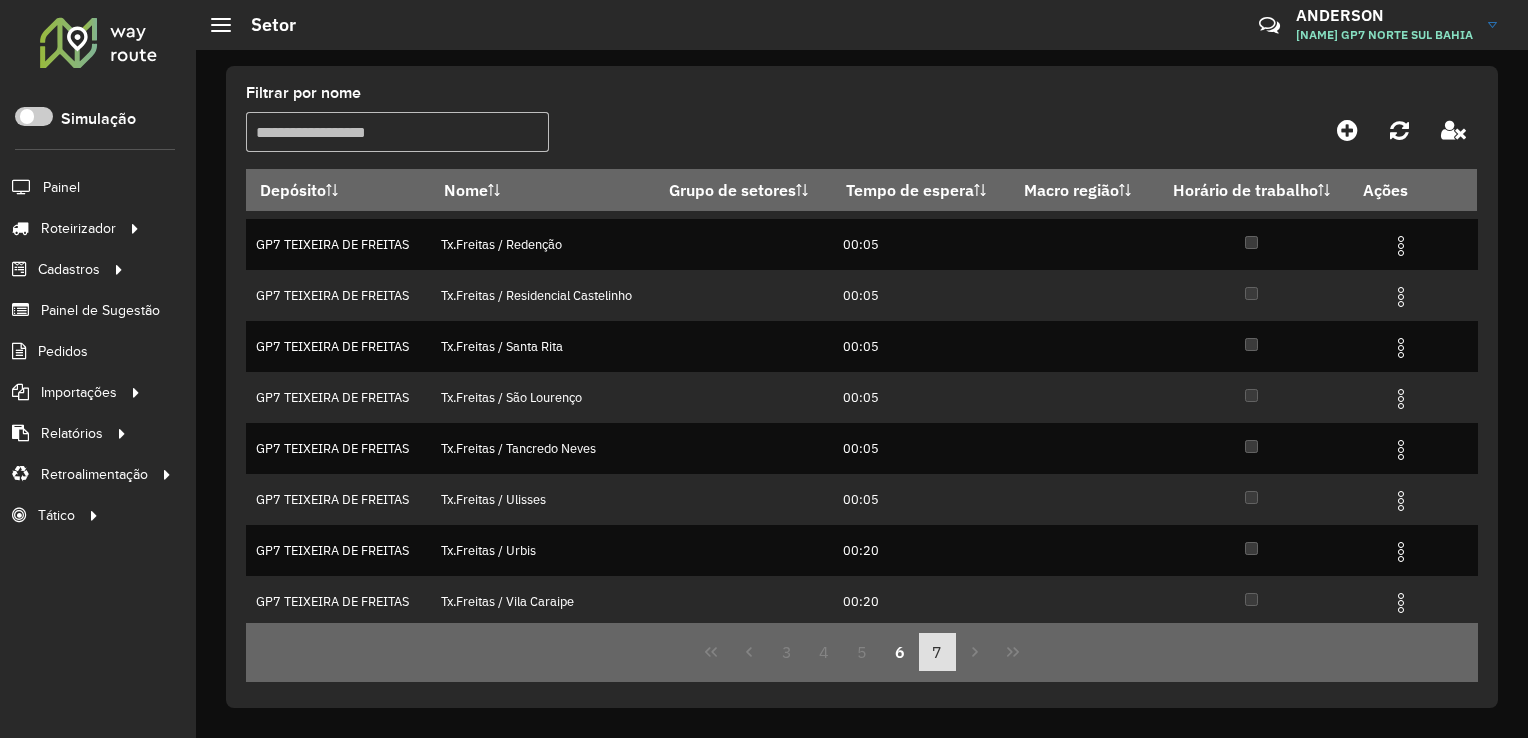 click on "7" at bounding box center (938, 652) 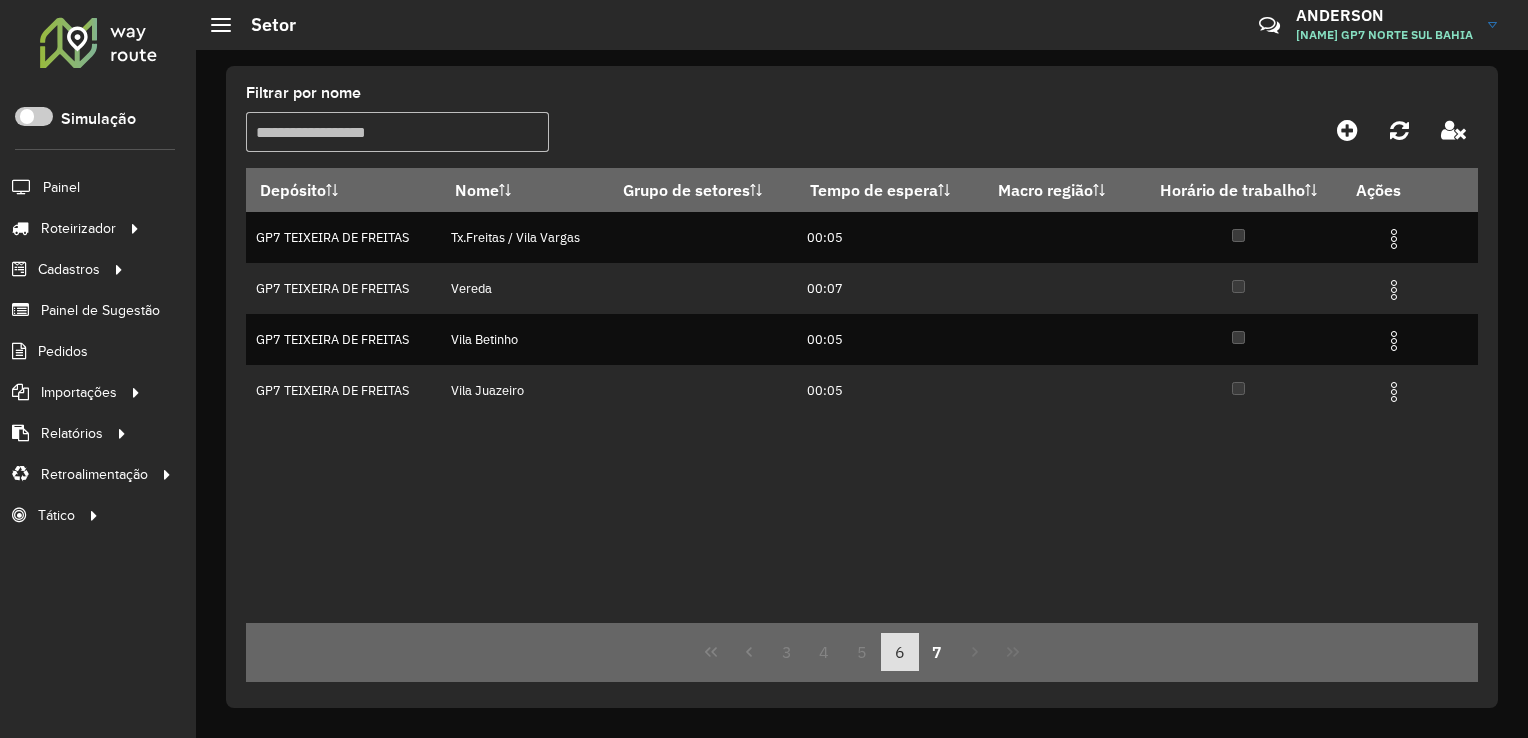 click on "6" at bounding box center (900, 652) 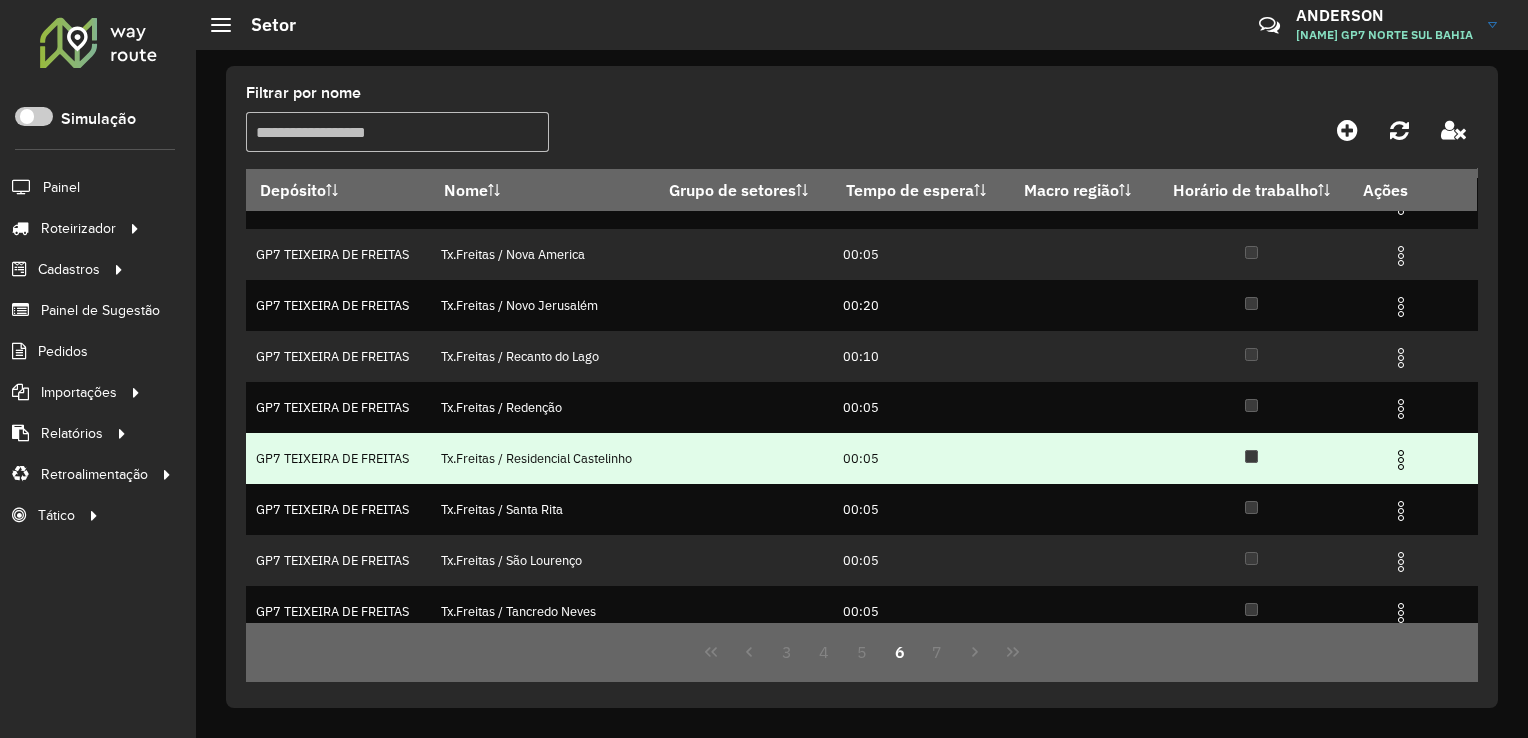 scroll, scrollTop: 0, scrollLeft: 0, axis: both 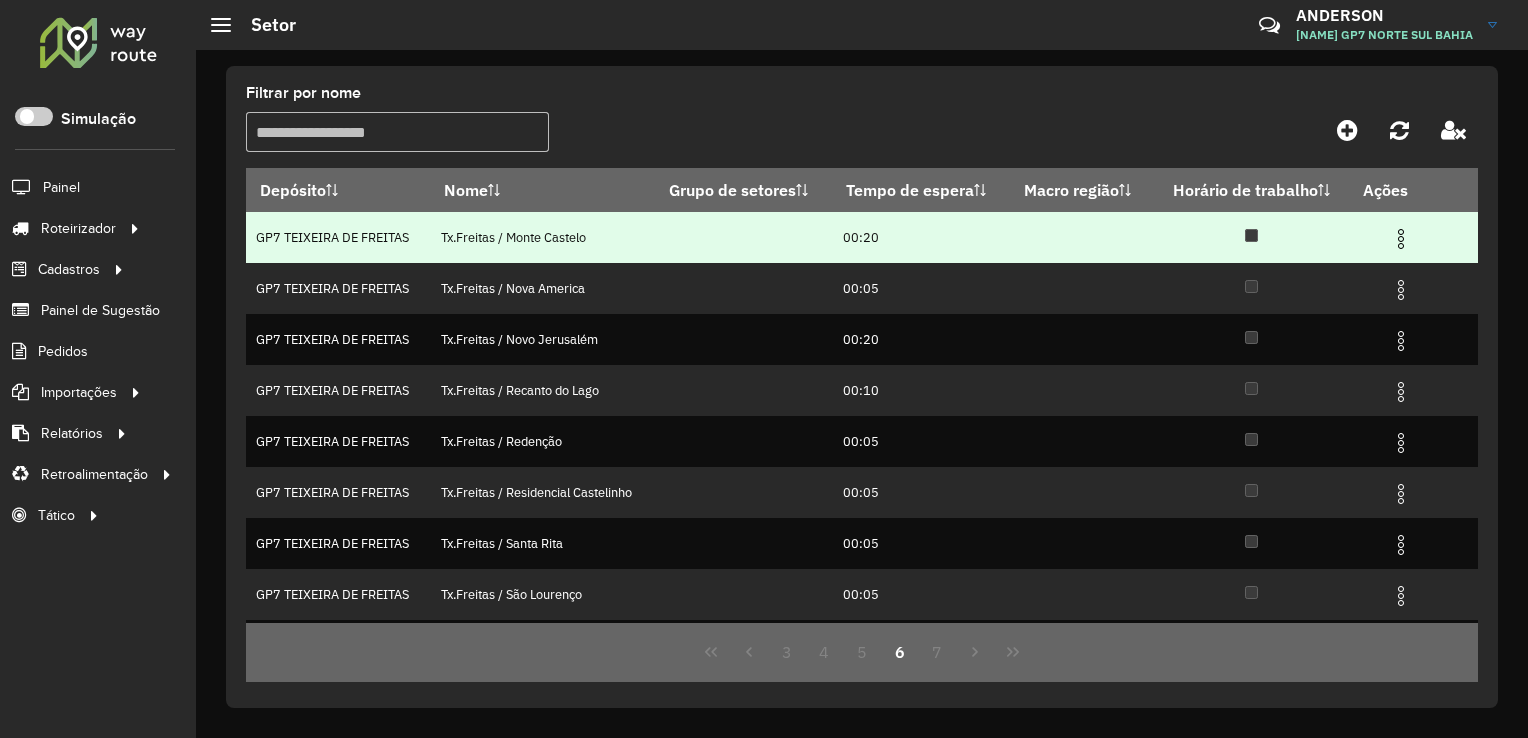 click at bounding box center [1401, 239] 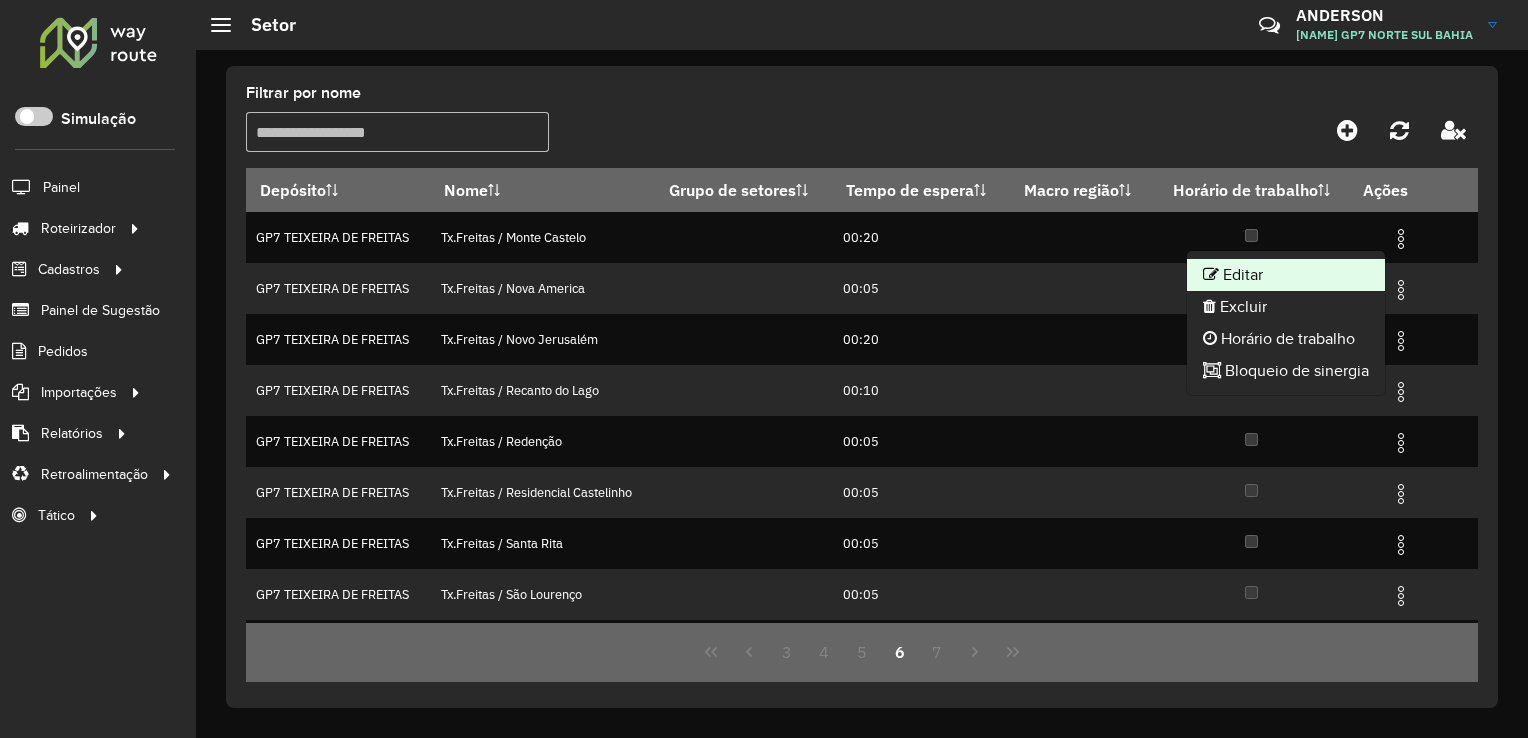 click on "Editar" 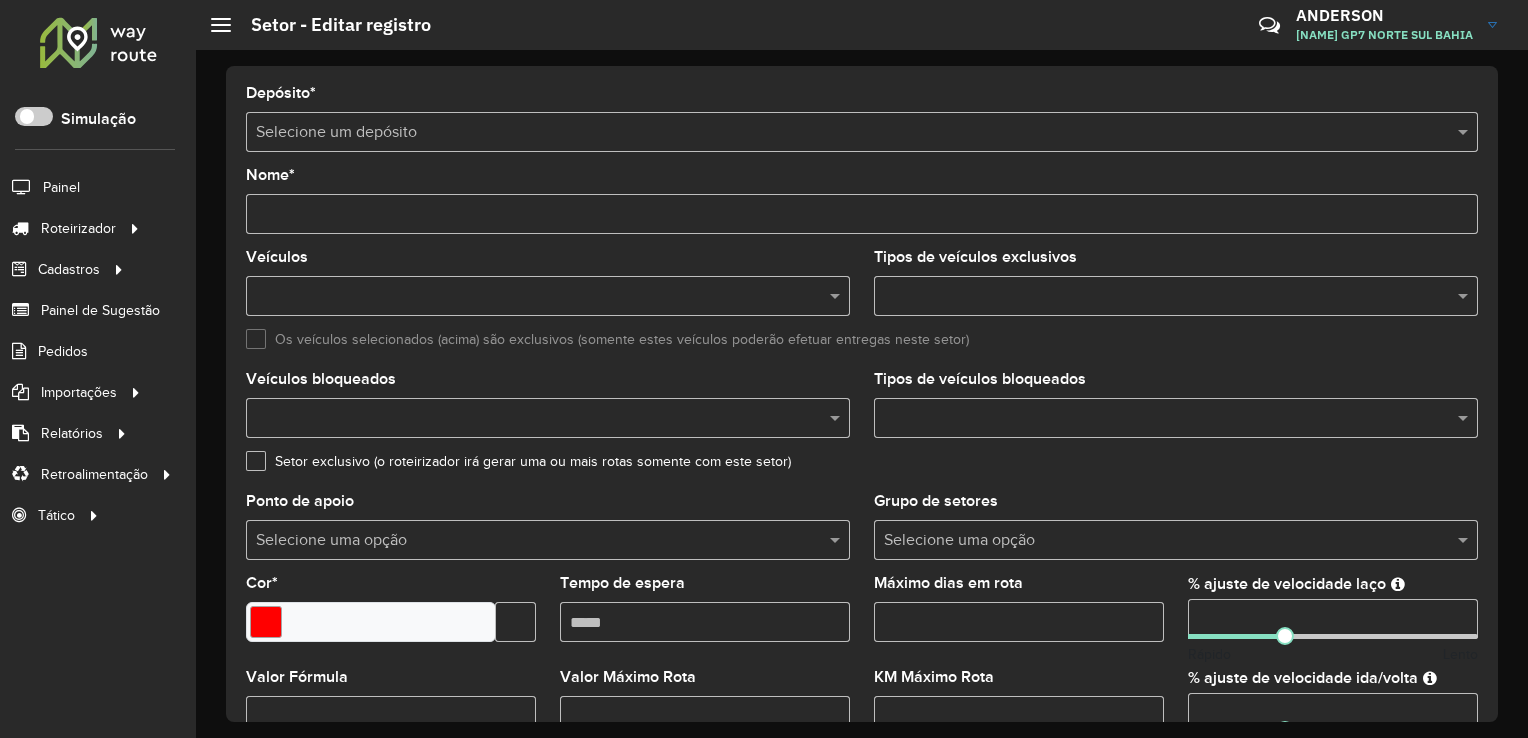 type on "**********" 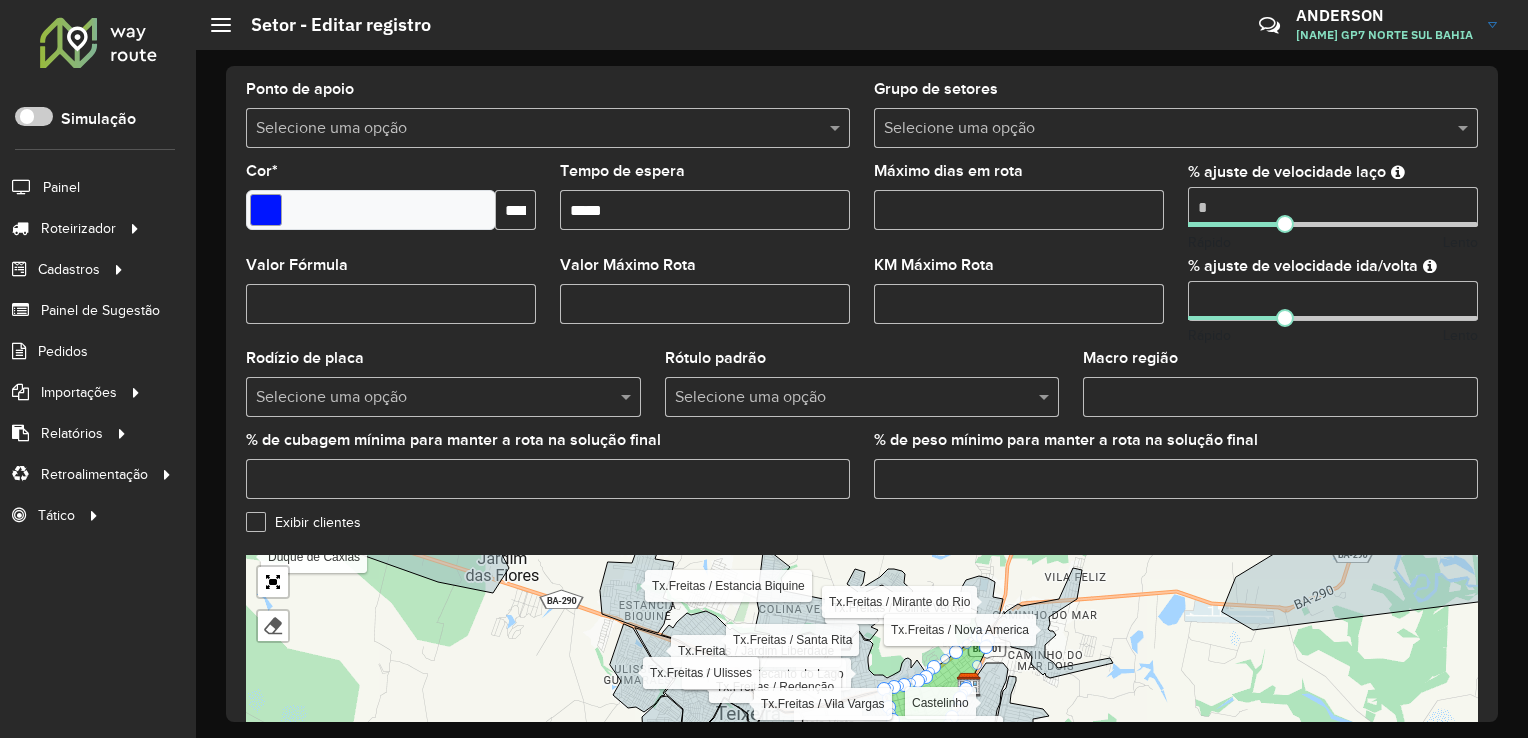 scroll, scrollTop: 404, scrollLeft: 0, axis: vertical 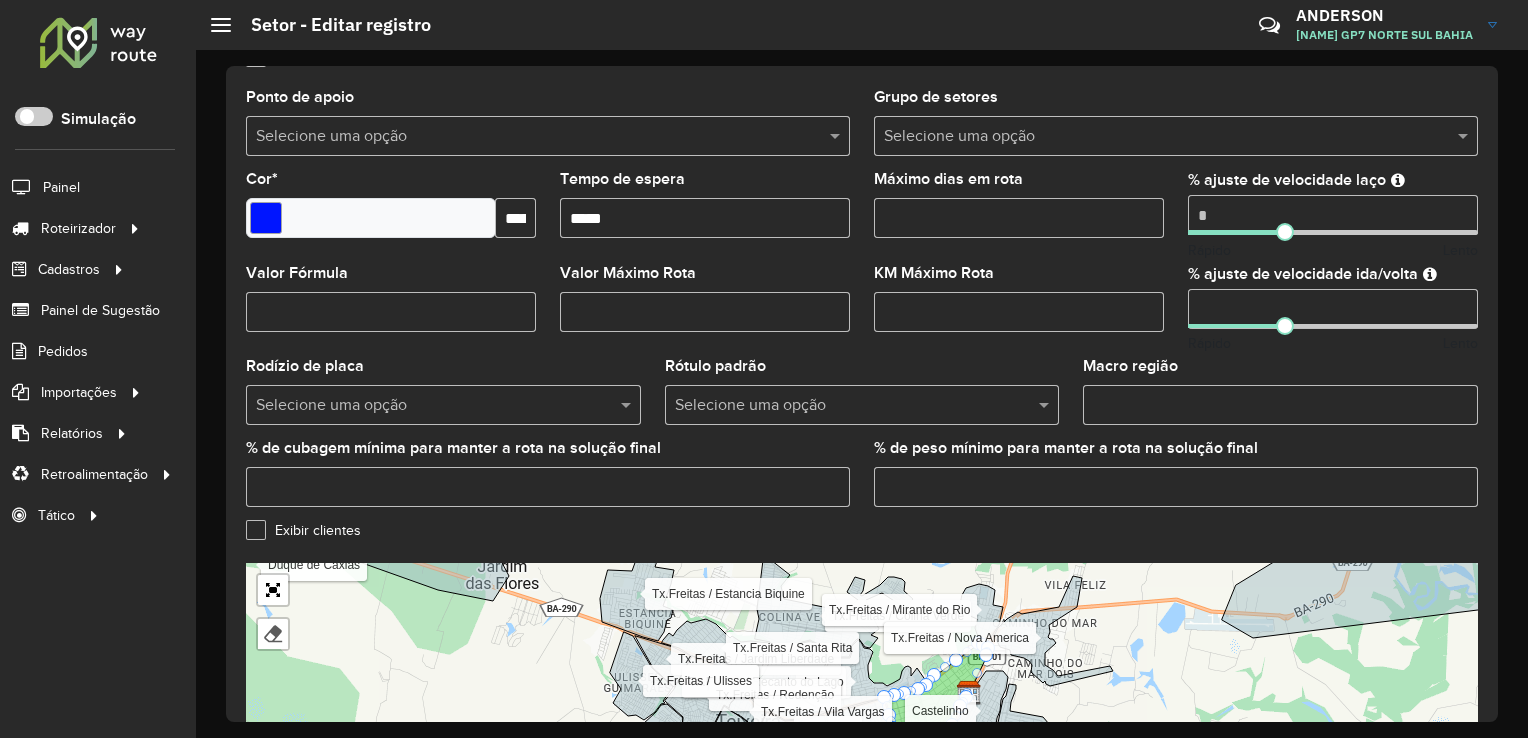 click on "Tempo de espera" at bounding box center [705, 218] 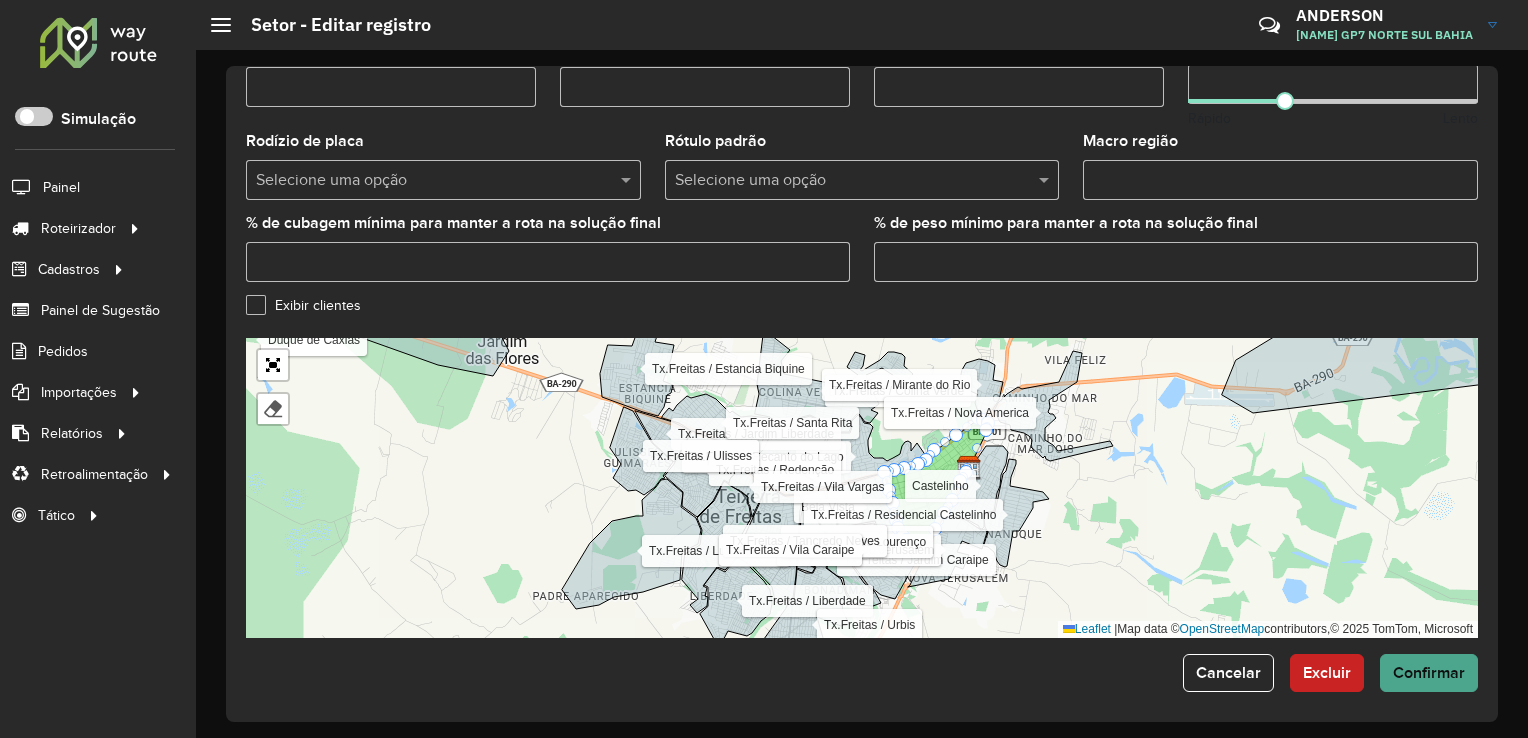 type on "*****" 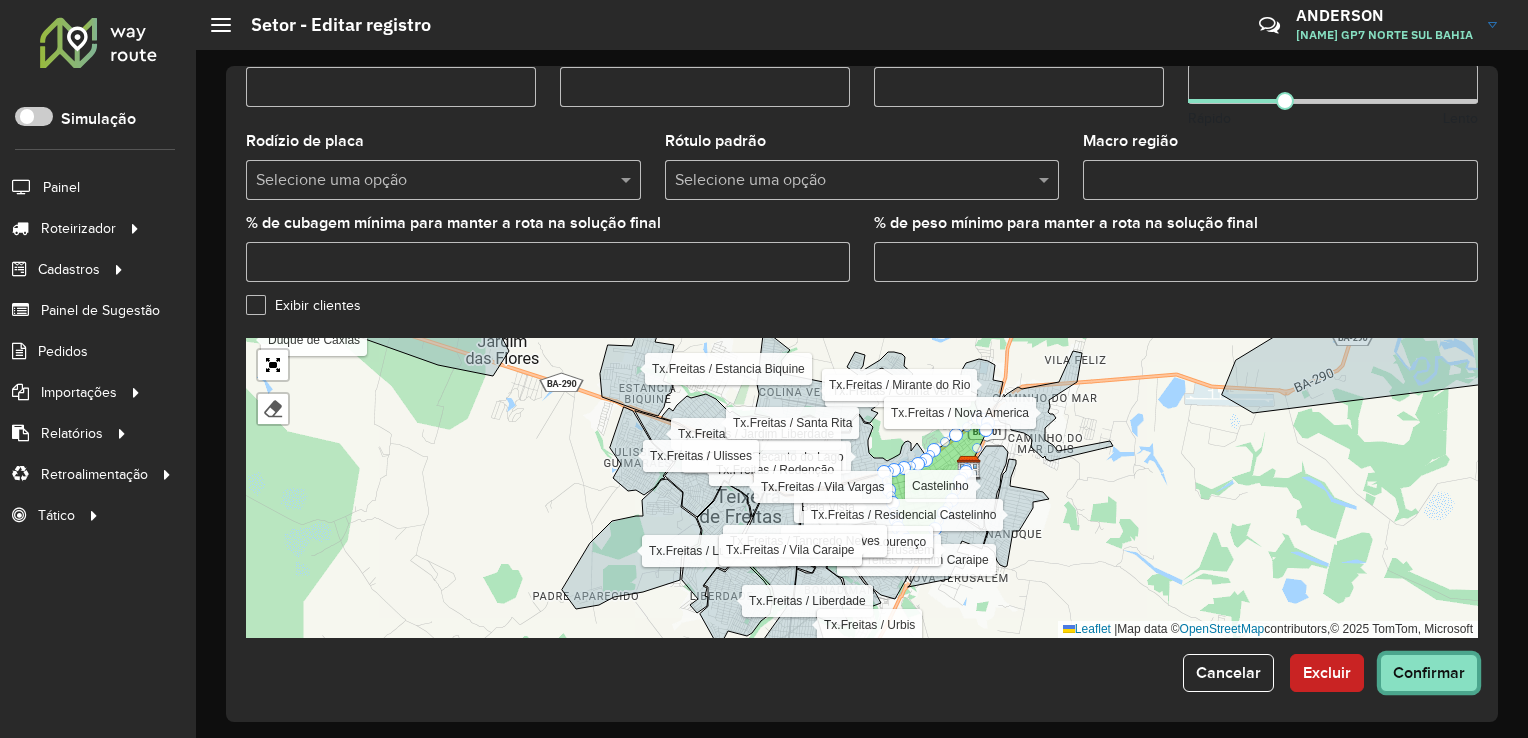 click on "Confirmar" 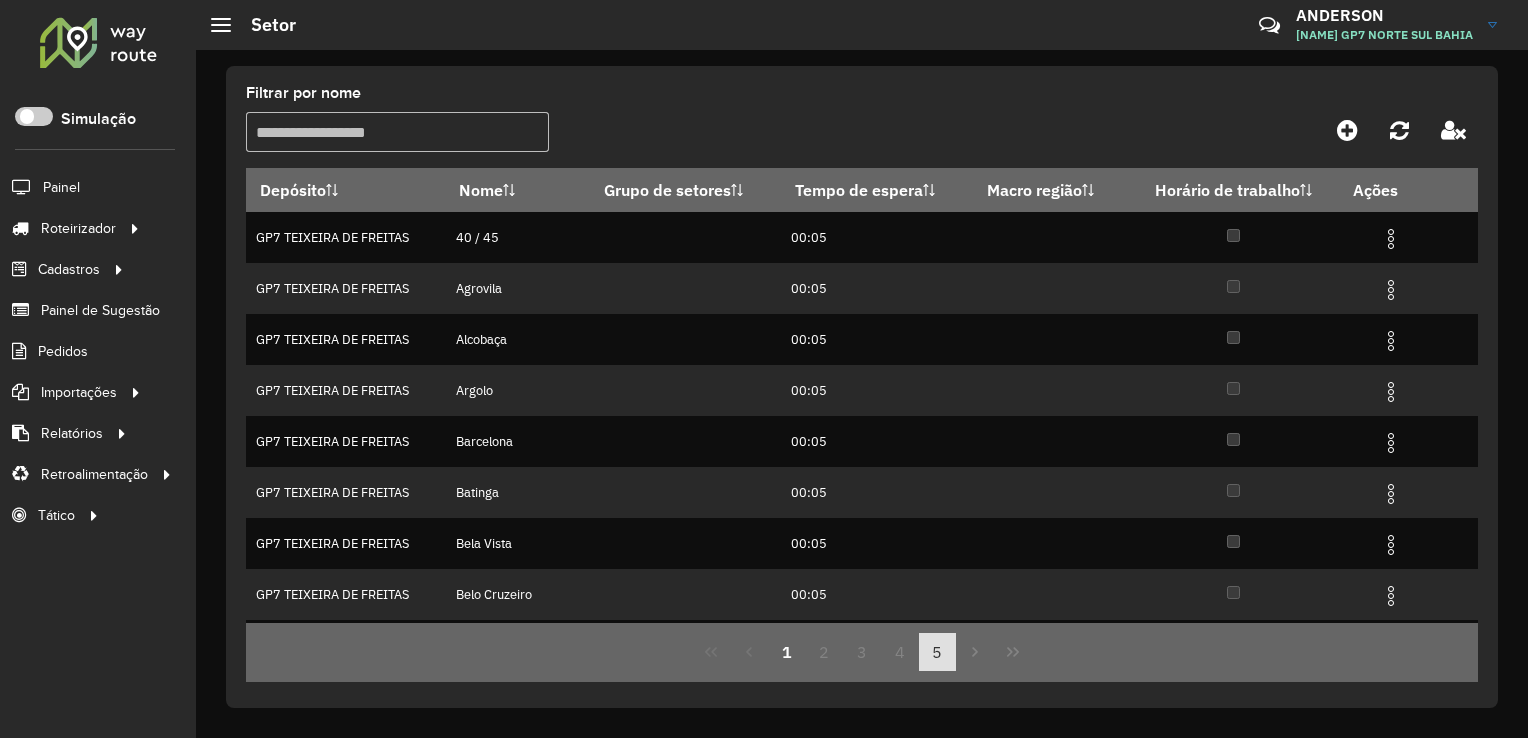 click on "5" at bounding box center (938, 652) 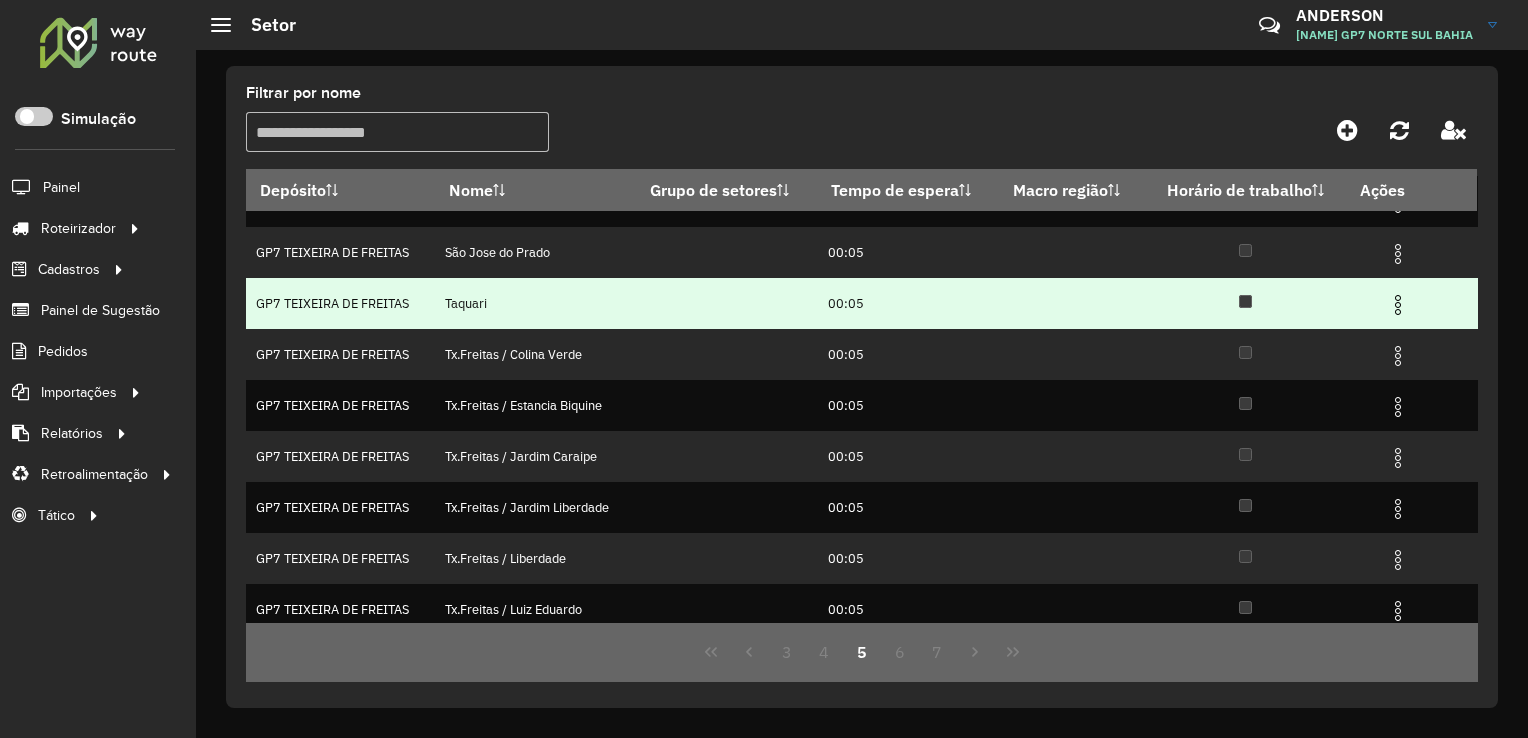scroll, scrollTop: 197, scrollLeft: 0, axis: vertical 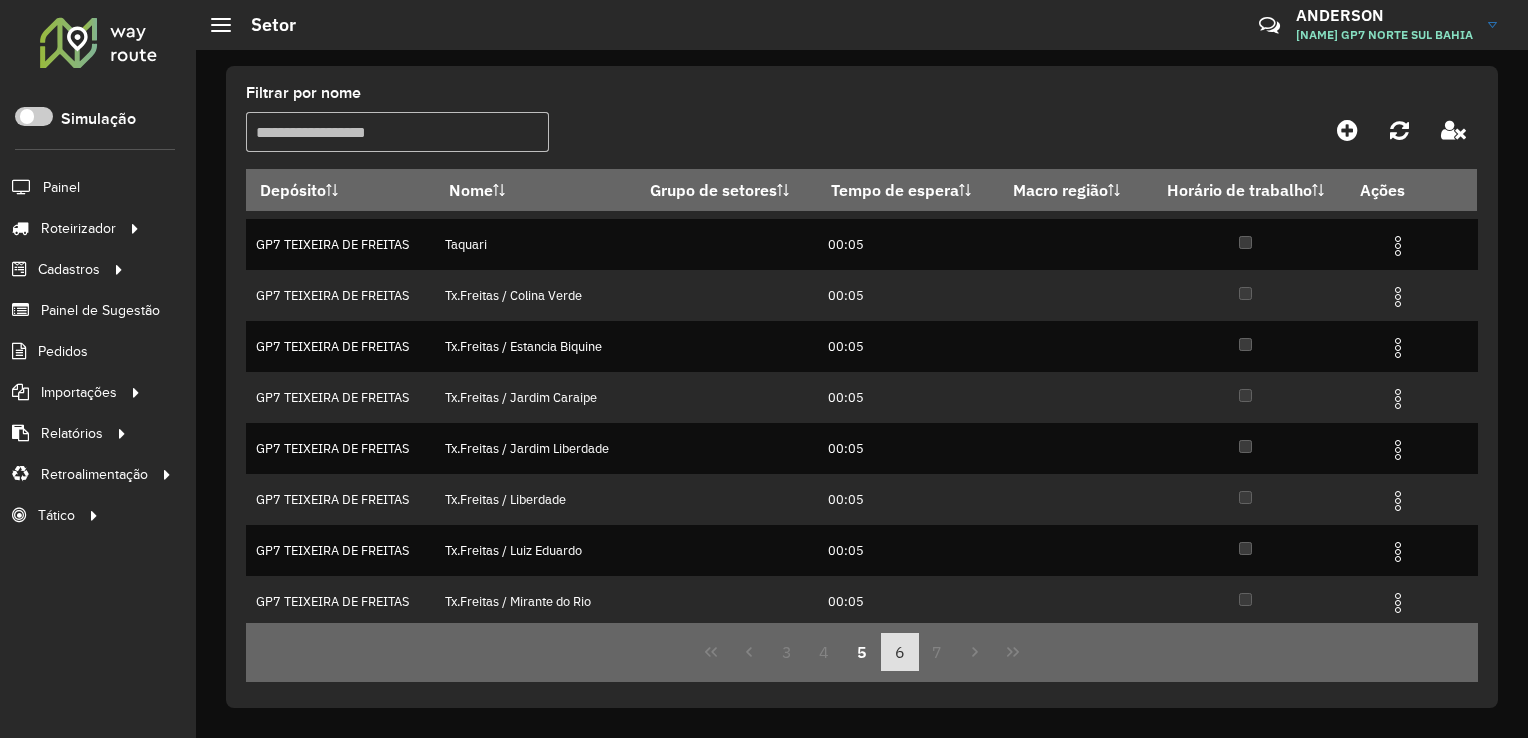 click on "6" at bounding box center (900, 652) 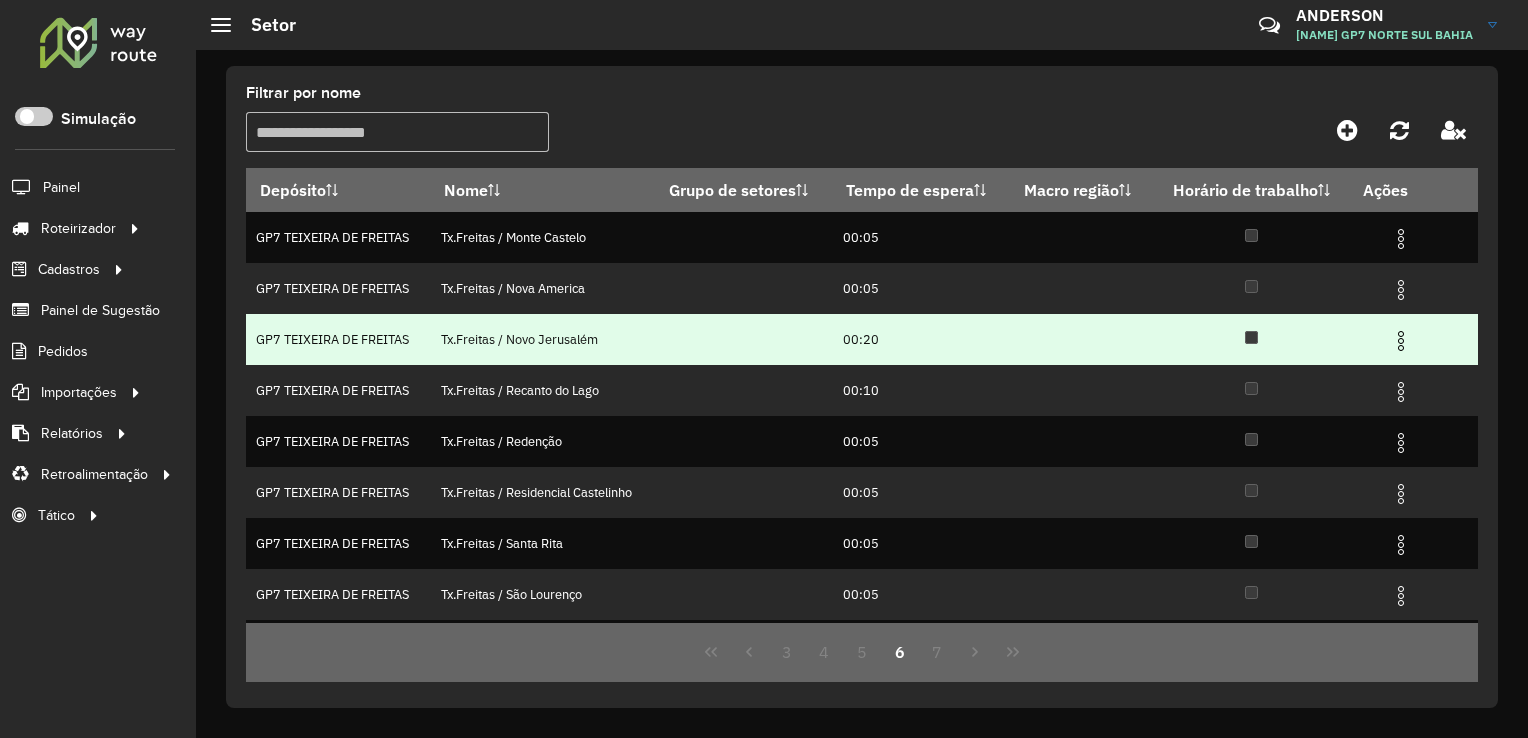 click at bounding box center [1401, 341] 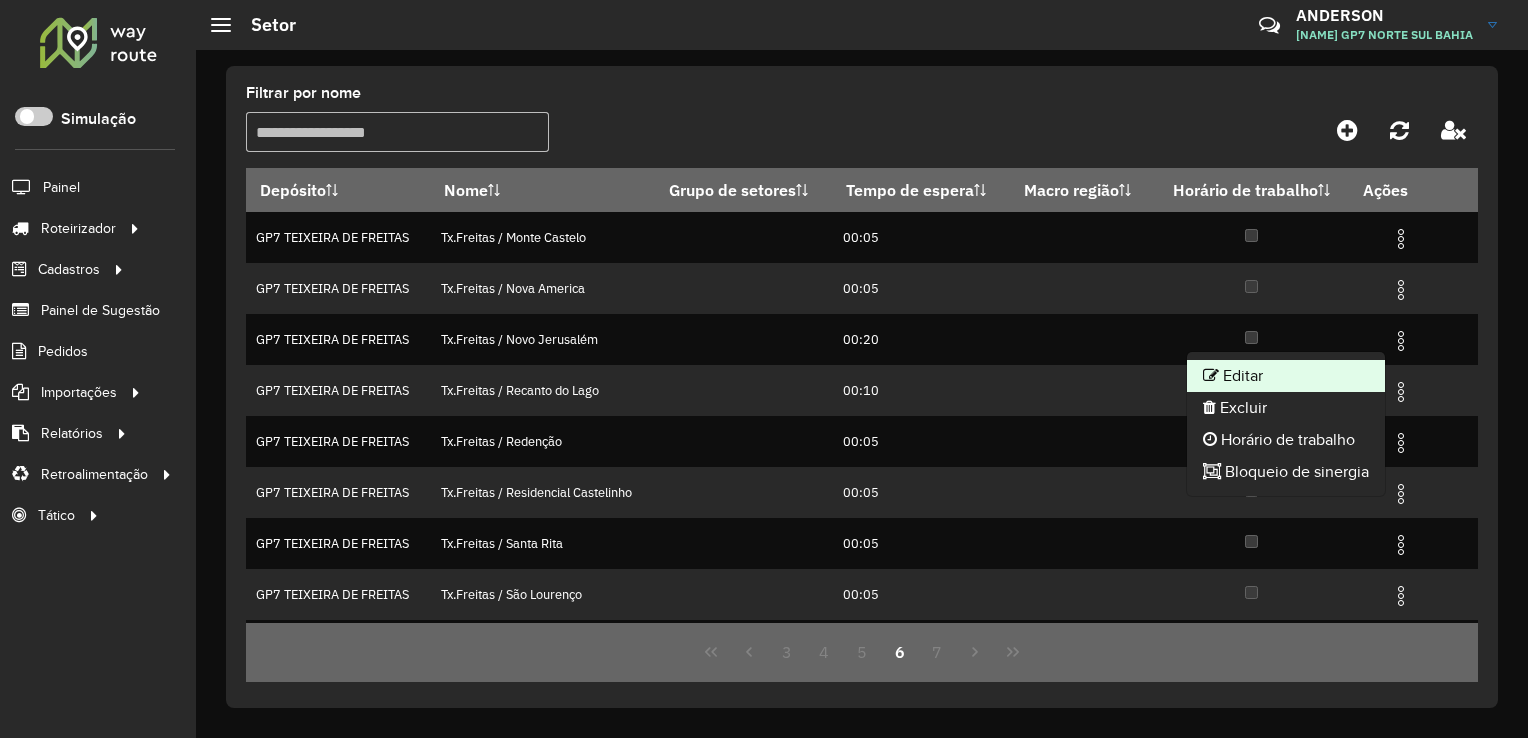 click on "Editar" 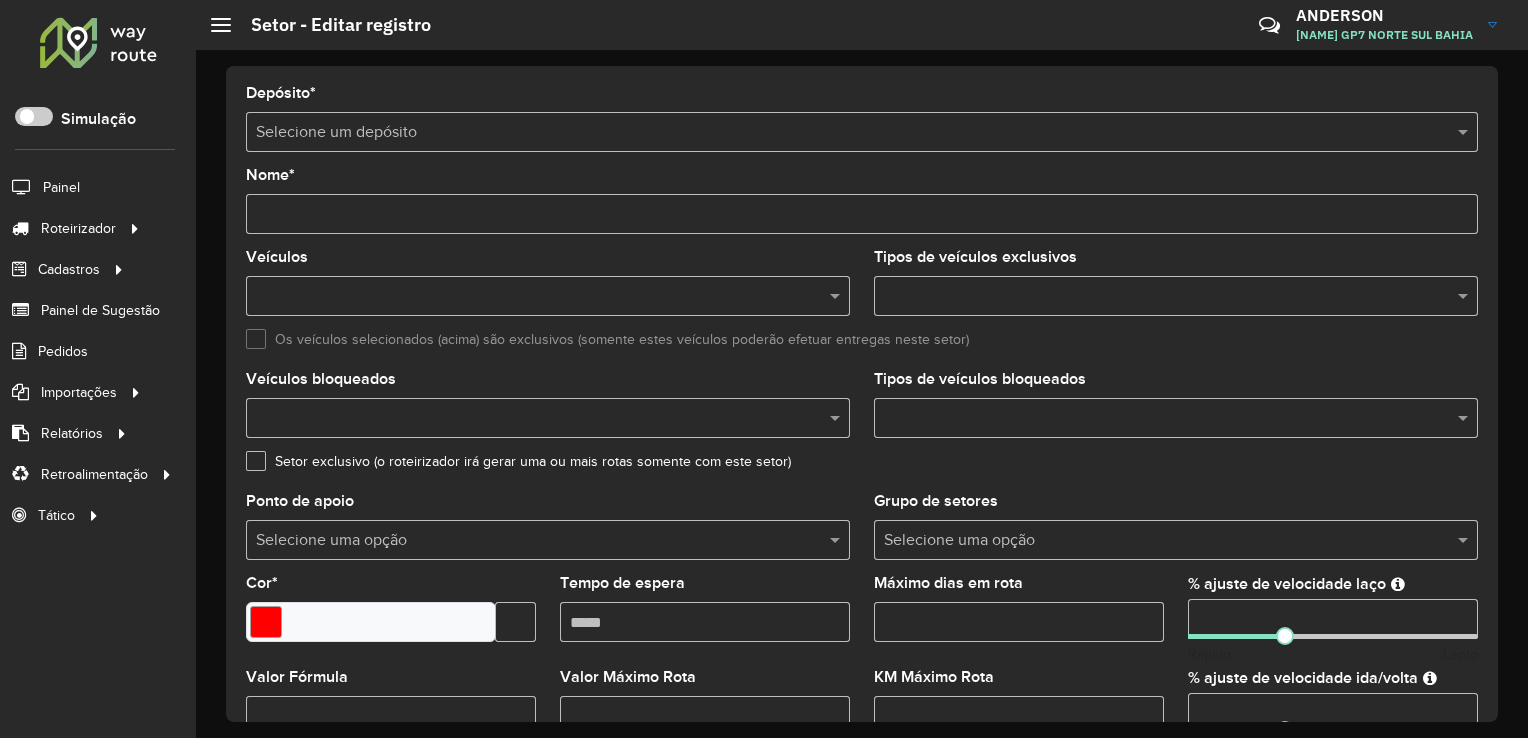 type on "**********" 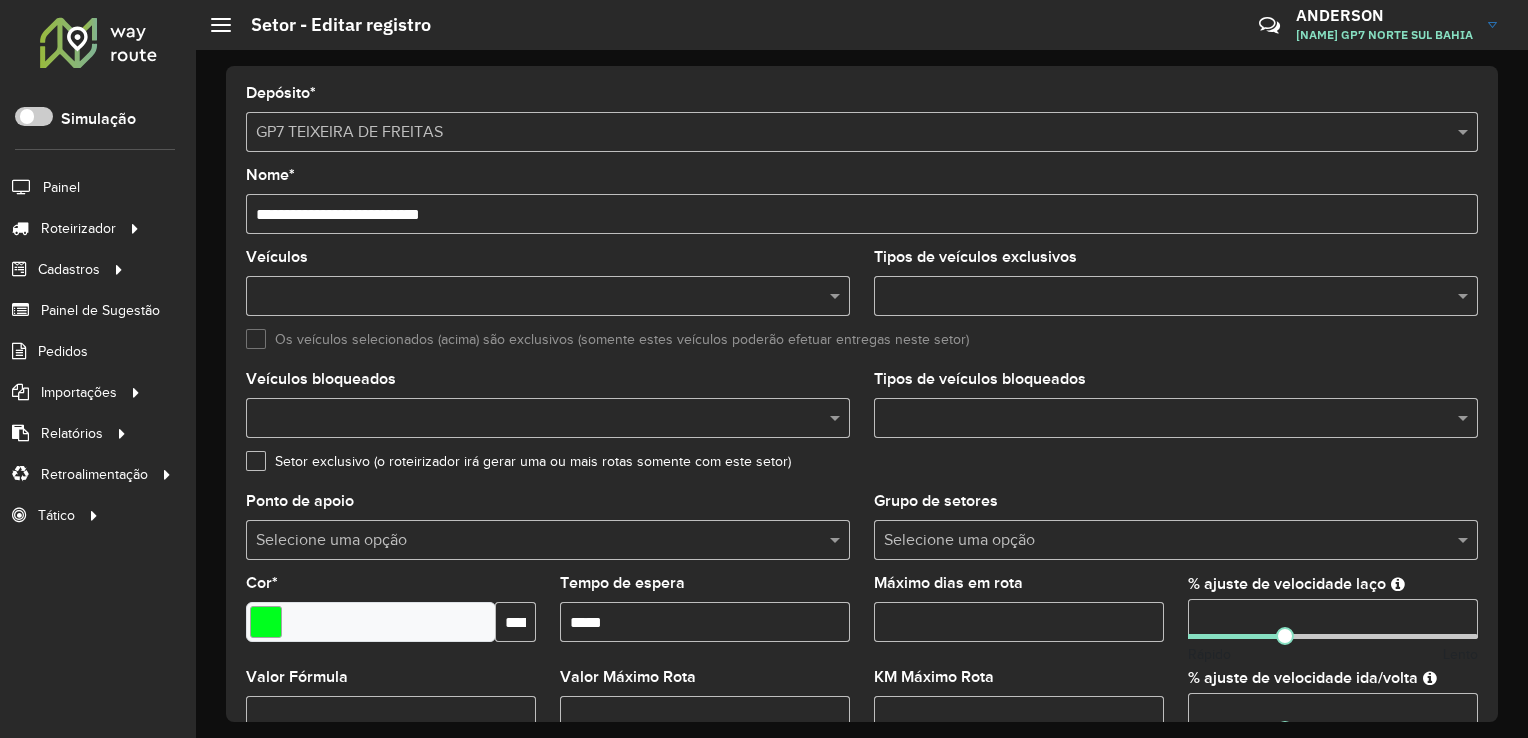 click on "Aguarde...  Pop-up bloqueado!  Seu navegador bloqueou automáticamente a abertura de uma nova janela.   Acesse as configurações e adicione o endereço do sistema a lista de permissão.   Fechar  Roteirizador AmbevTech Simulação Painel Roteirizador Entregas Cadastros Checkpoint Cliente Condição de pagamento Consulta de setores Depósito Disponibilidade de veículos Fator tipo de produto Grupo Rota Fator Tipo Produto Grupo de Depósito Grupo de rotas exclusiva Grupo de setores Jornada Layout integração Modelo Motorista Multi Depósito Painel de sugestão Parada Pedágio Ponto de apoio Ponto de apoio FAD Prioridade pedido Produto Rodízio de placa Rota exclusiva FAD Rótulo Setor Tempo de parada de refeição Tipo de cliente Tipo de veículo Transportadora Usuário Veículo Painel de Sugestão Pedidos Importações Clientes Fator tipo produto Grade de atendimento Janela de atendimento Localização Pedidos Tempo de espera Veículos Relatórios Ações da sessão Clientes Clientes fora malha Romaneio * *" at bounding box center (764, 369) 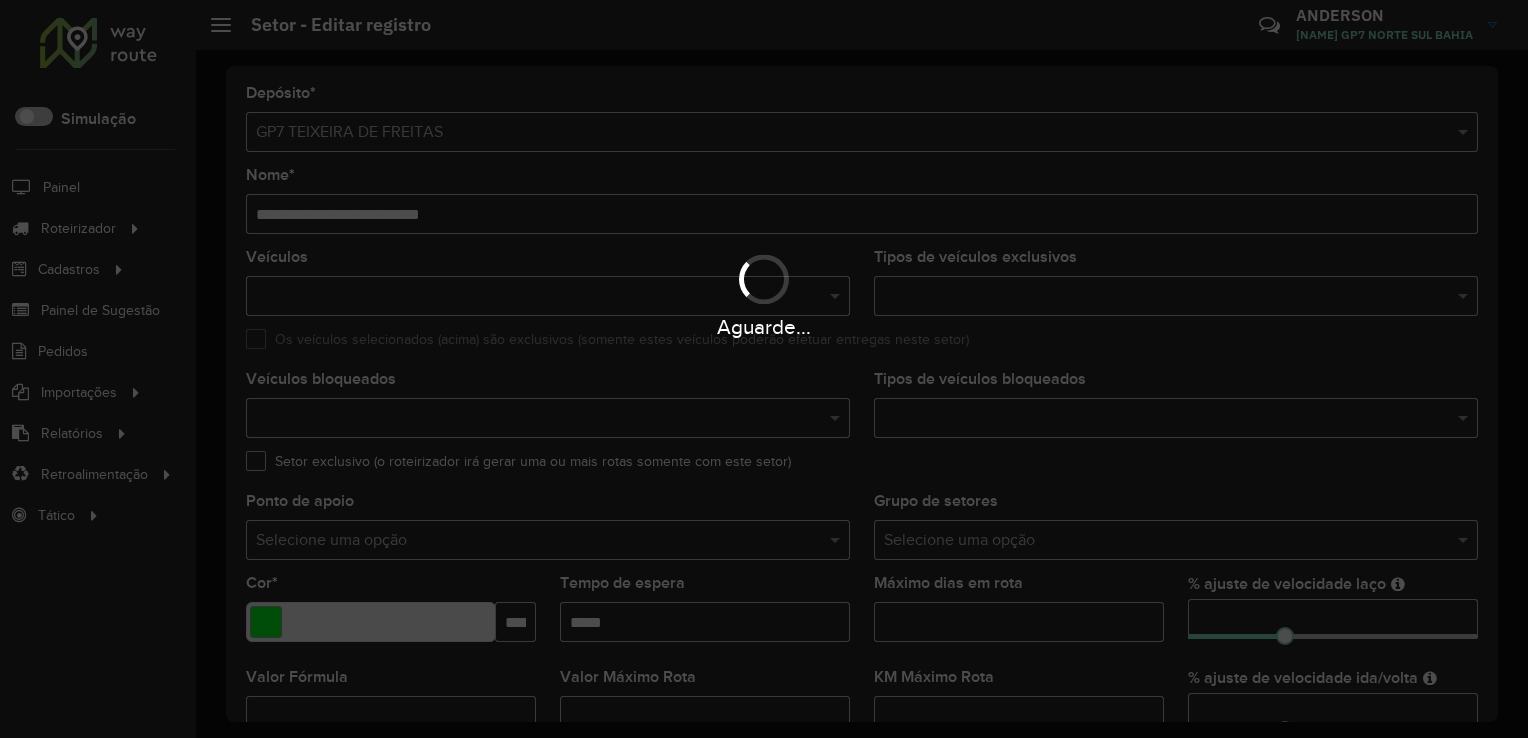 click on "Aguarde..." at bounding box center (764, 369) 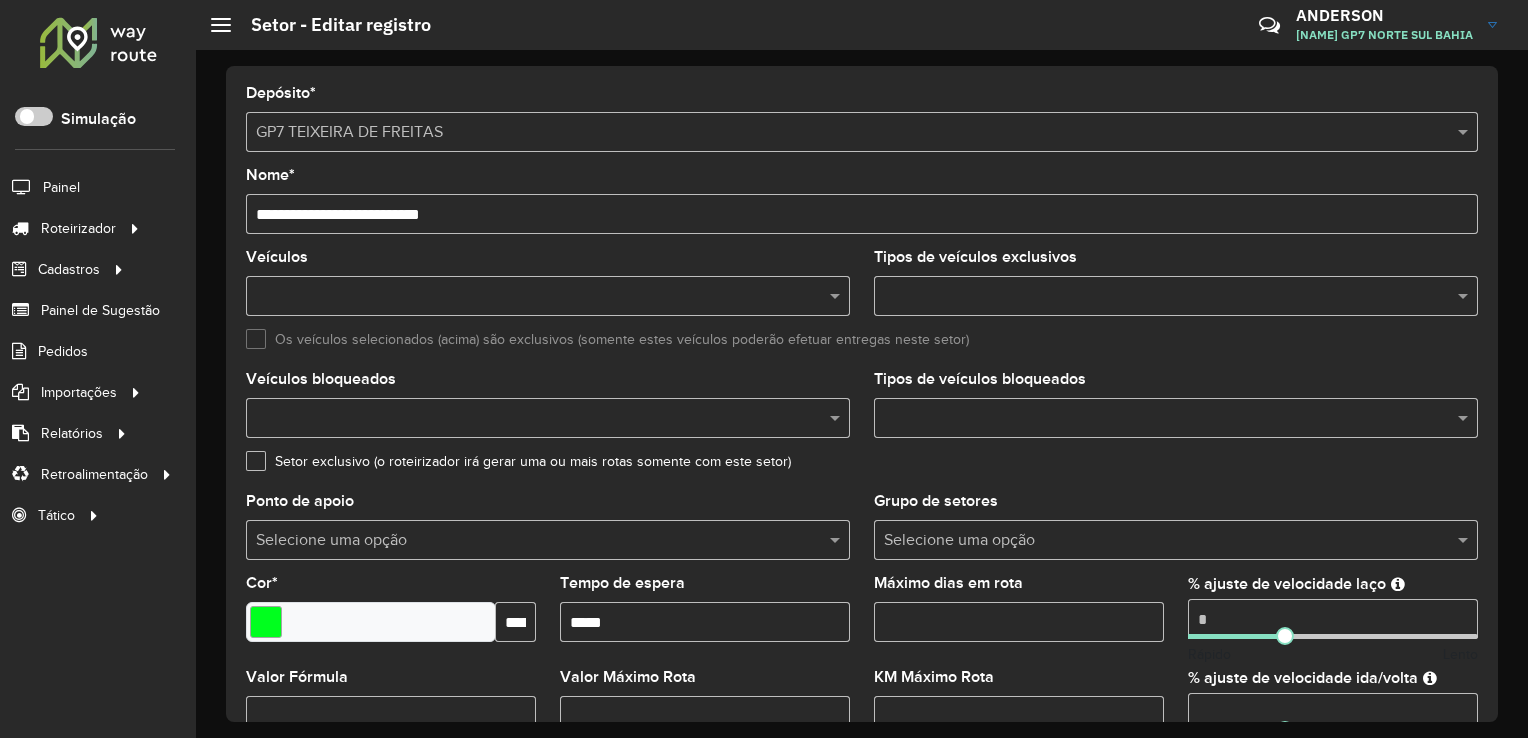 click on "Tempo de espera" at bounding box center (705, 622) 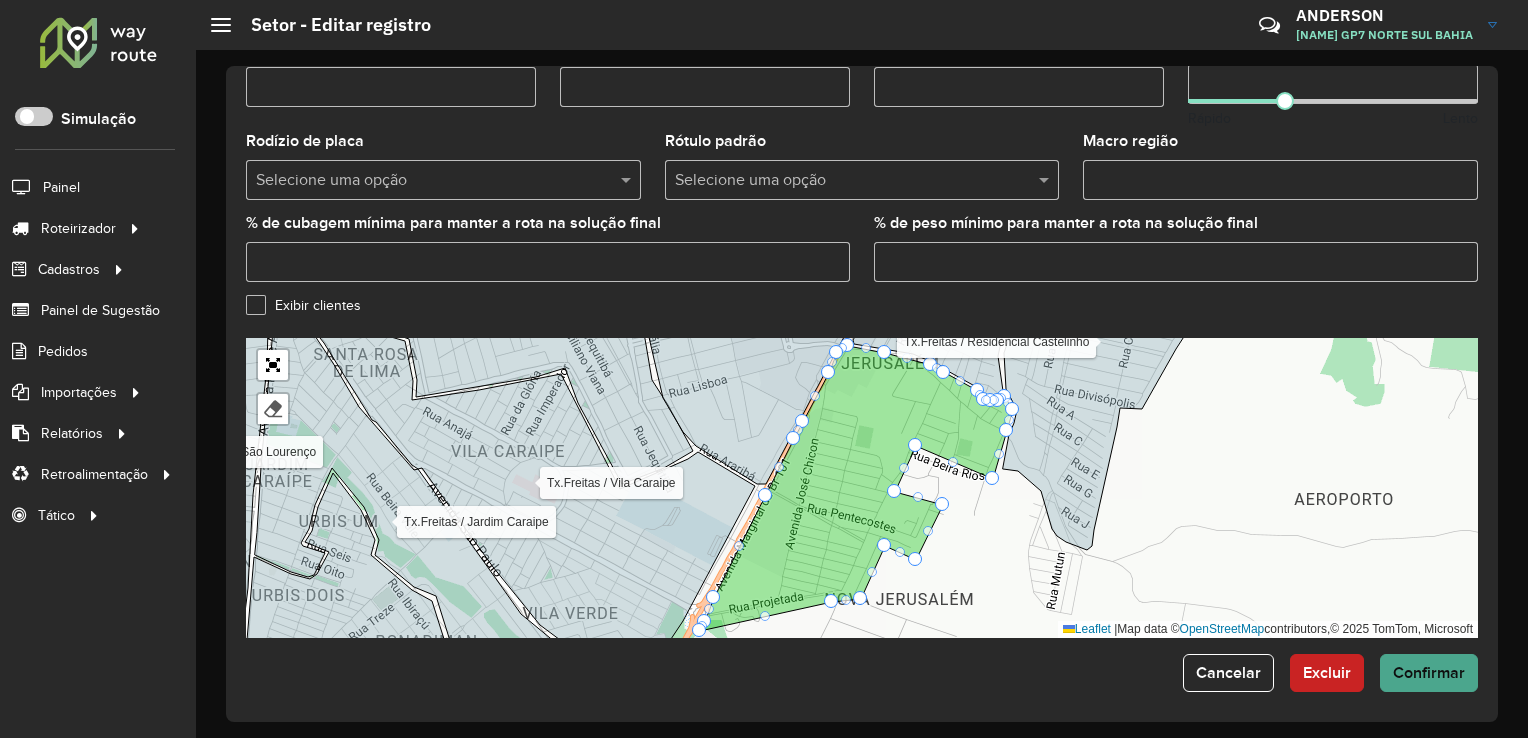 type on "*****" 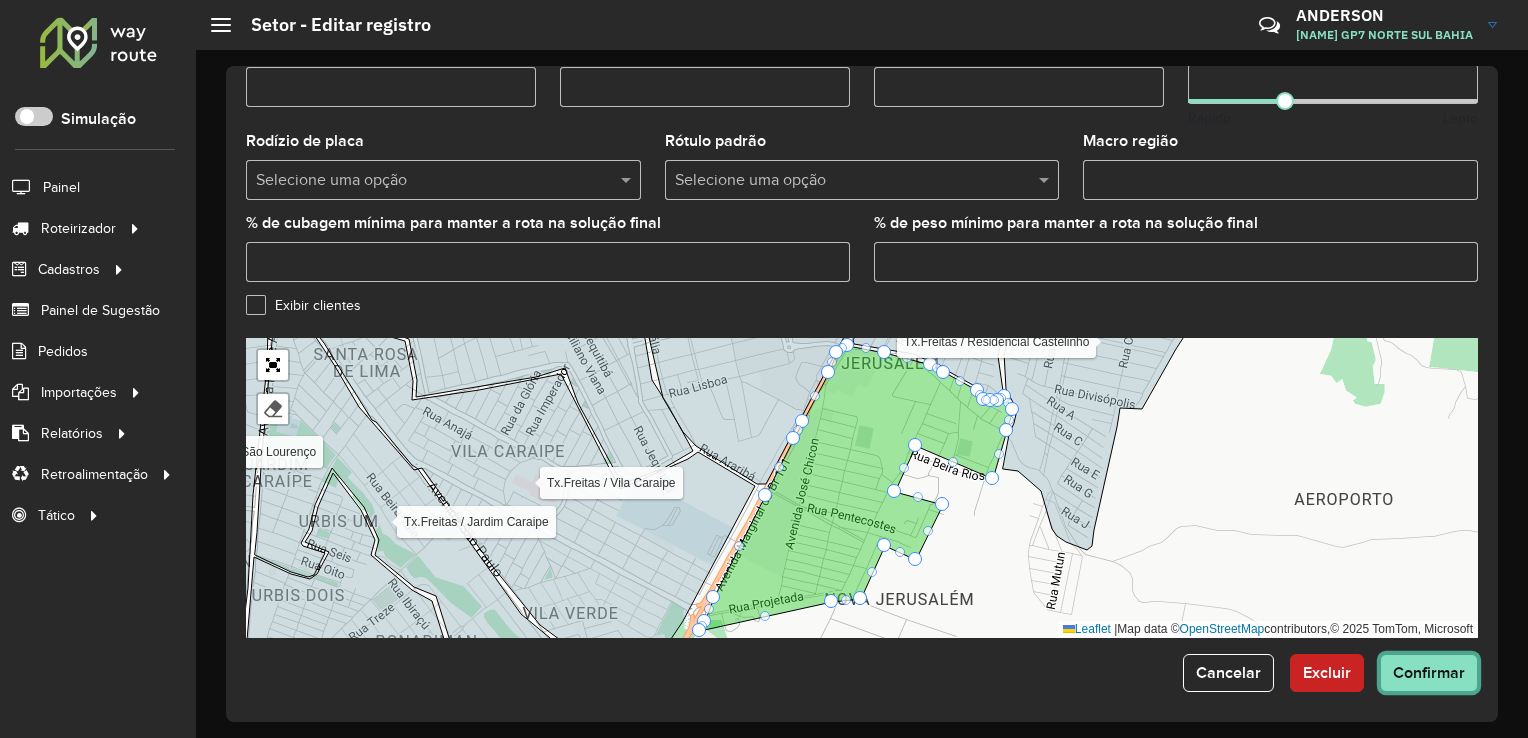 click on "Confirmar" 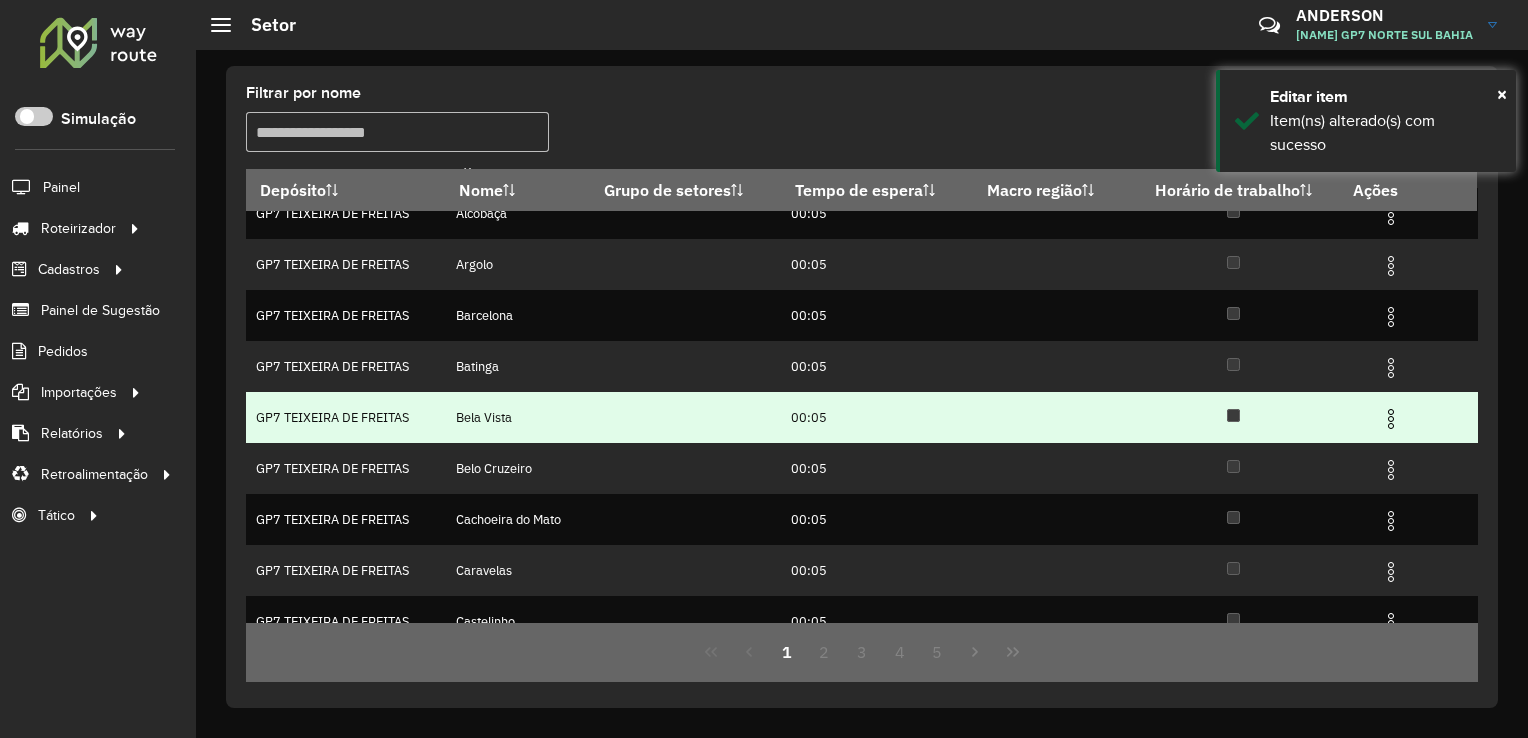 scroll, scrollTop: 197, scrollLeft: 0, axis: vertical 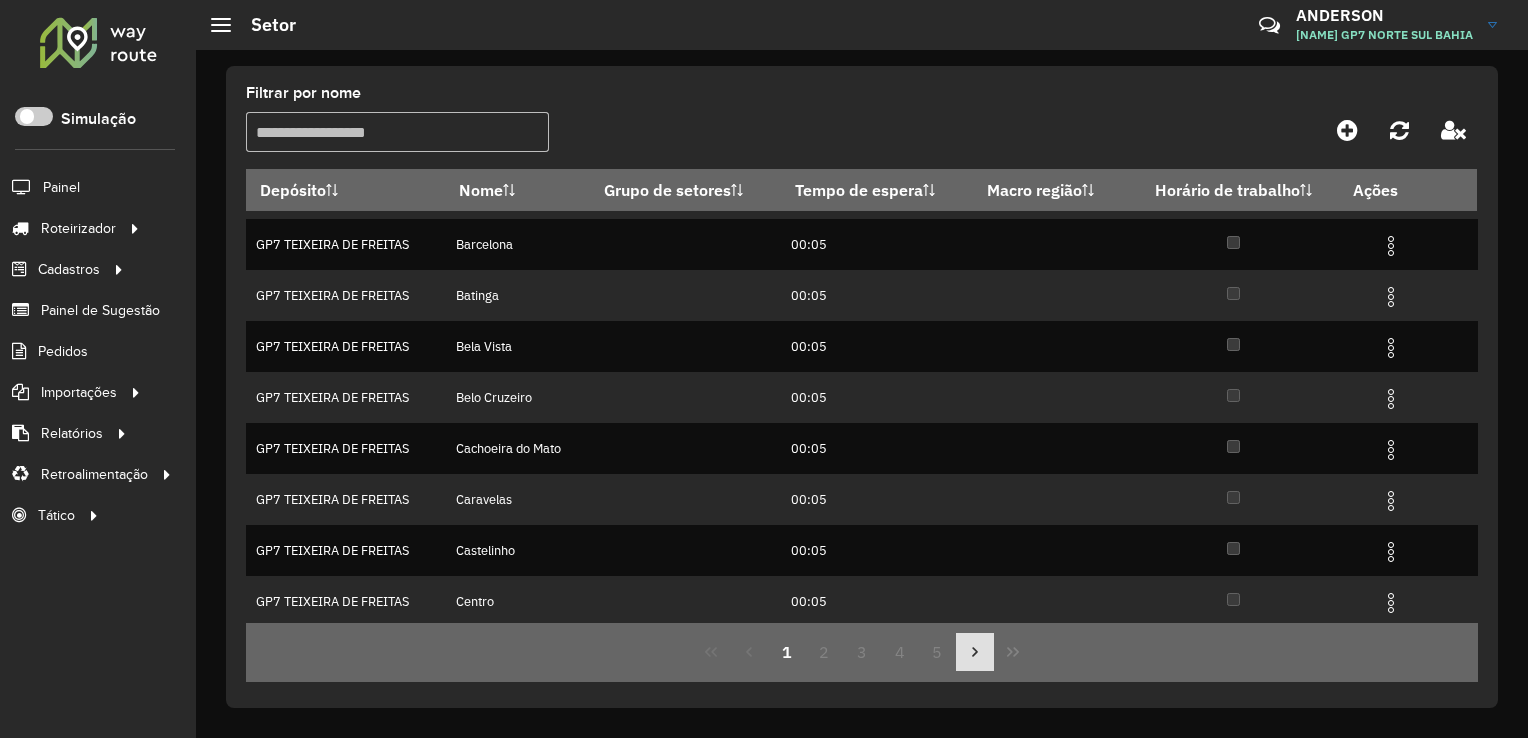 click 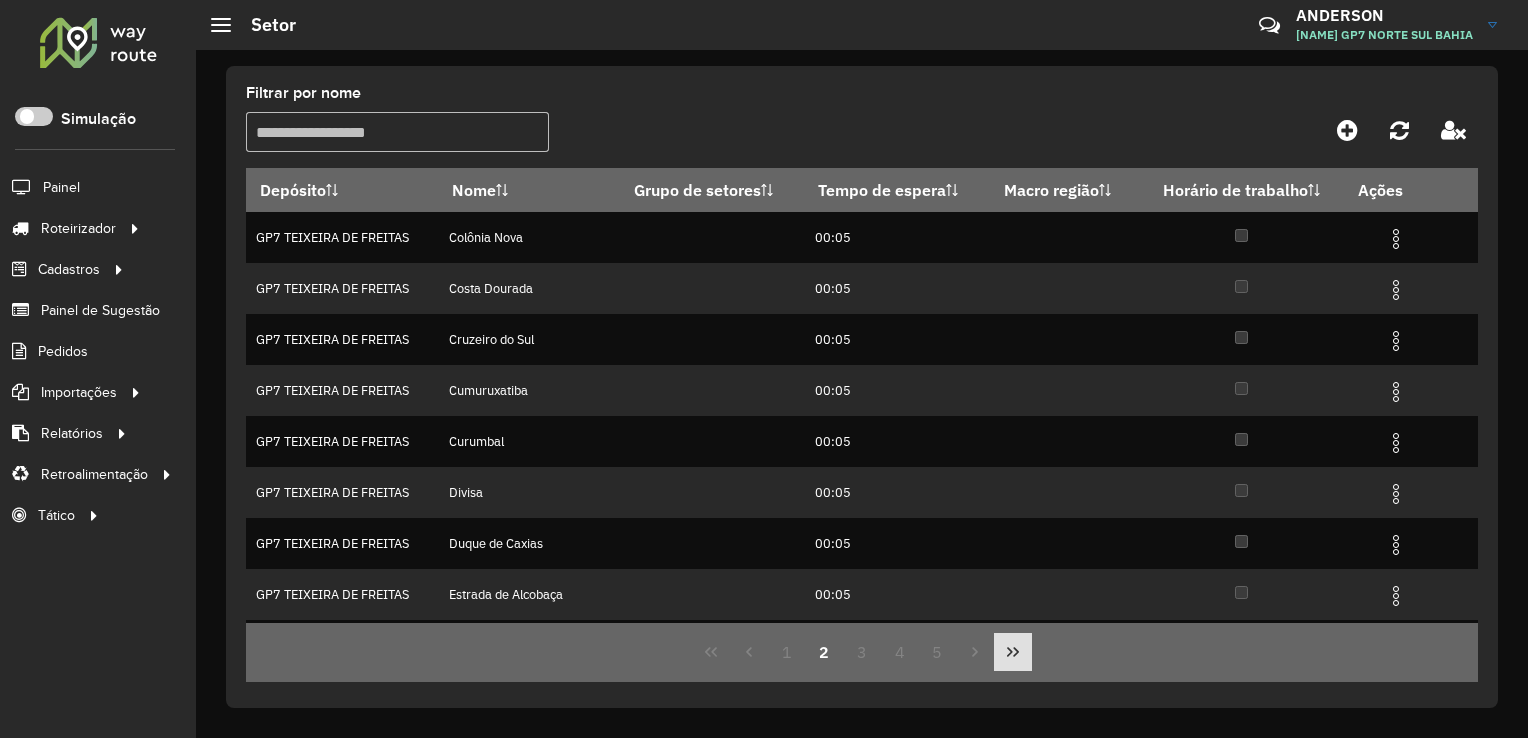 click at bounding box center [1013, 652] 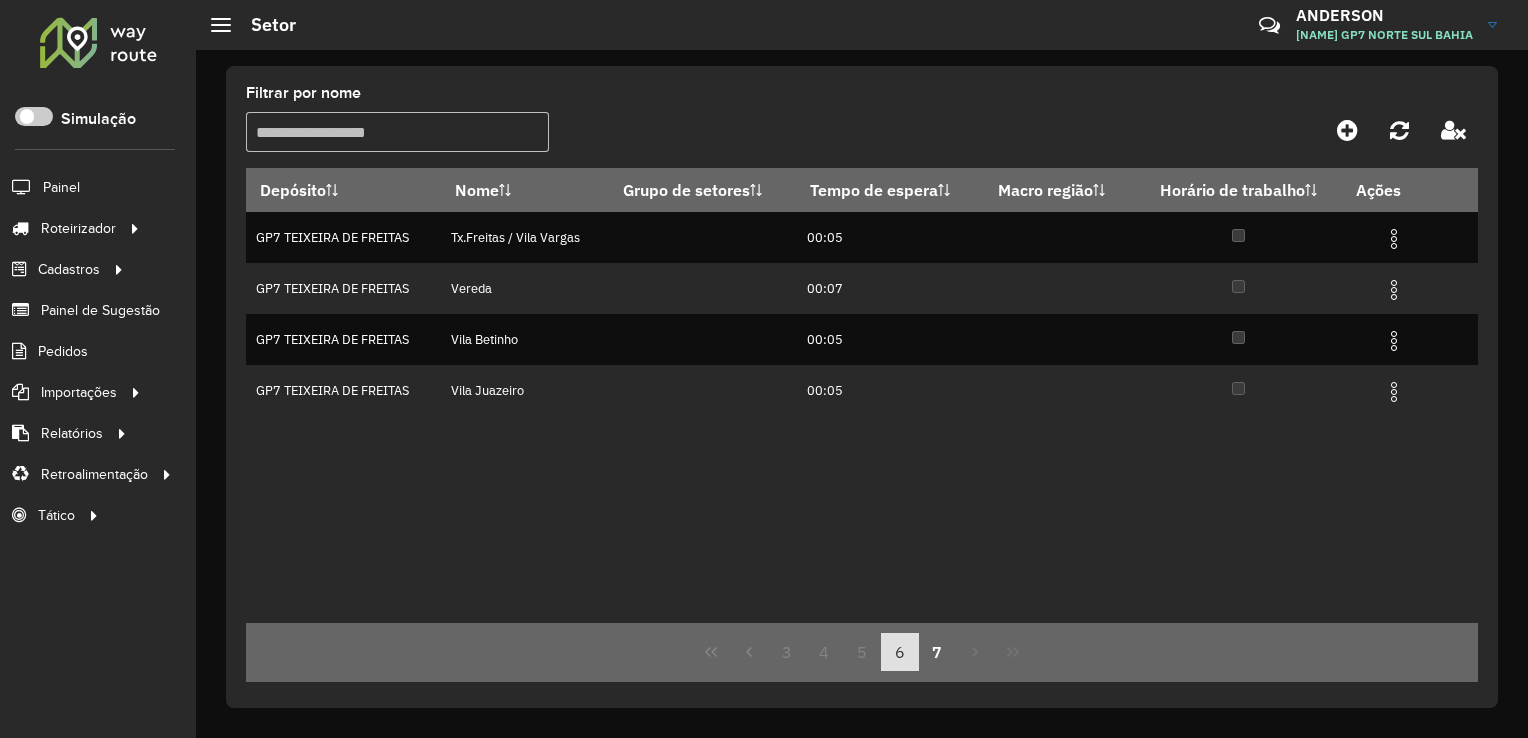 click on "6" at bounding box center [900, 652] 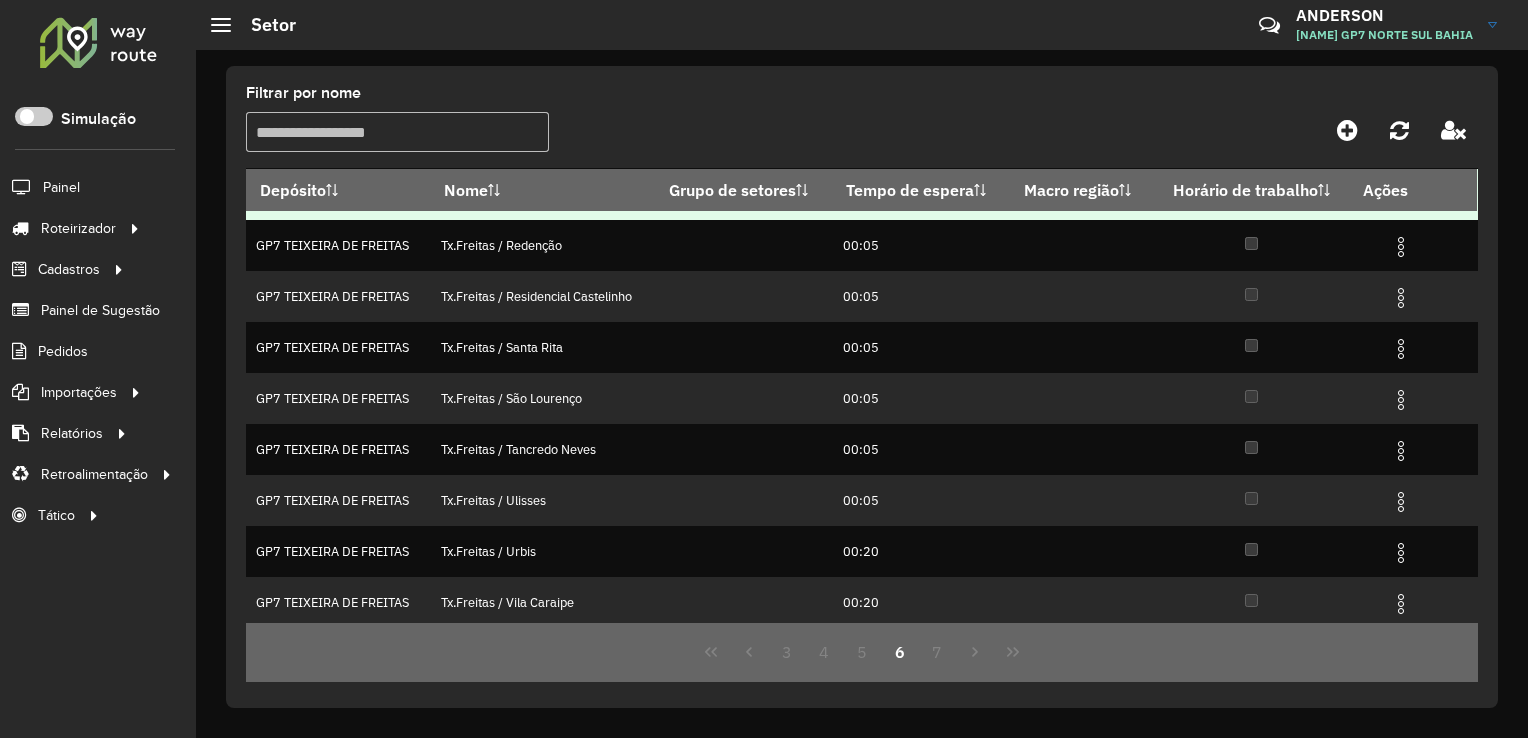 scroll, scrollTop: 197, scrollLeft: 0, axis: vertical 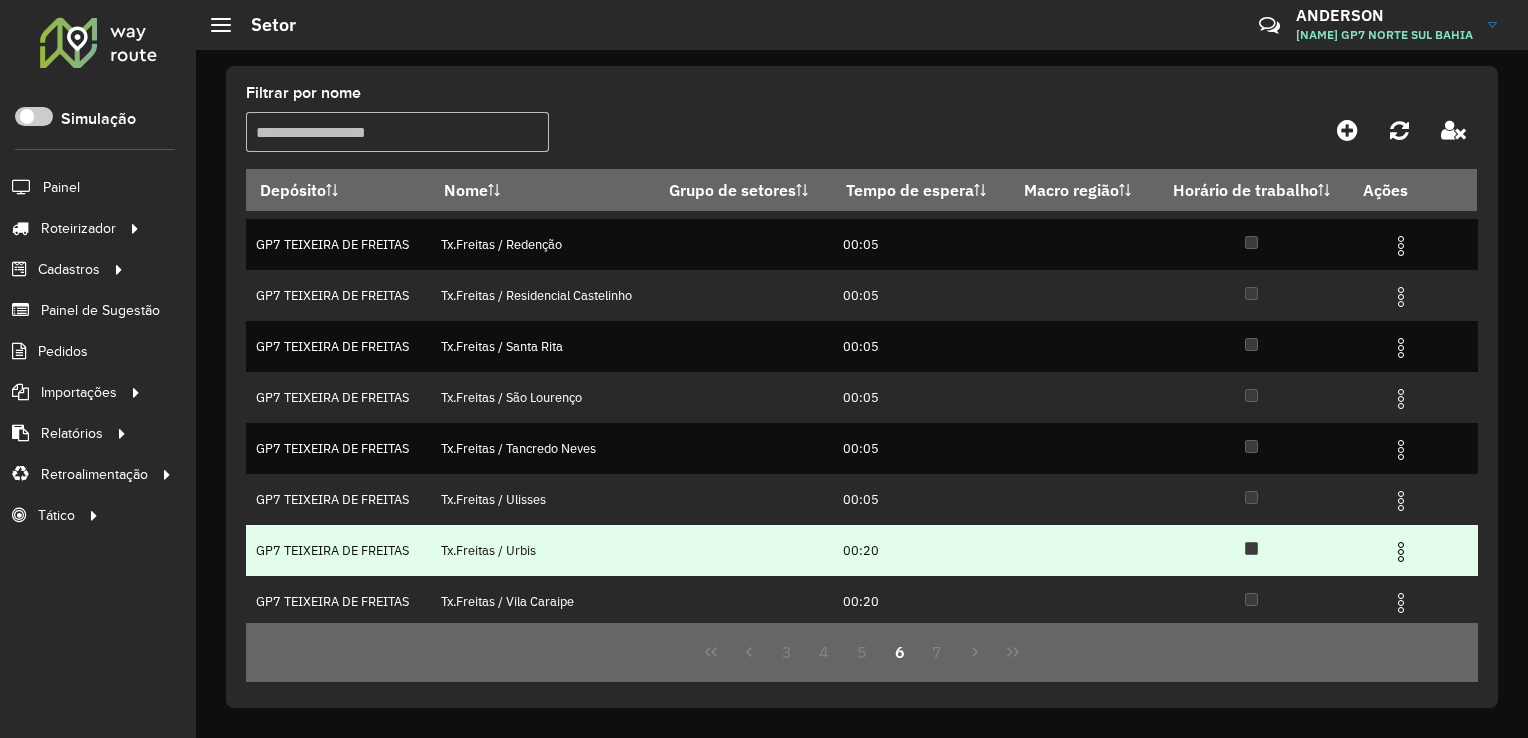 click at bounding box center (1401, 552) 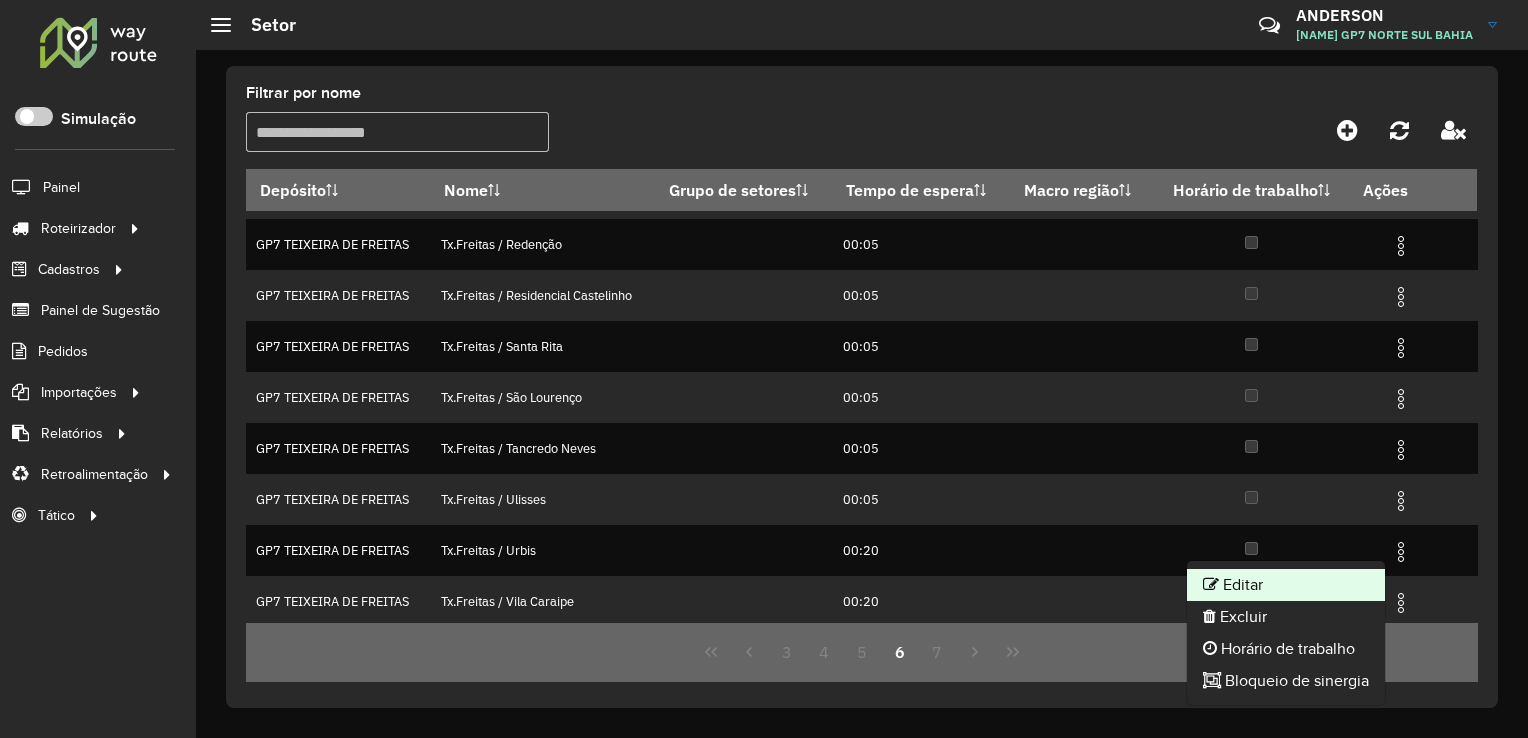 click on "Editar" 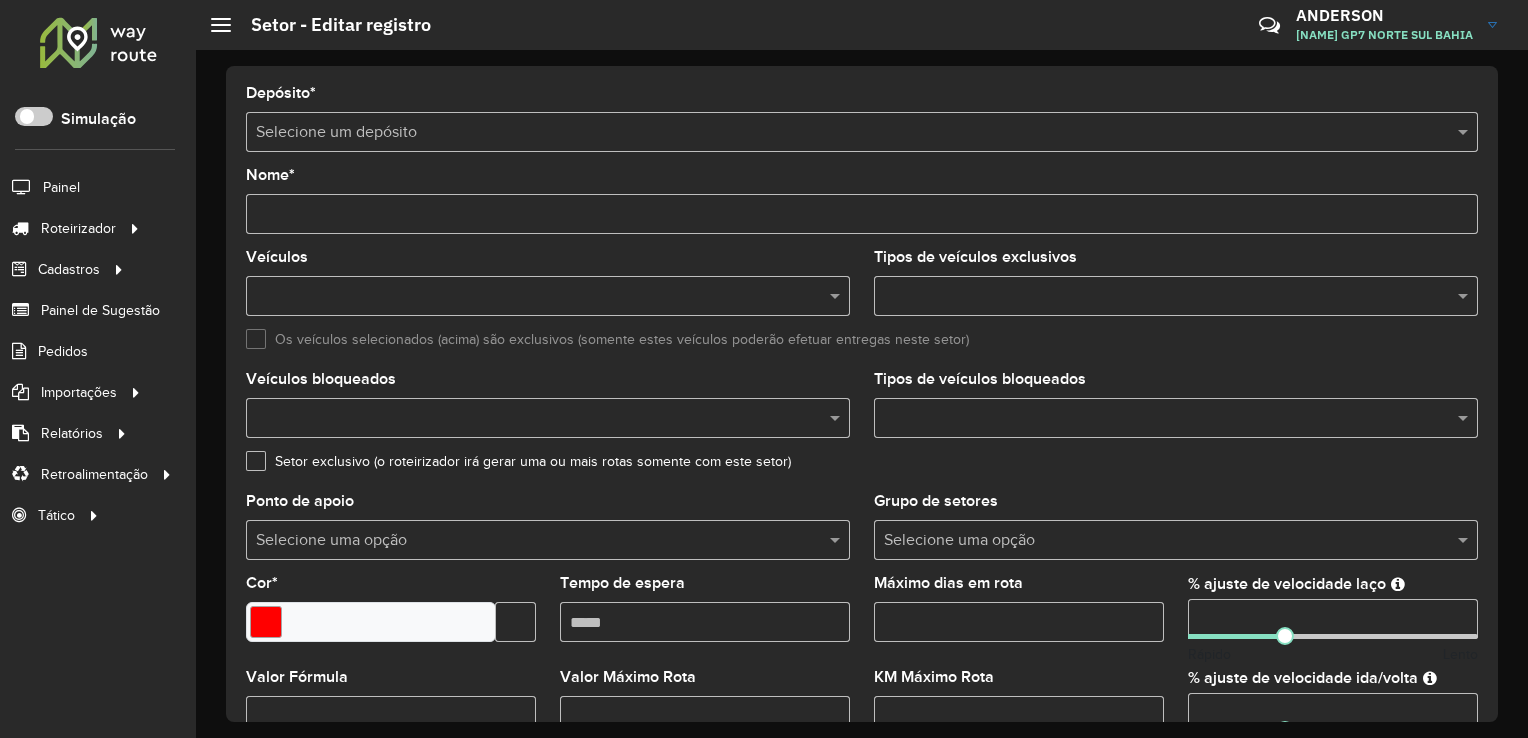 type on "**********" 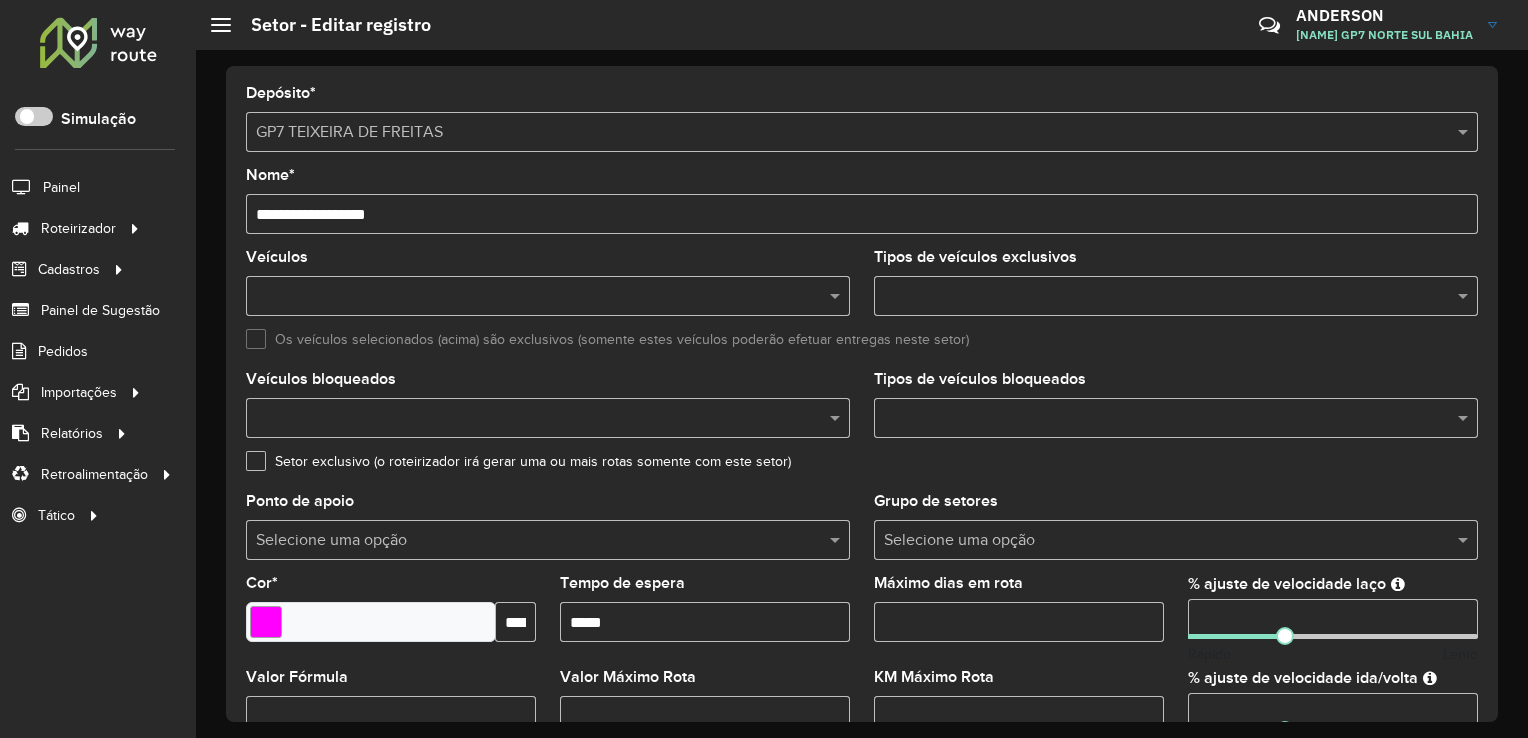 click on "Tempo de espera" at bounding box center [705, 622] 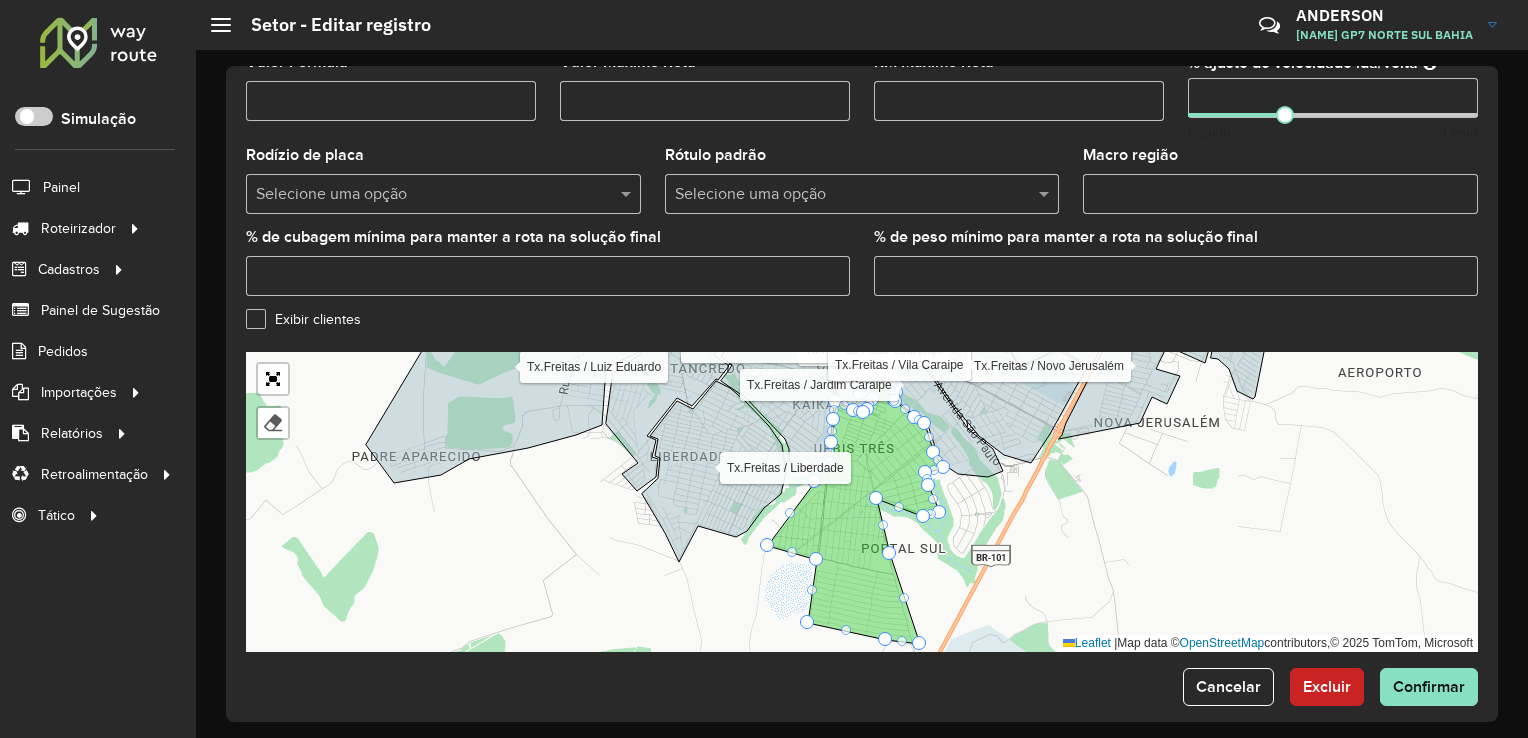 scroll, scrollTop: 629, scrollLeft: 0, axis: vertical 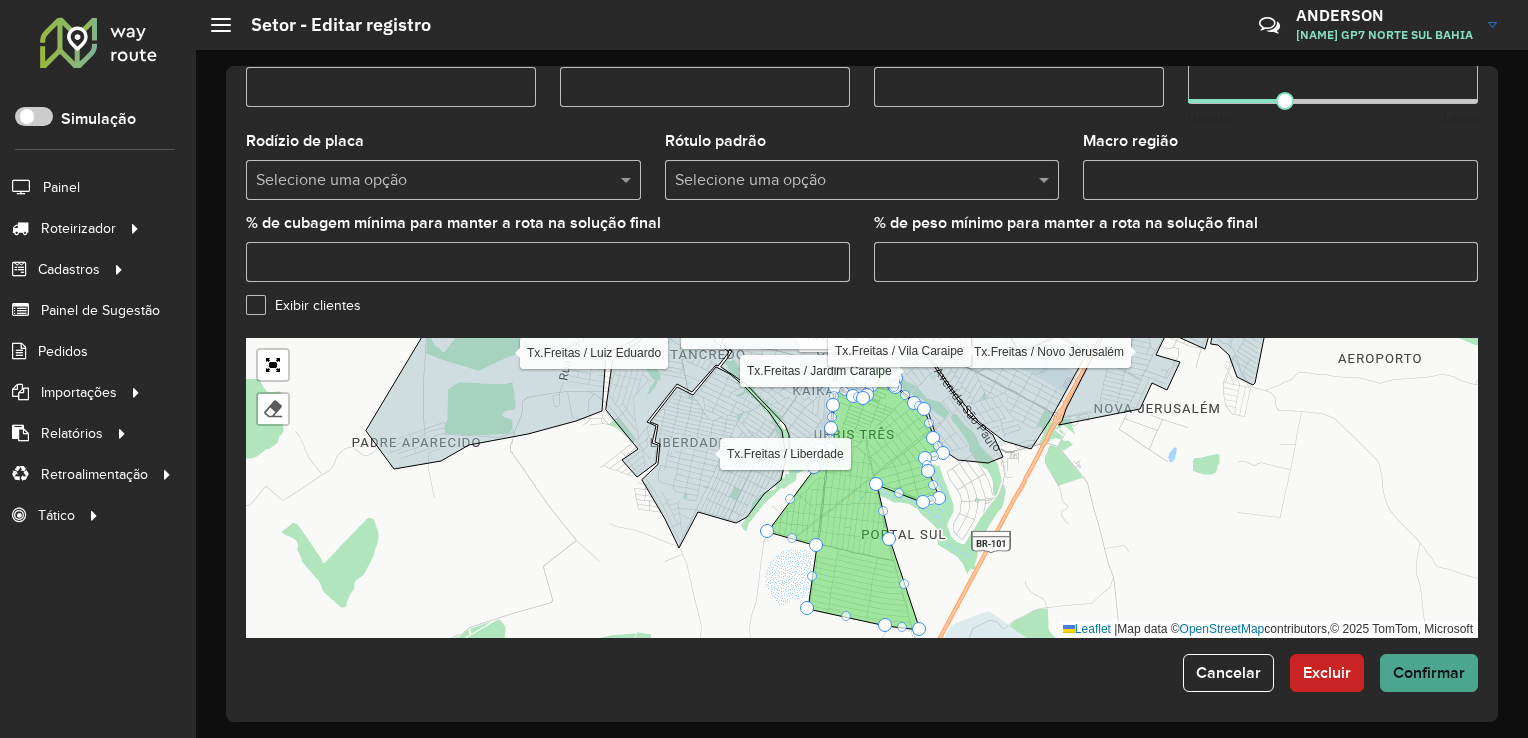 type on "*****" 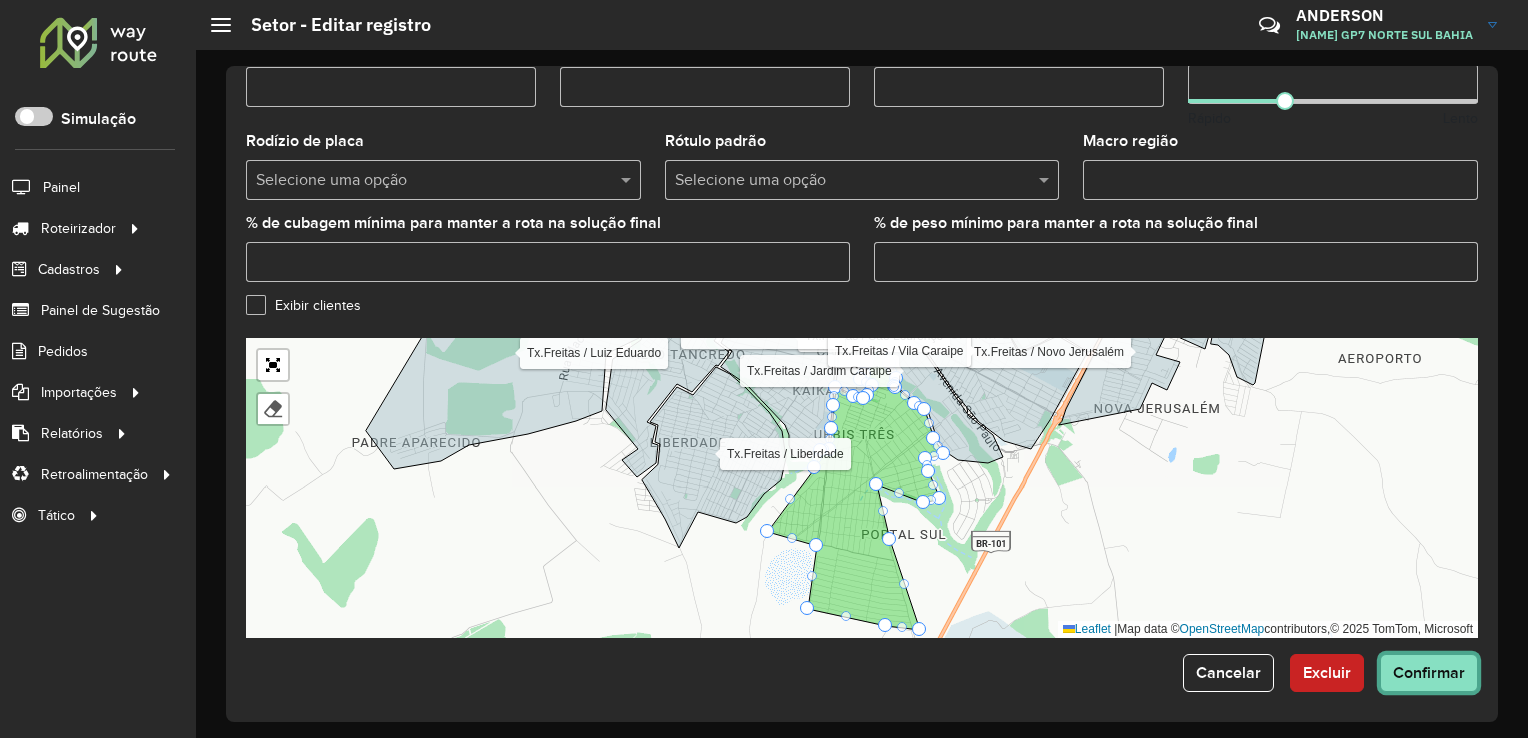 click on "Confirmar" 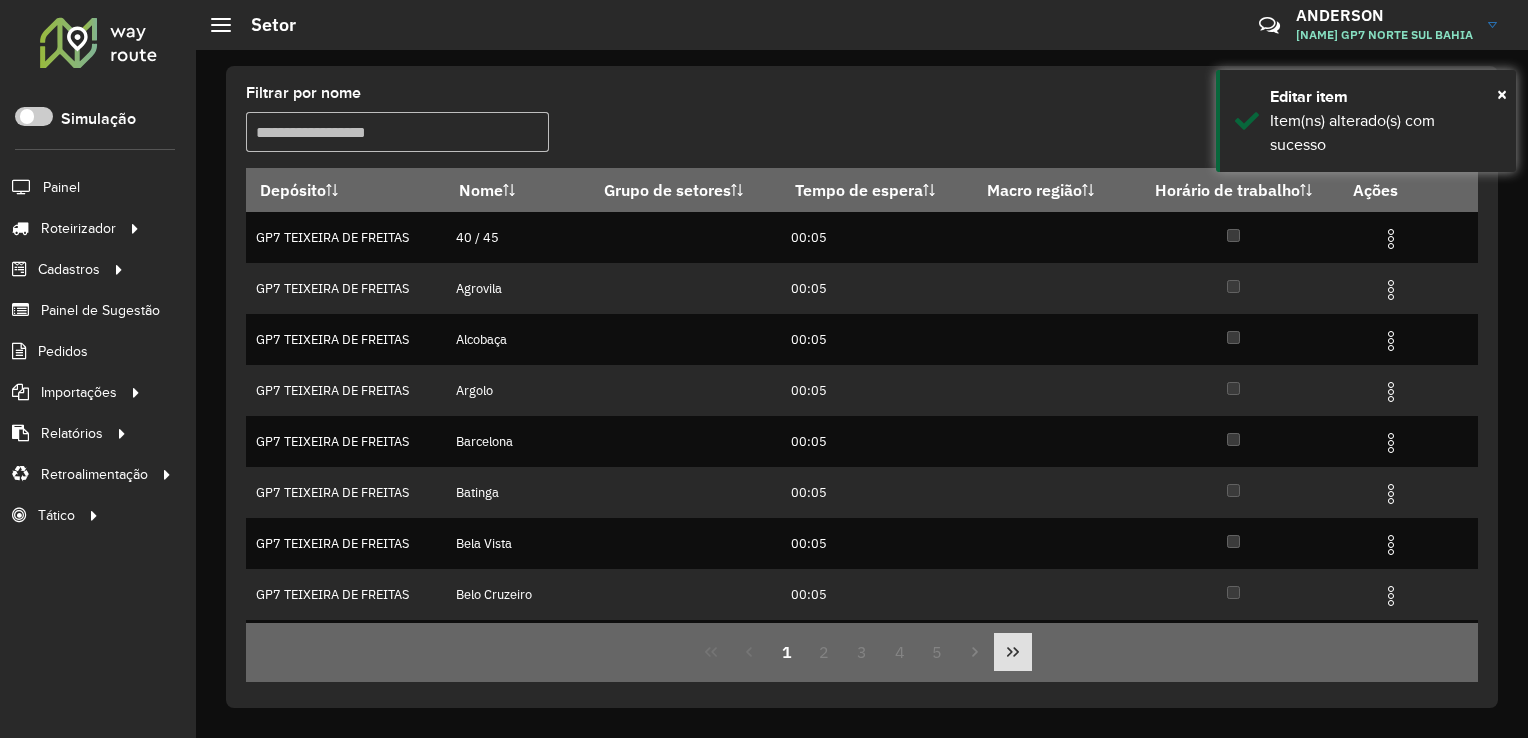 click at bounding box center [1013, 652] 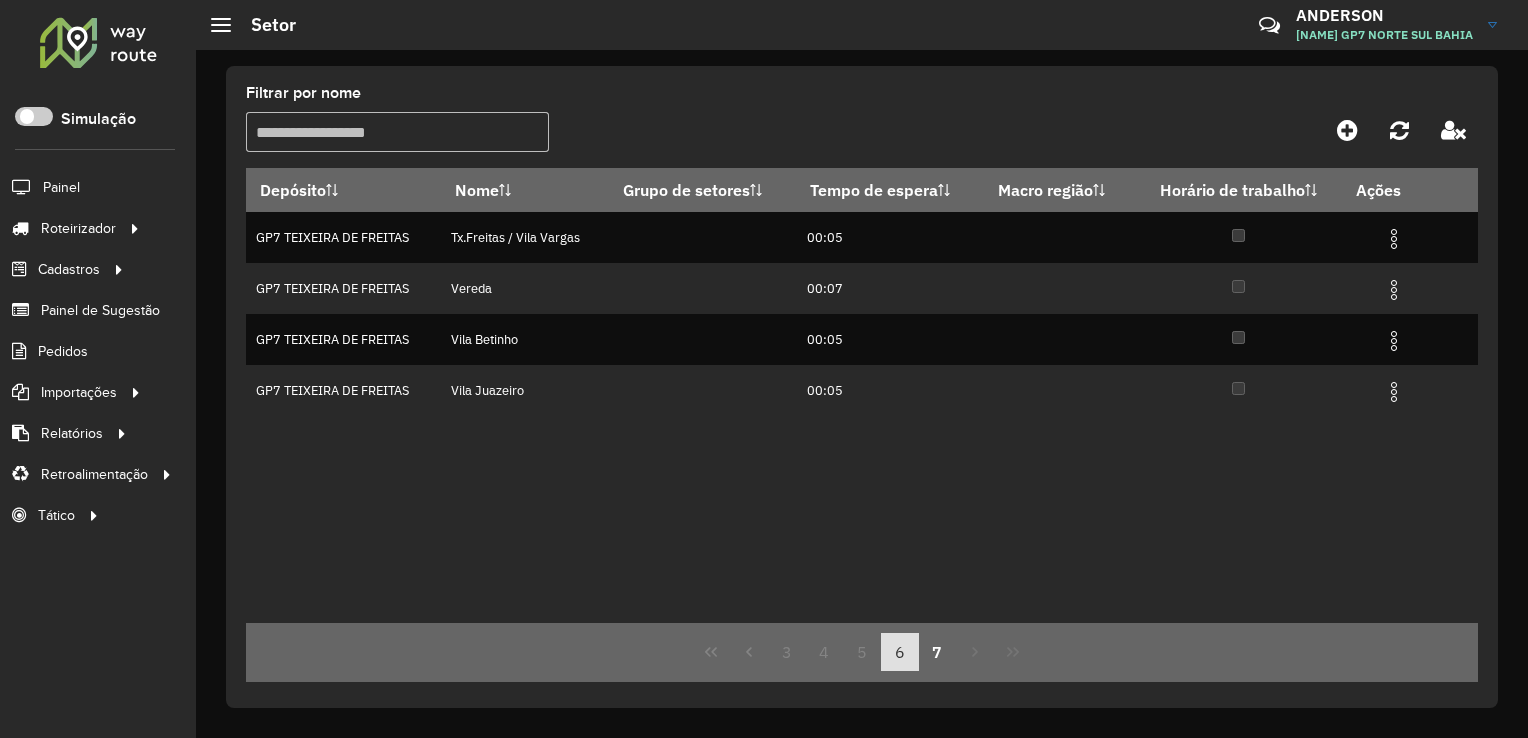 click on "6" at bounding box center (900, 652) 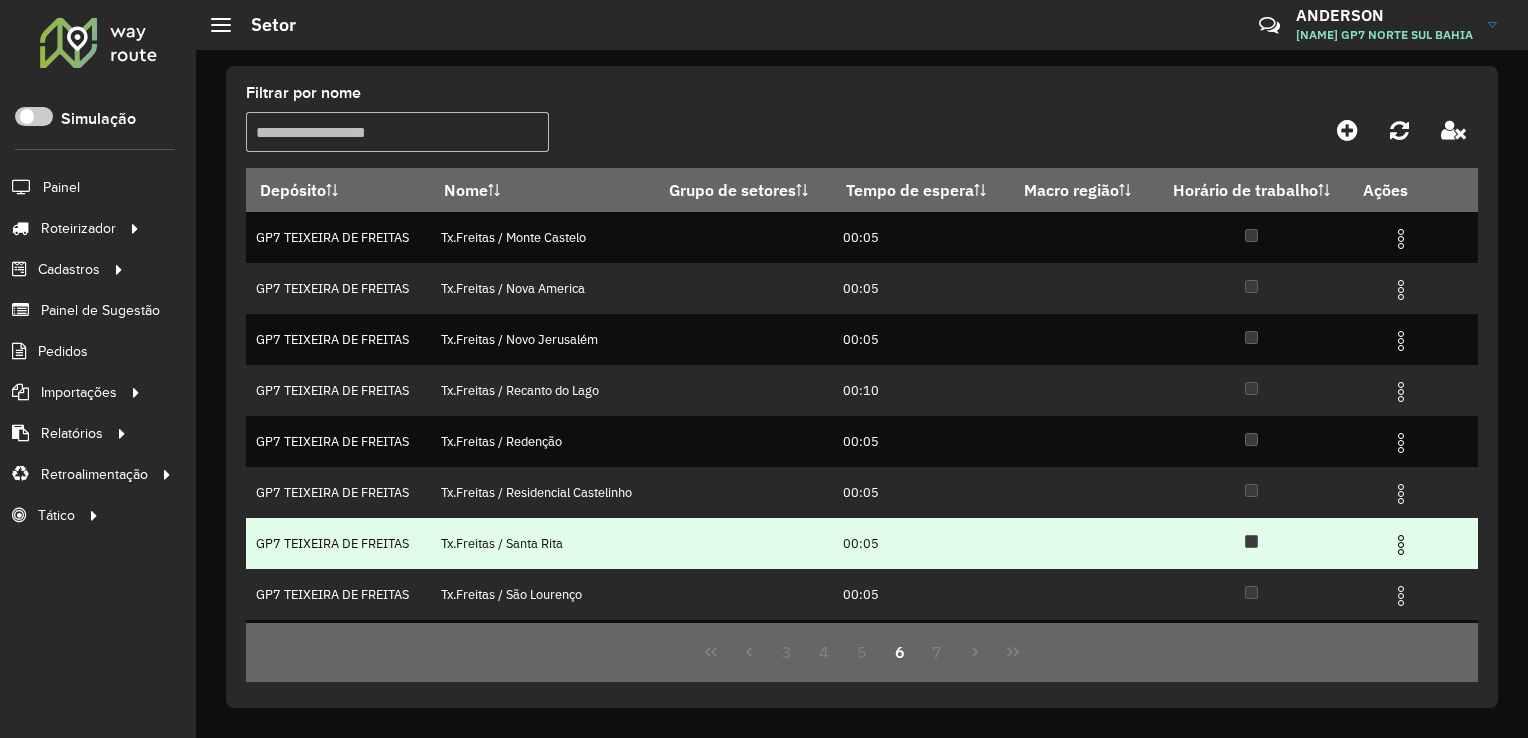 scroll, scrollTop: 197, scrollLeft: 0, axis: vertical 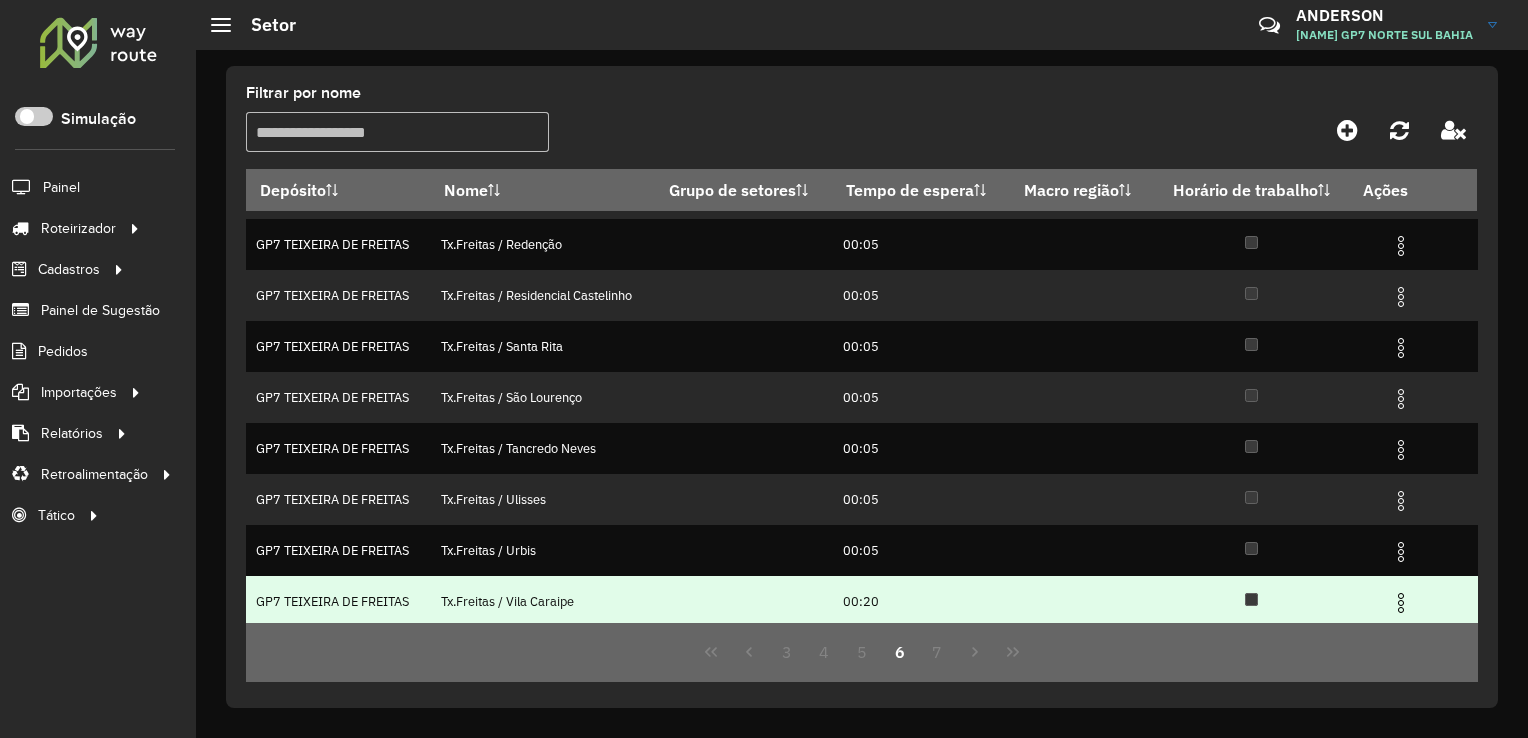 click at bounding box center (1401, 603) 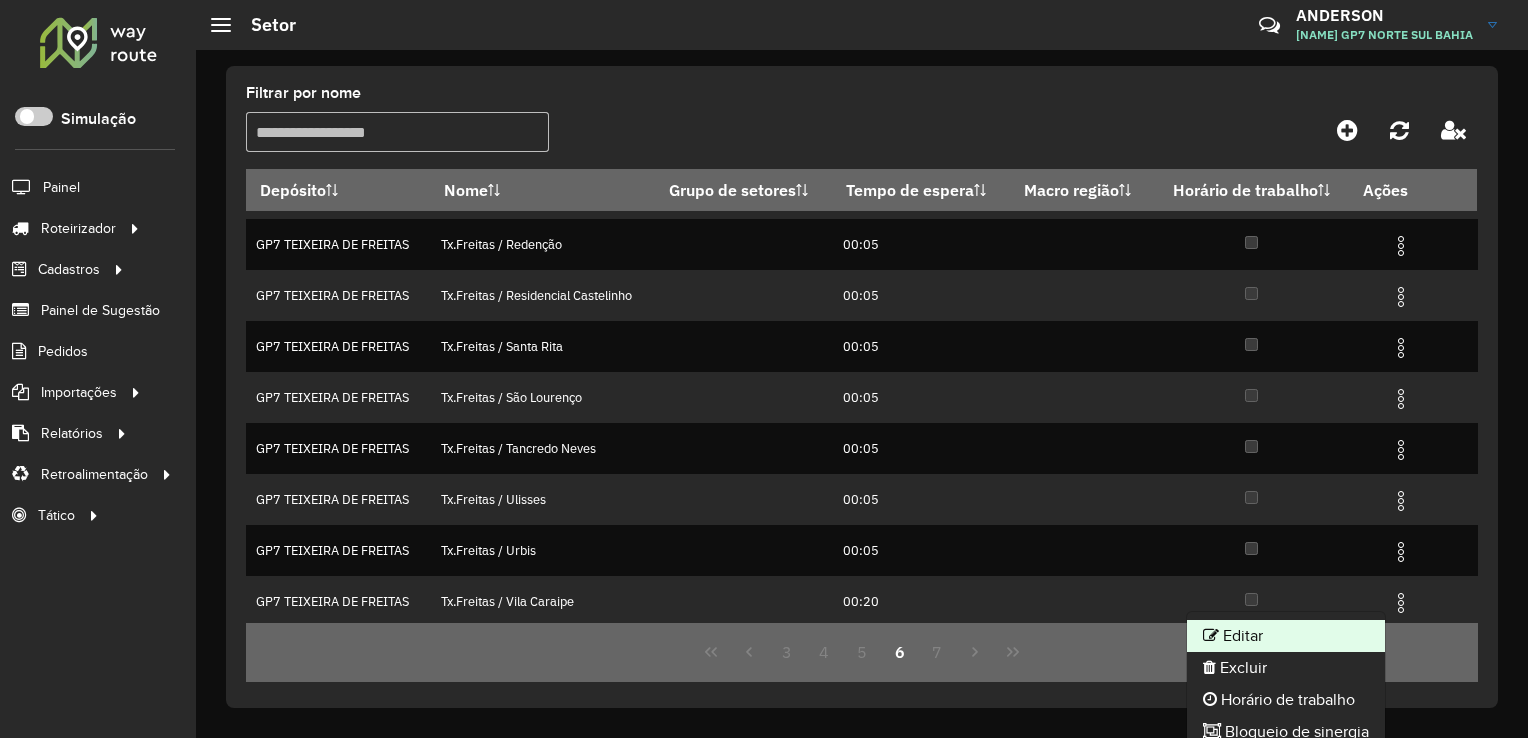 click on "Editar" 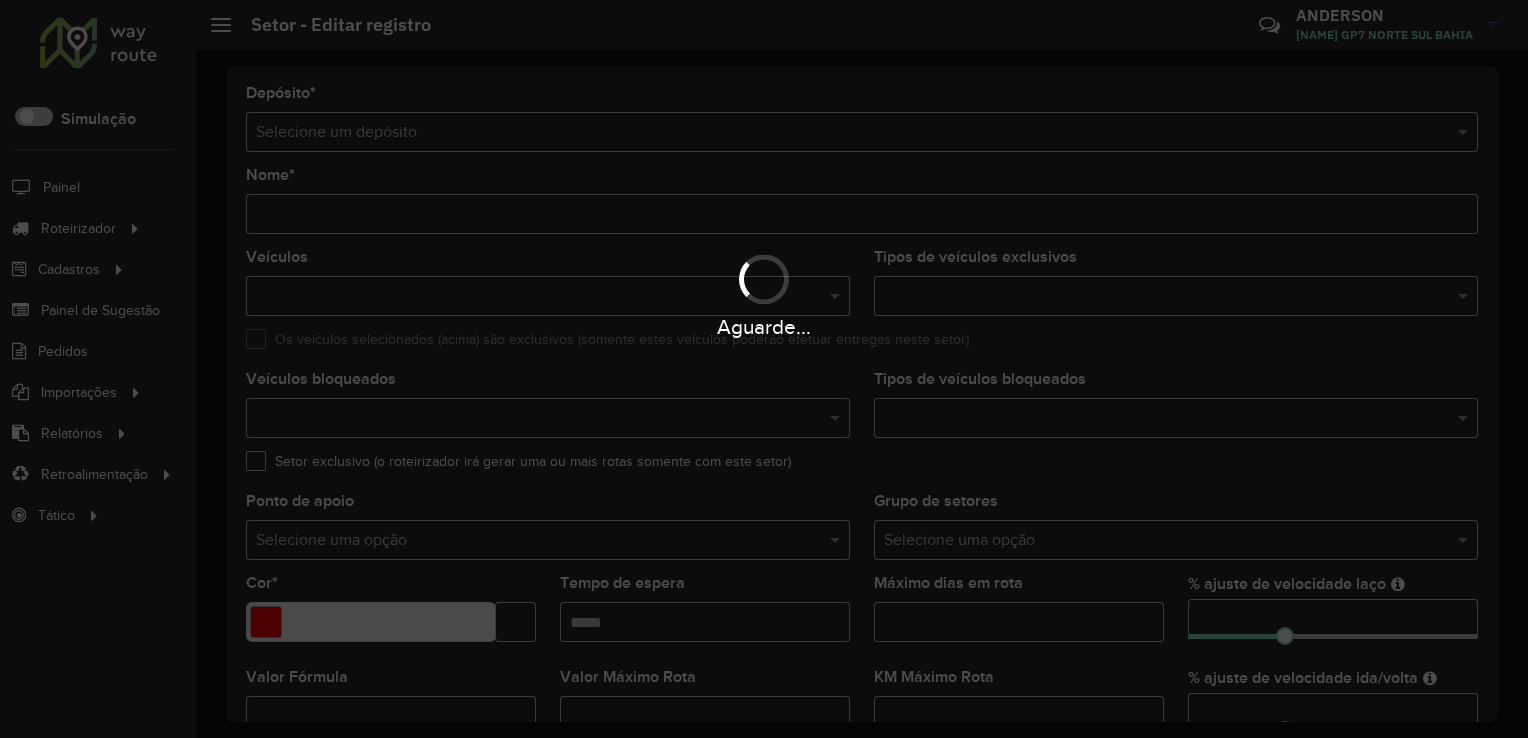 type on "**********" 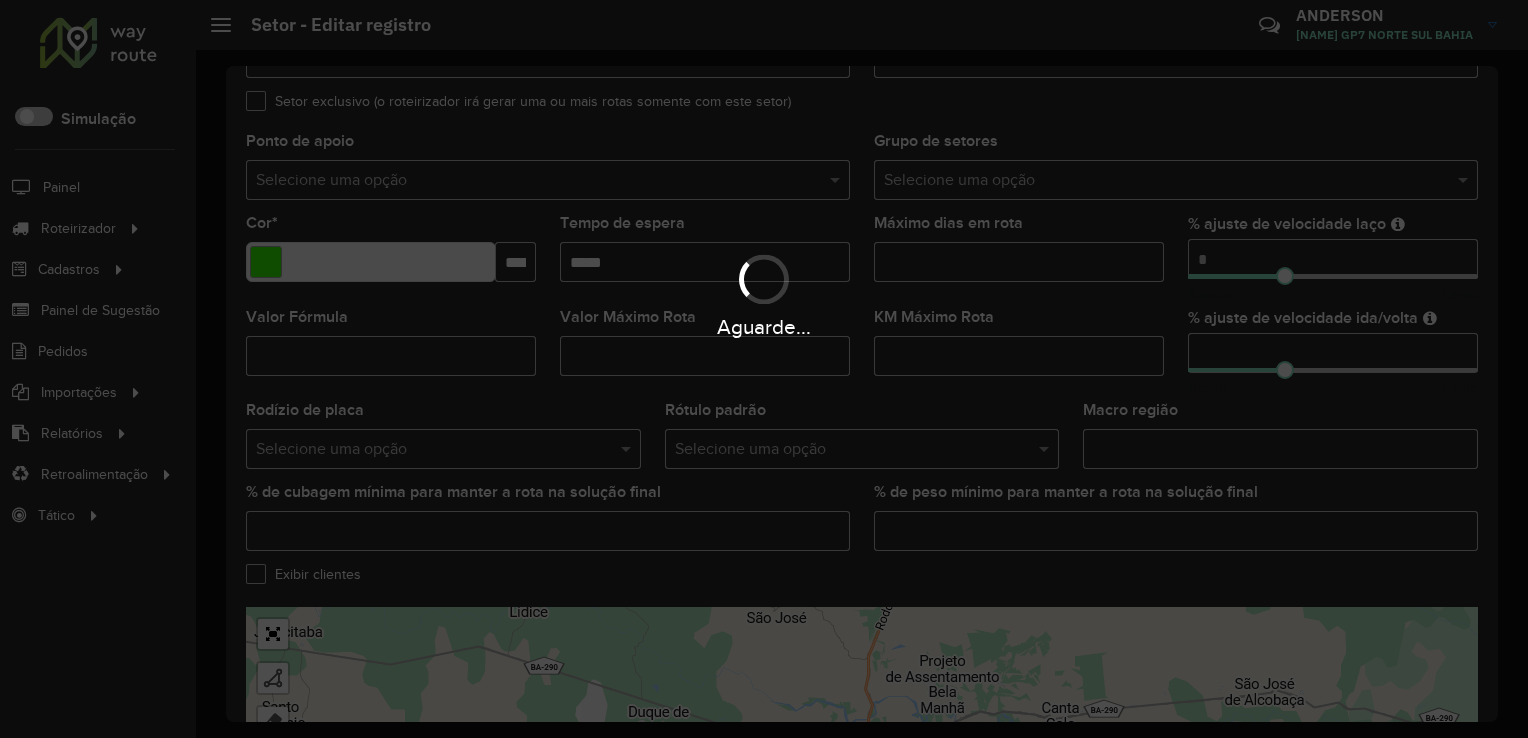 scroll, scrollTop: 362, scrollLeft: 0, axis: vertical 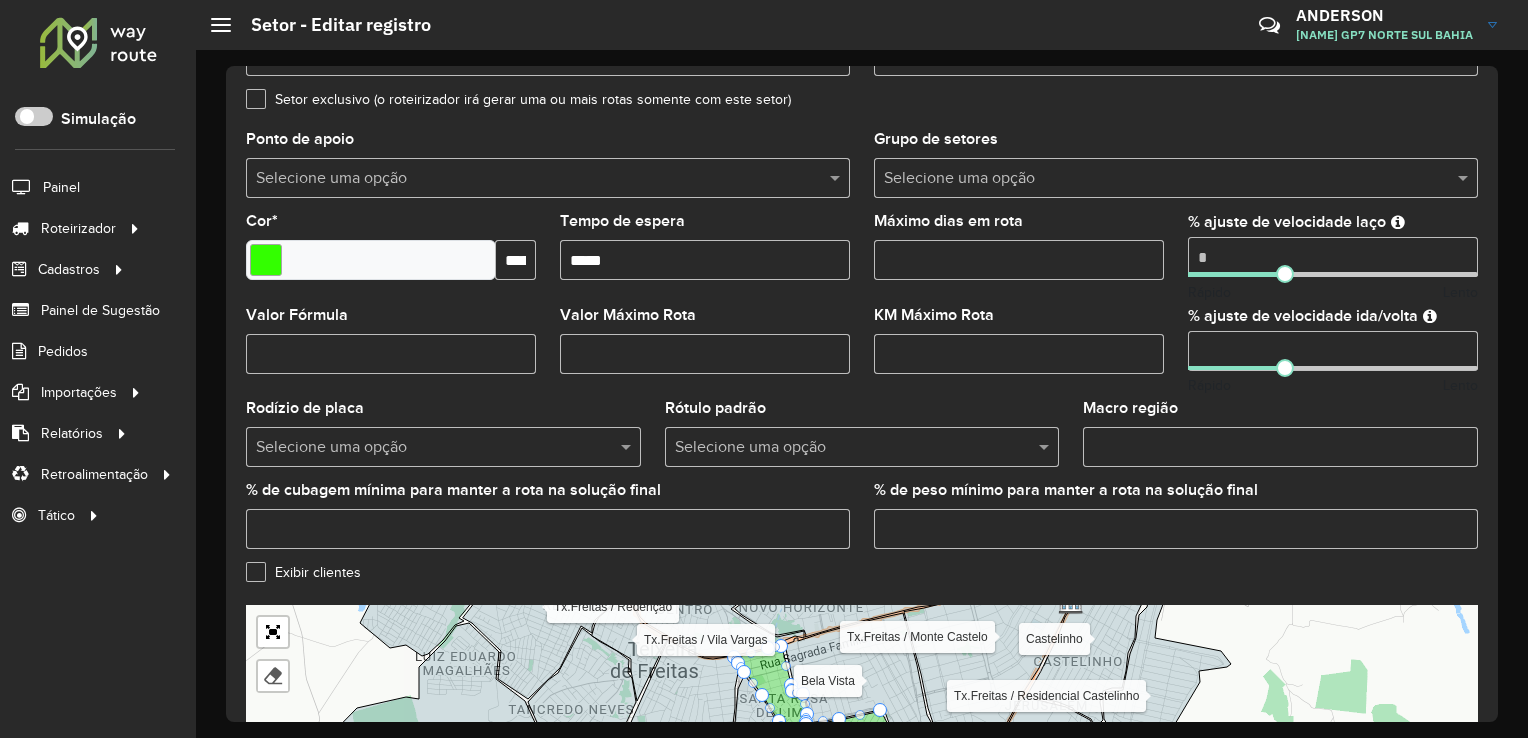 click on "Tempo de espera" at bounding box center [705, 260] 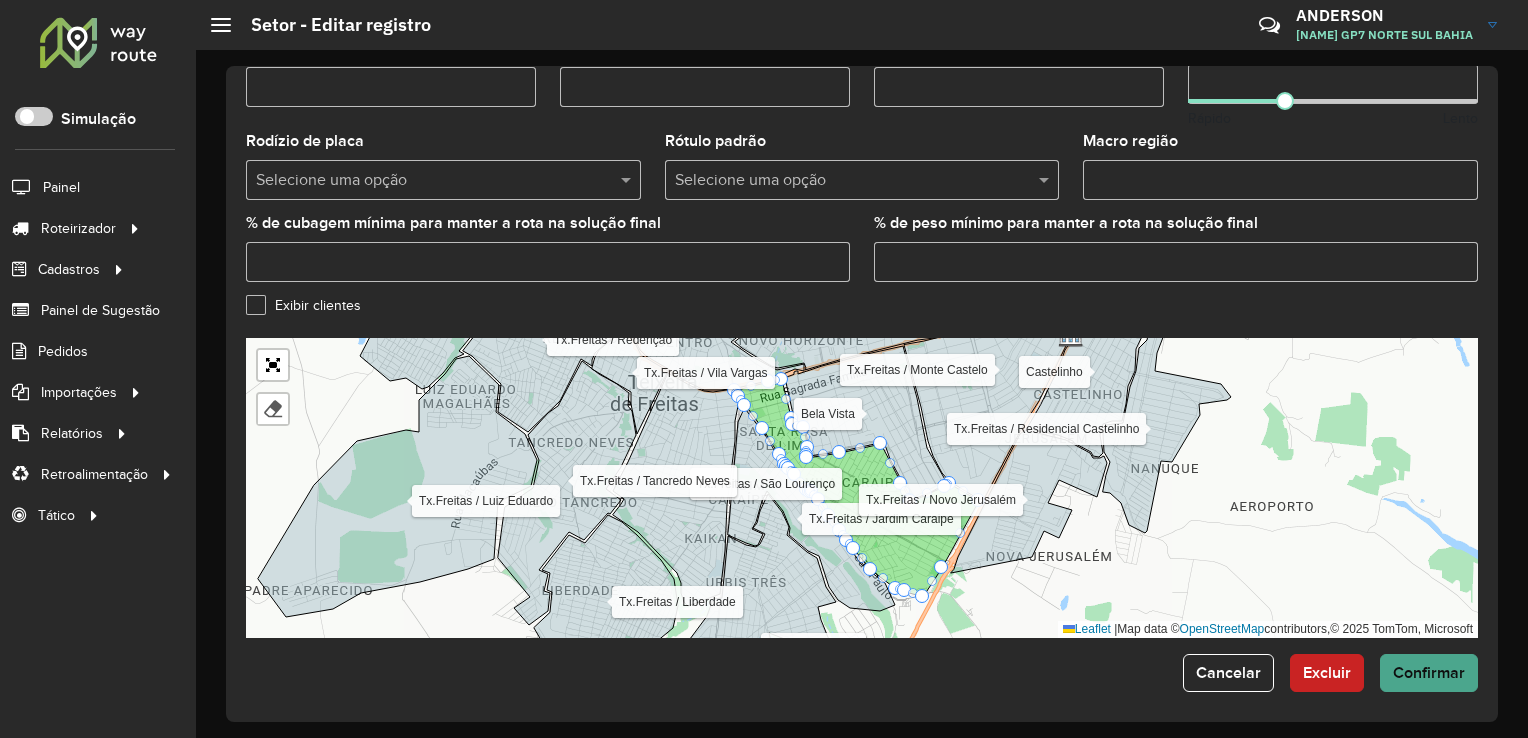 type on "*****" 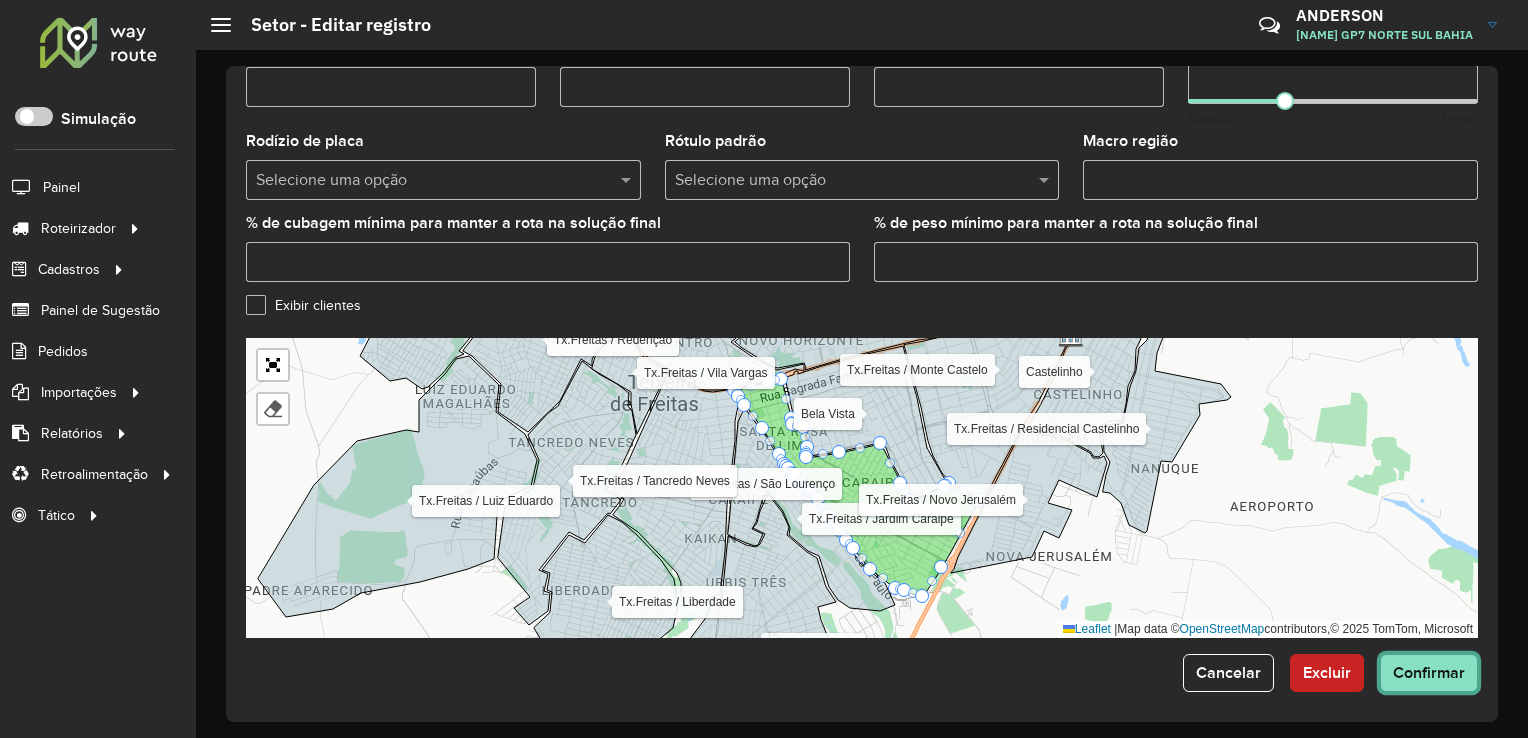 click on "Confirmar" 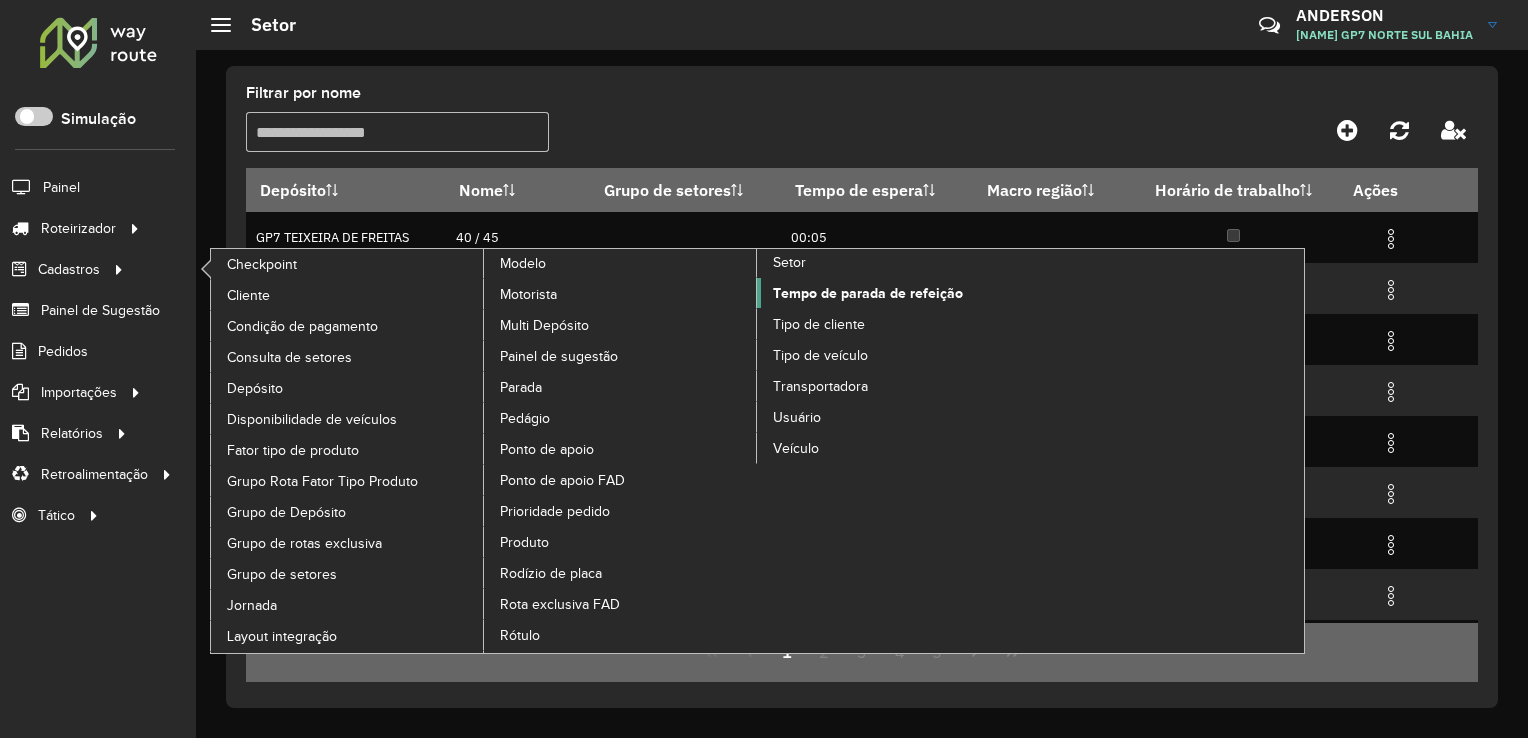 click on "Tempo de parada de refeição" 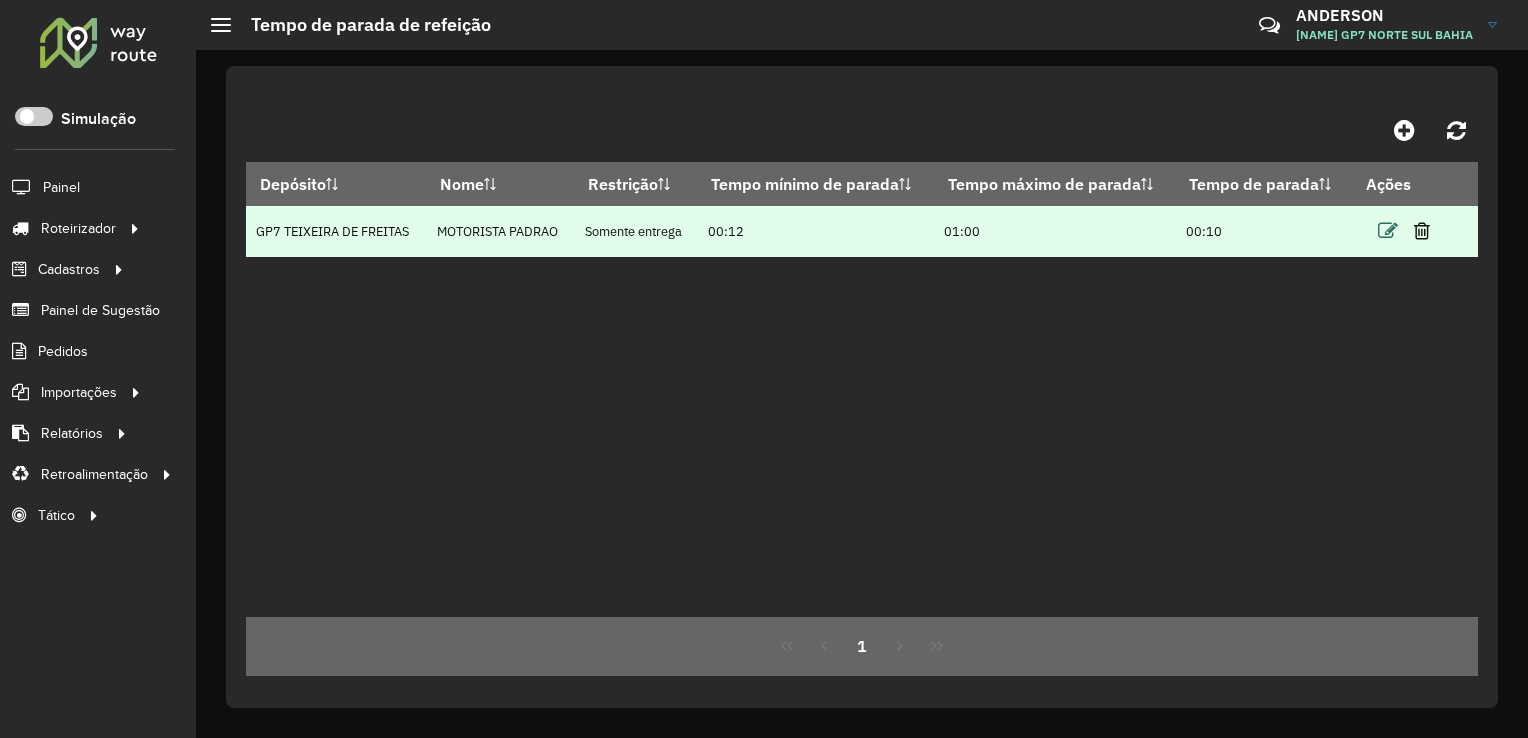 click at bounding box center (1388, 231) 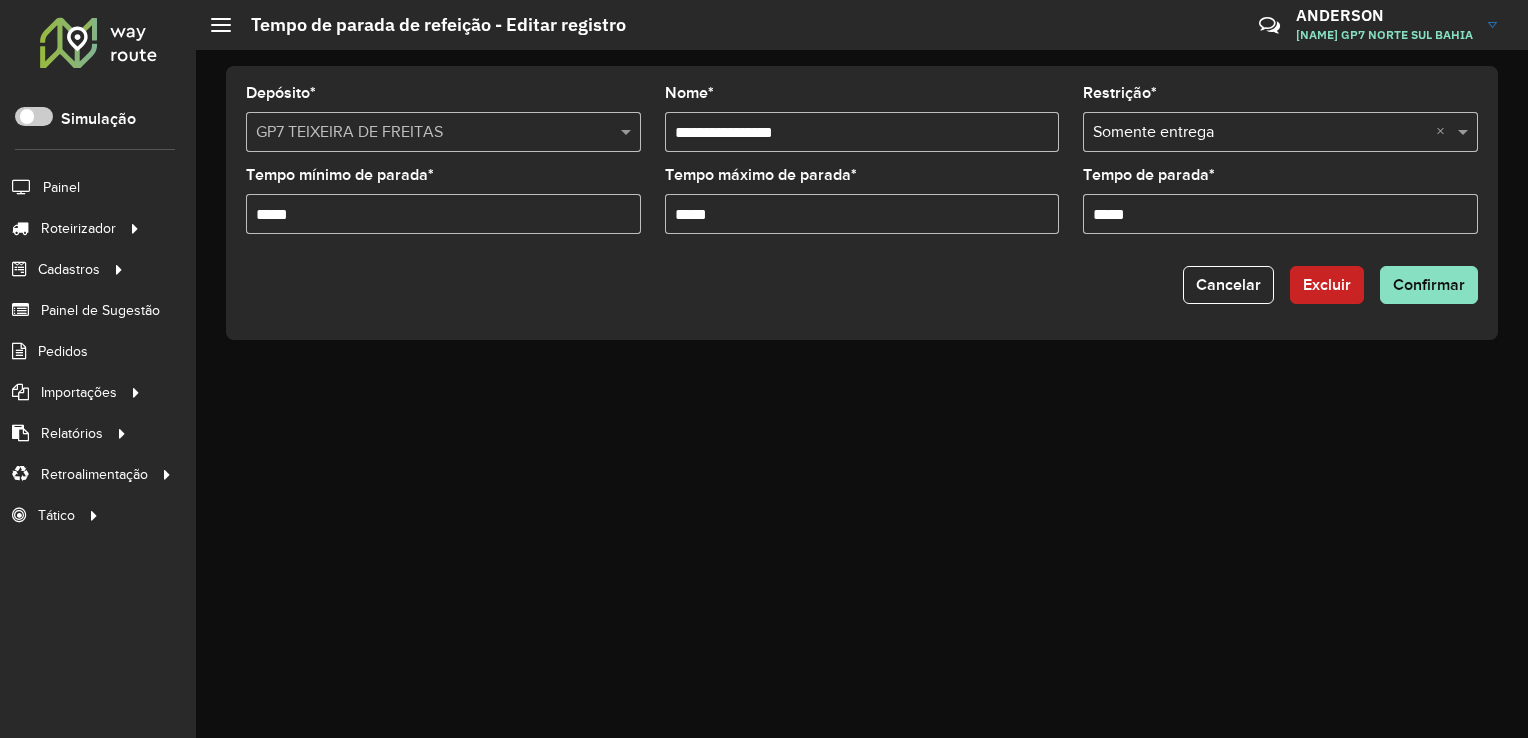 click on "Tempo mínimo de parada  *" at bounding box center (443, 214) 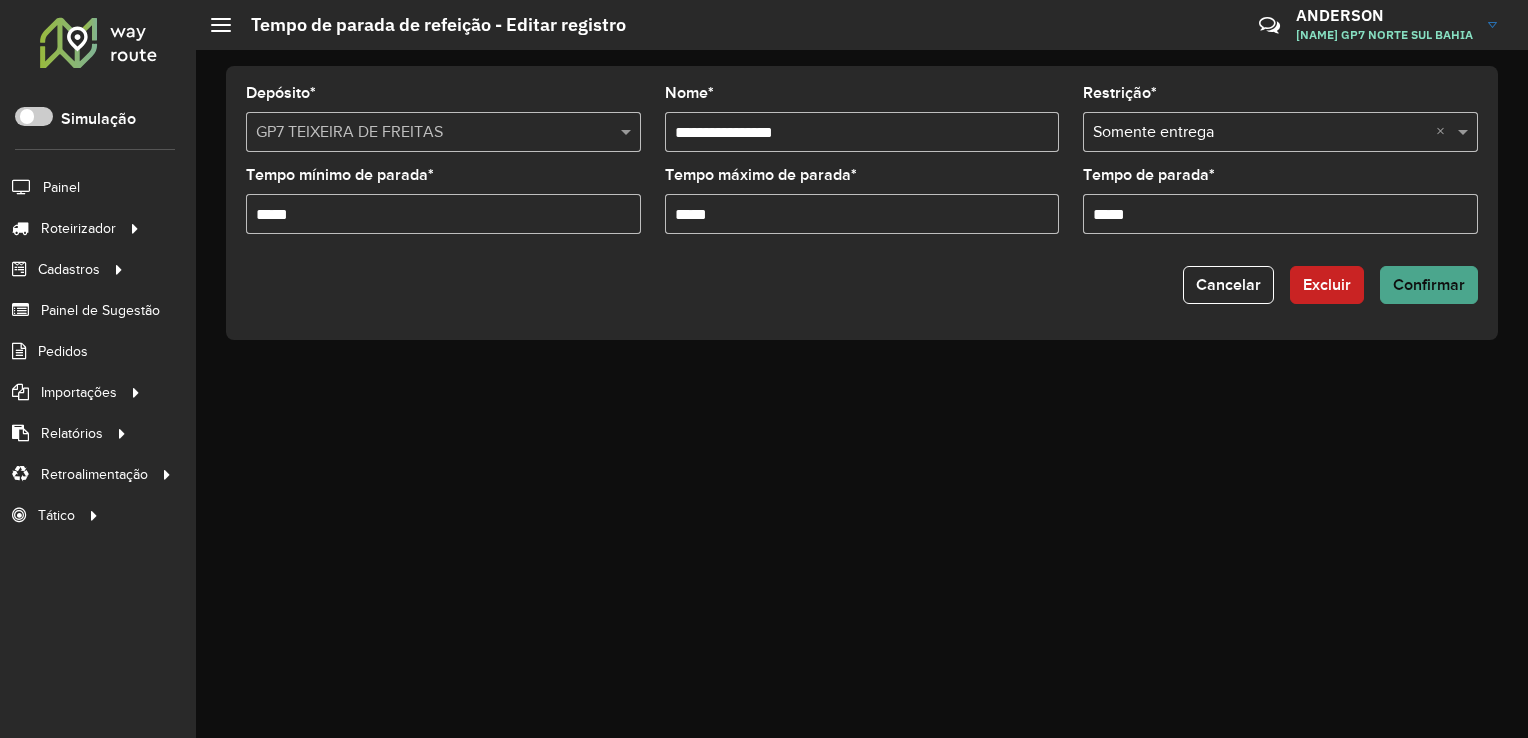 type on "*****" 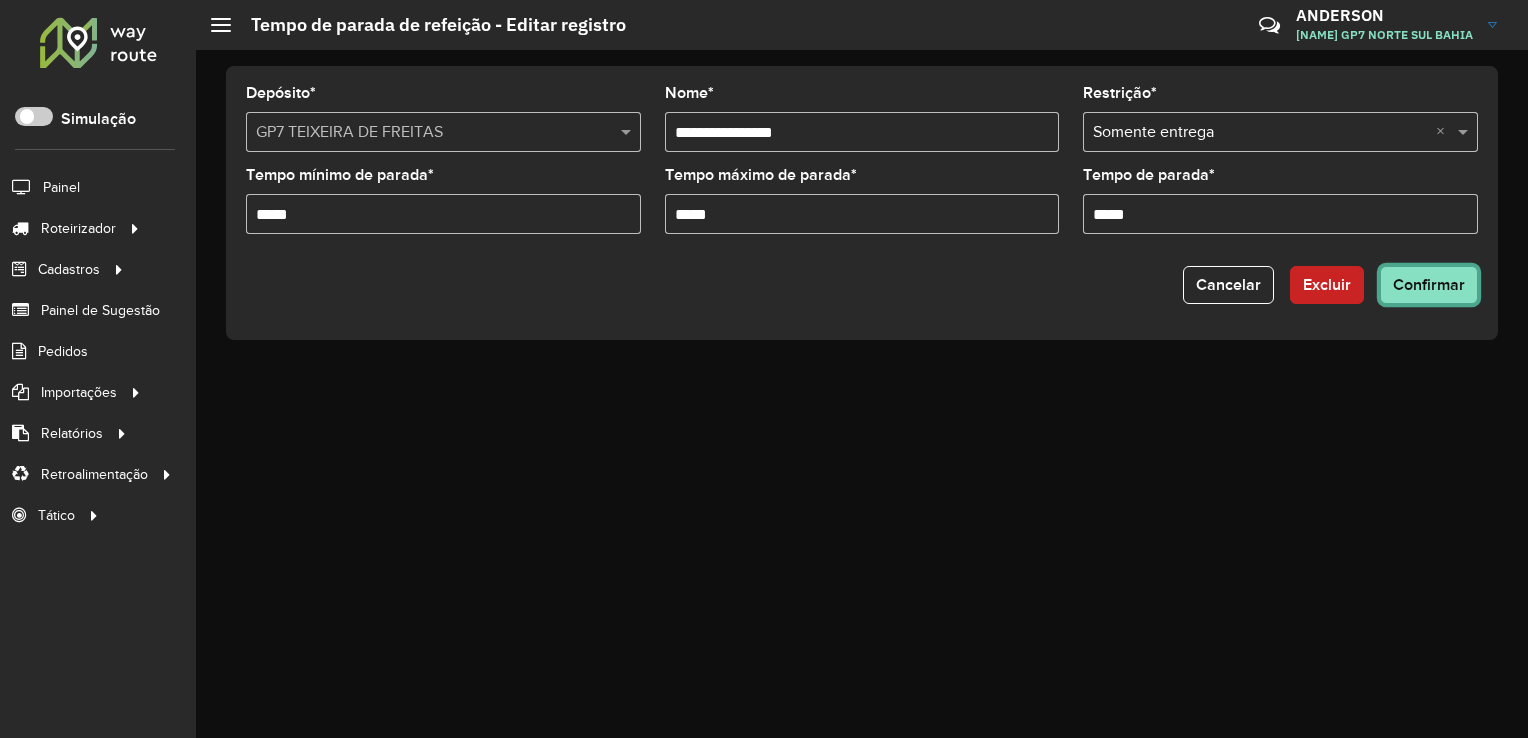 click on "Confirmar" 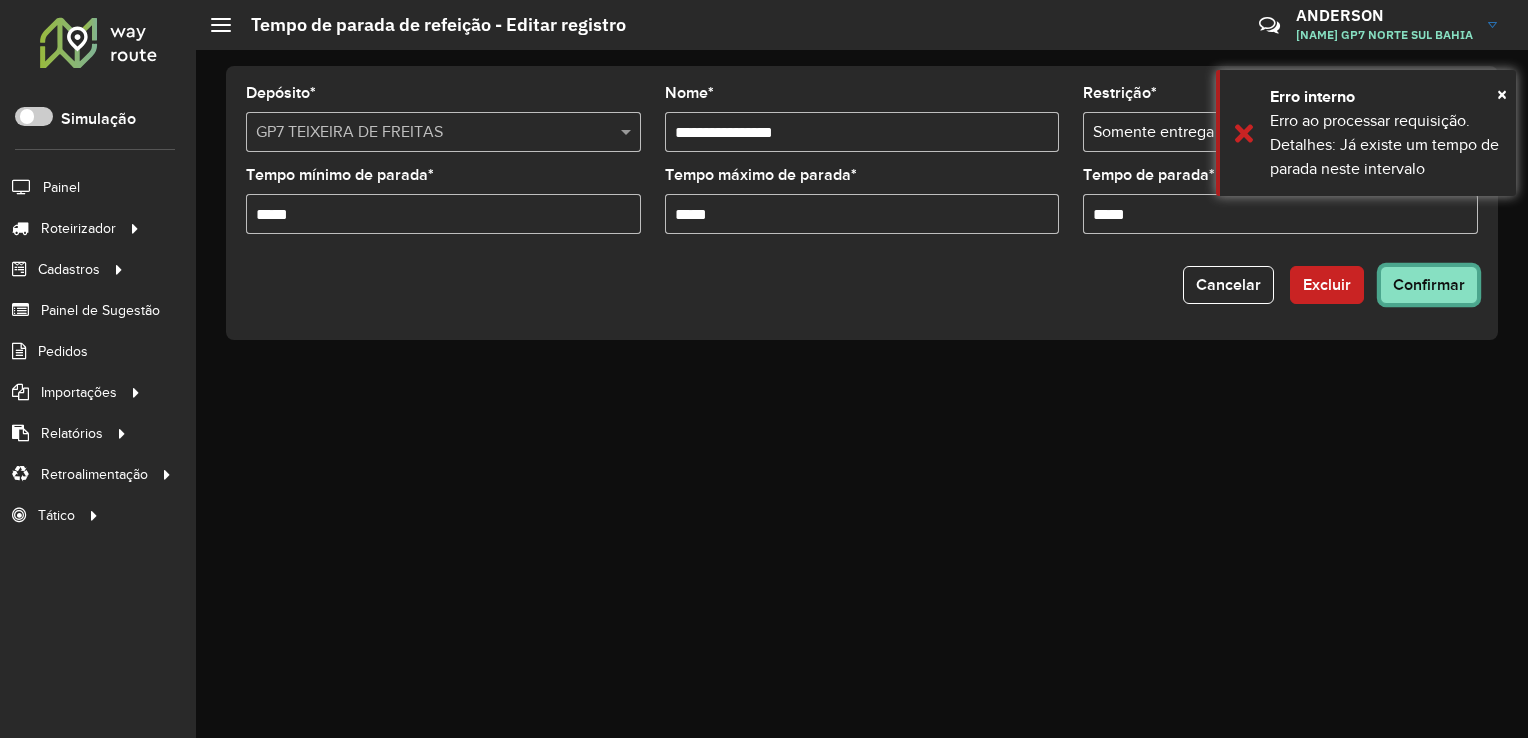 click on "Confirmar" 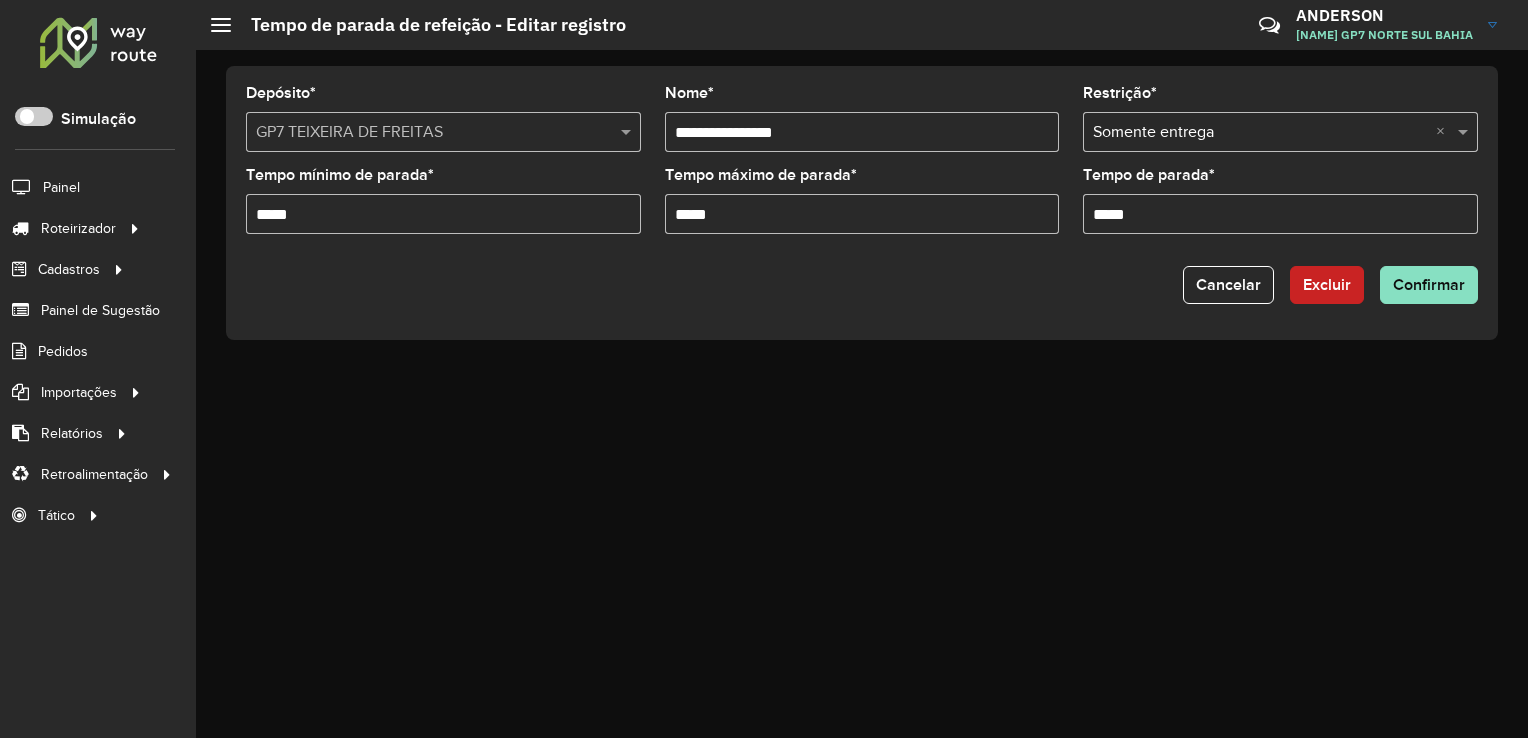 click 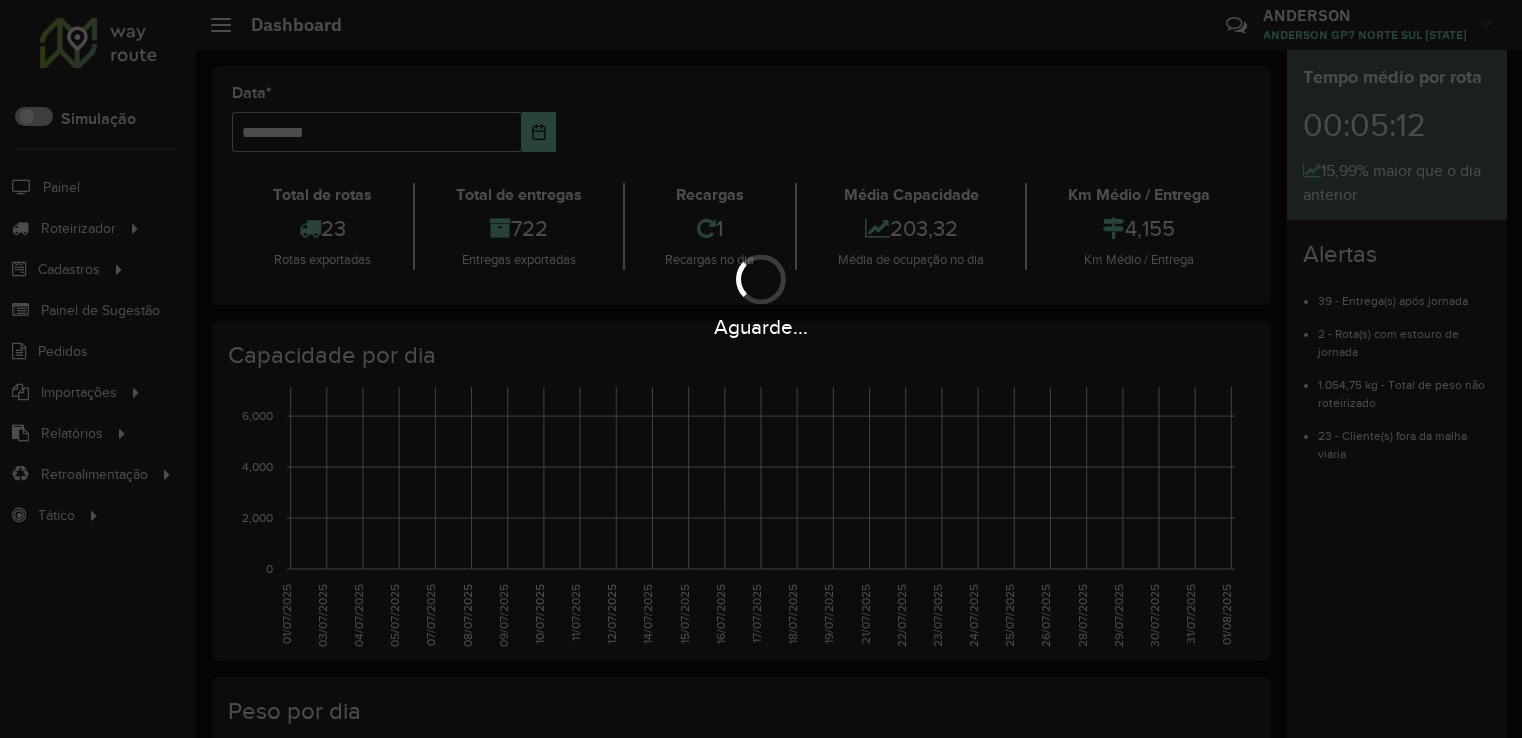 scroll, scrollTop: 0, scrollLeft: 0, axis: both 